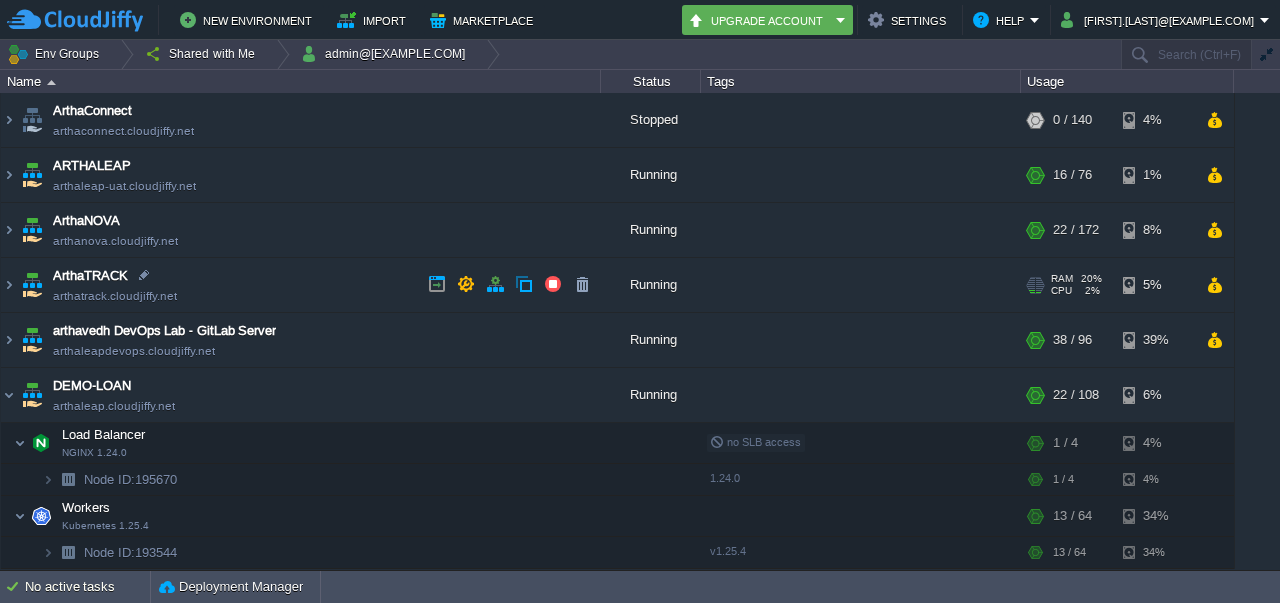 scroll, scrollTop: 0, scrollLeft: 0, axis: both 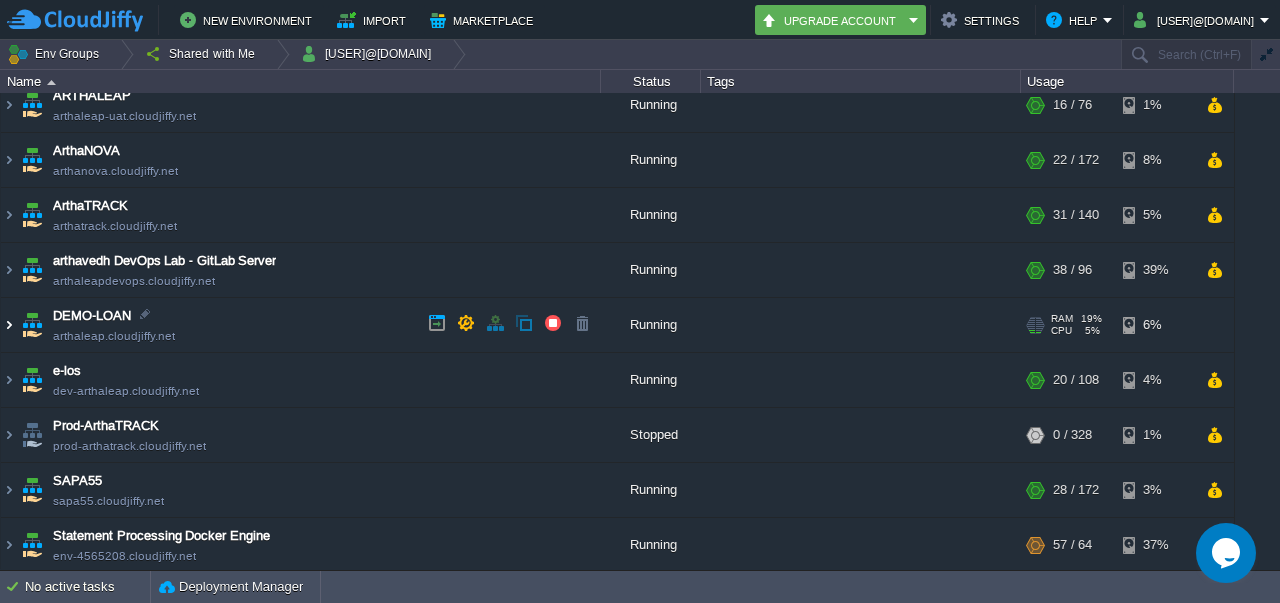 click at bounding box center [9, 325] 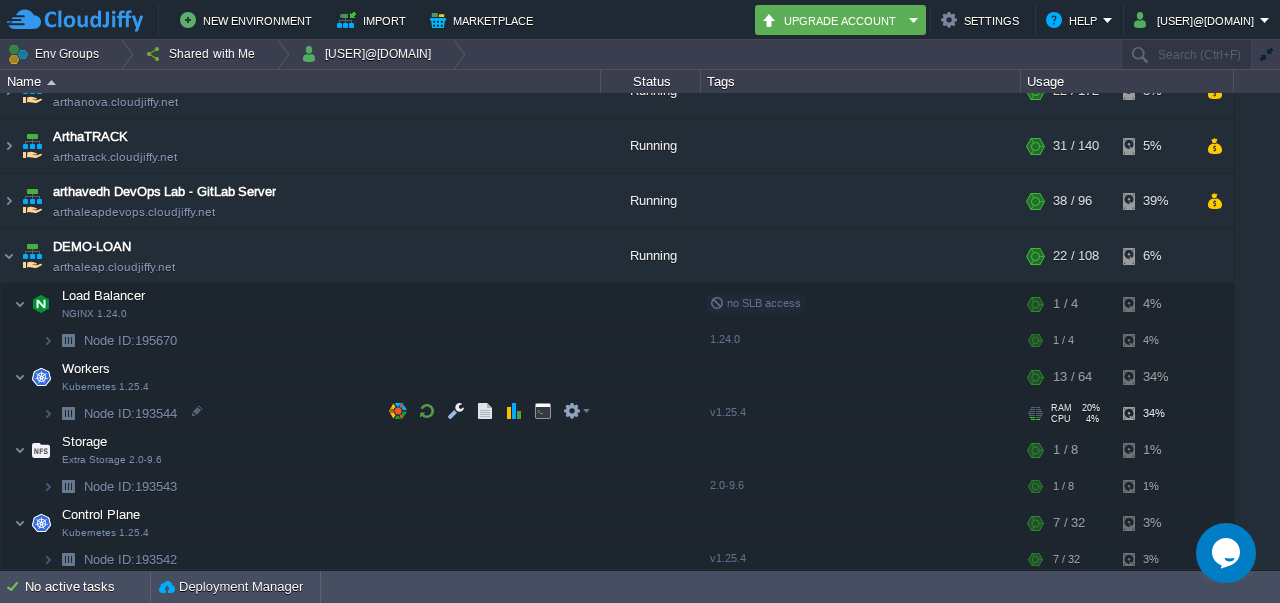 scroll, scrollTop: 170, scrollLeft: 0, axis: vertical 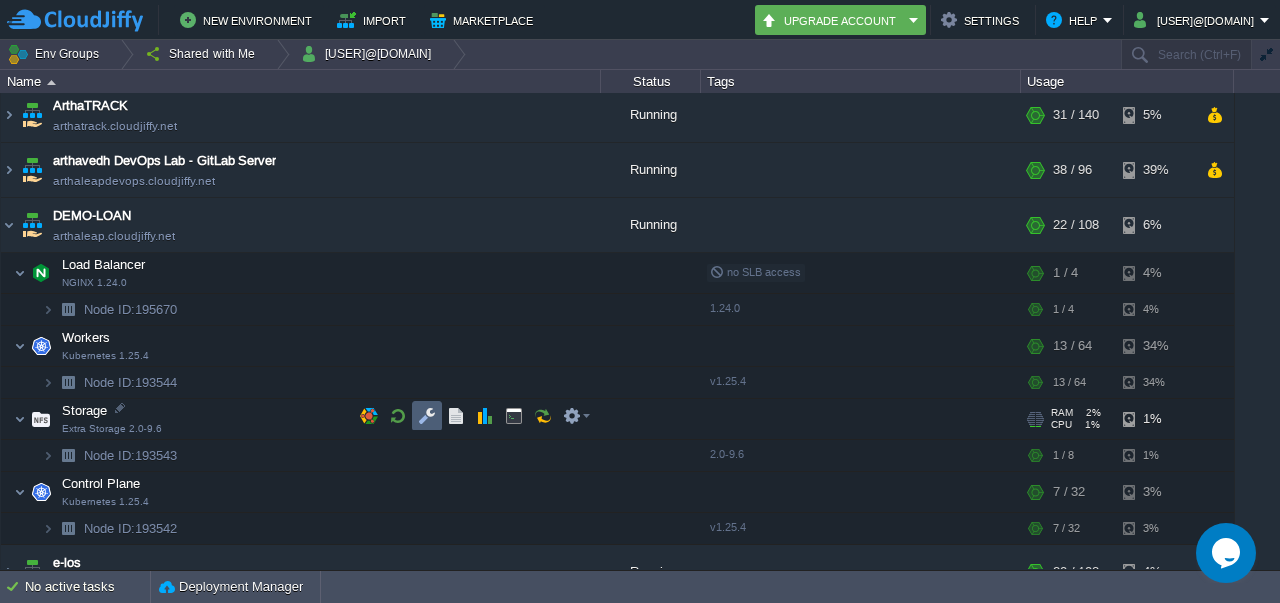click at bounding box center [427, 416] 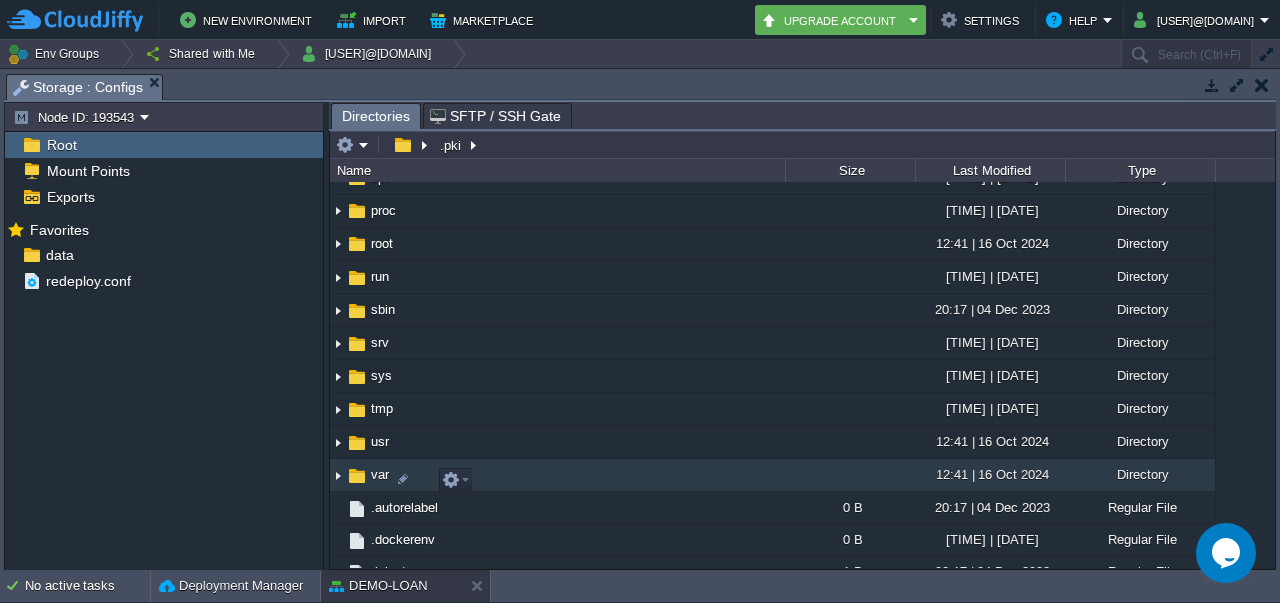 scroll, scrollTop: 423, scrollLeft: 0, axis: vertical 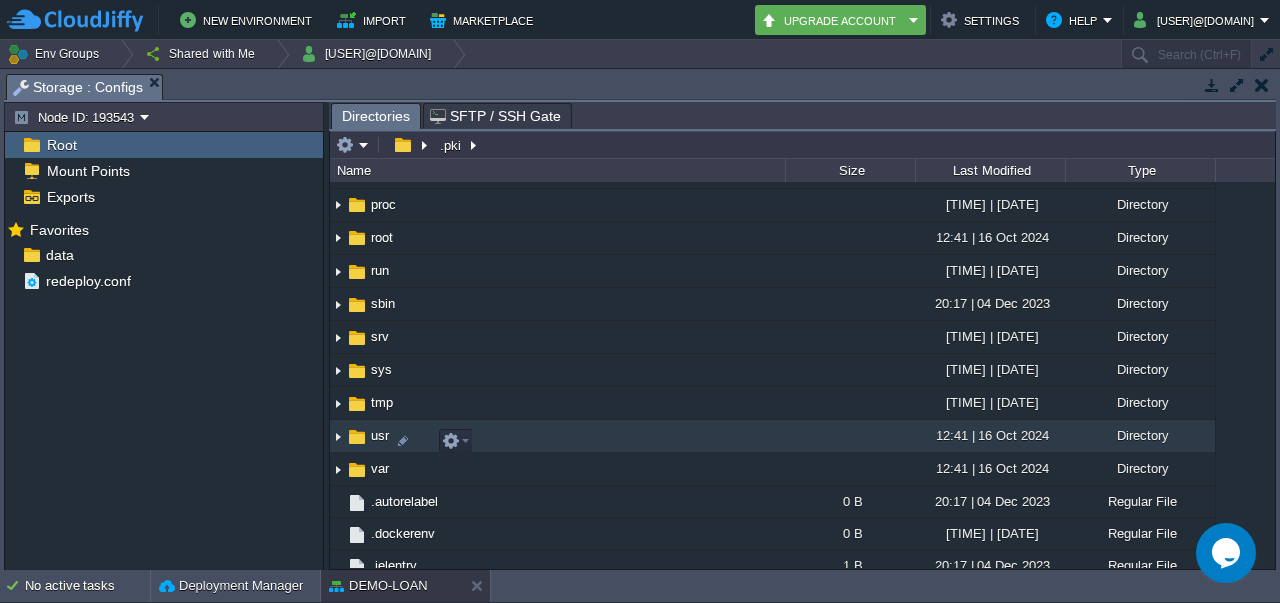 click at bounding box center (338, 436) 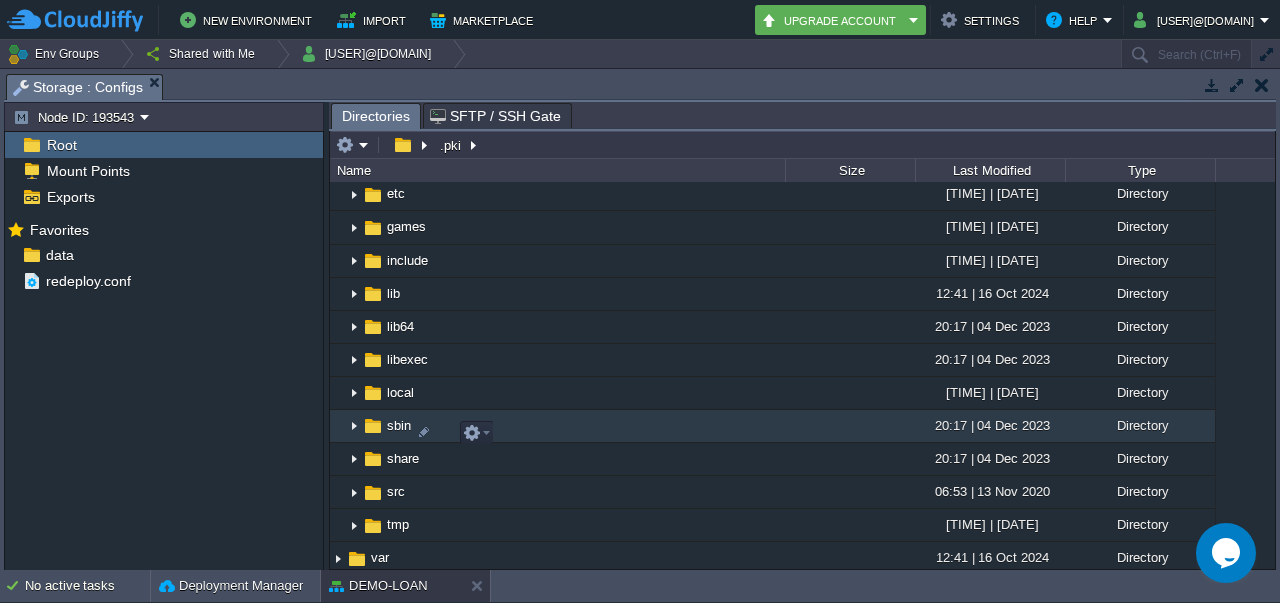 scroll, scrollTop: 746, scrollLeft: 0, axis: vertical 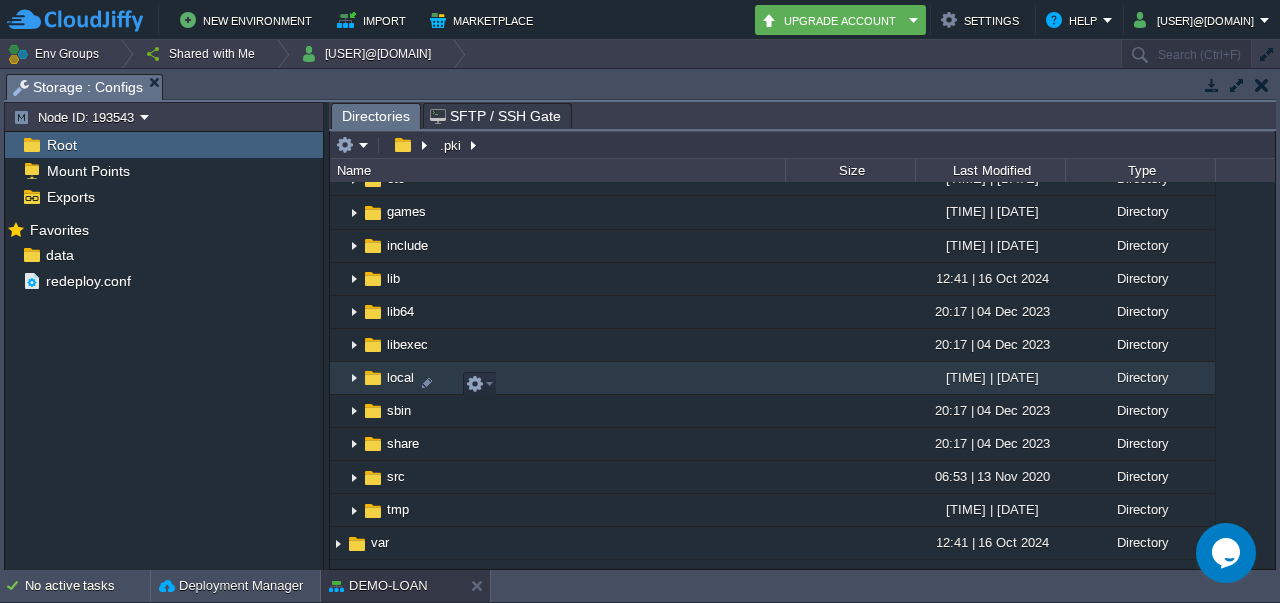 click at bounding box center [354, 378] 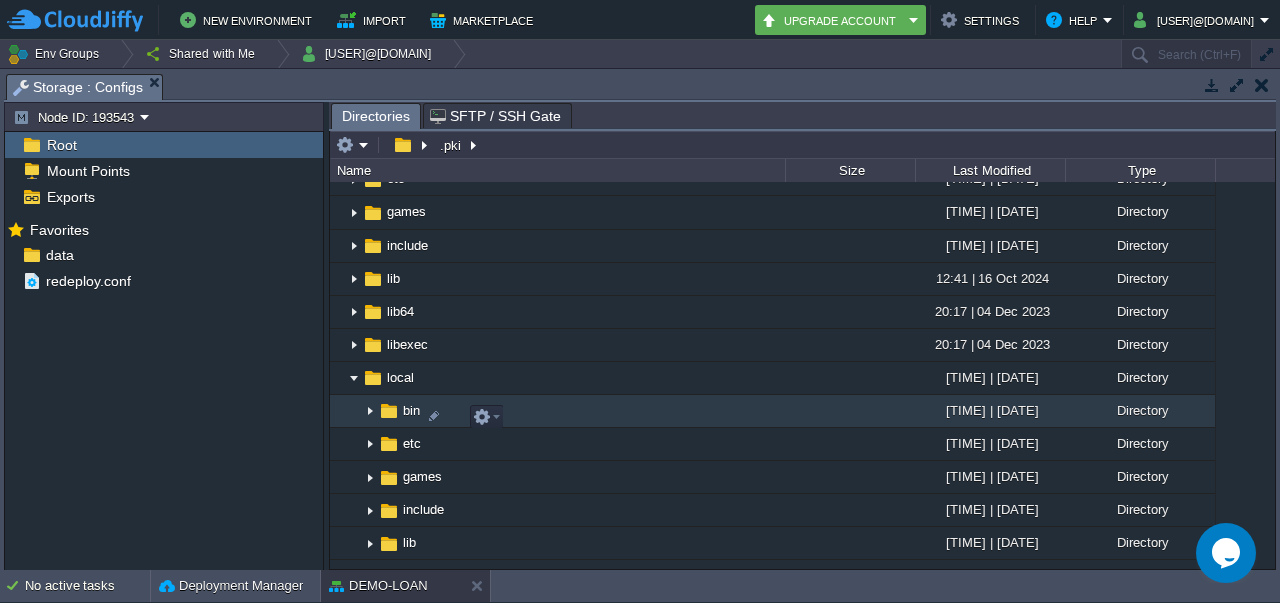 click at bounding box center [370, 411] 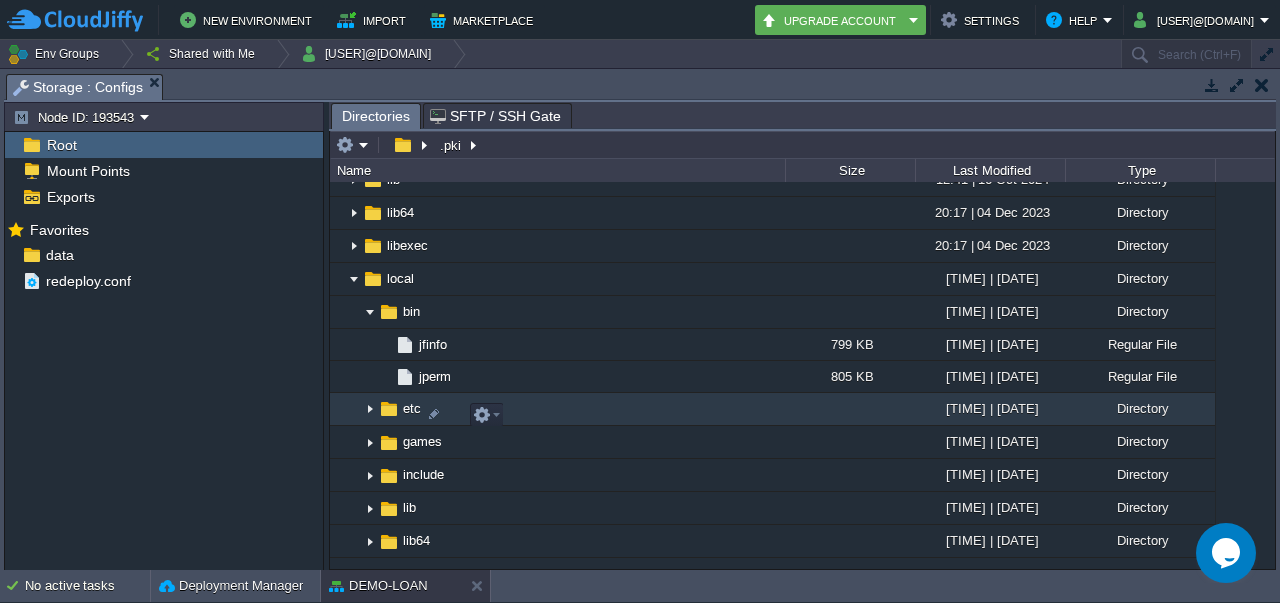 scroll, scrollTop: 892, scrollLeft: 0, axis: vertical 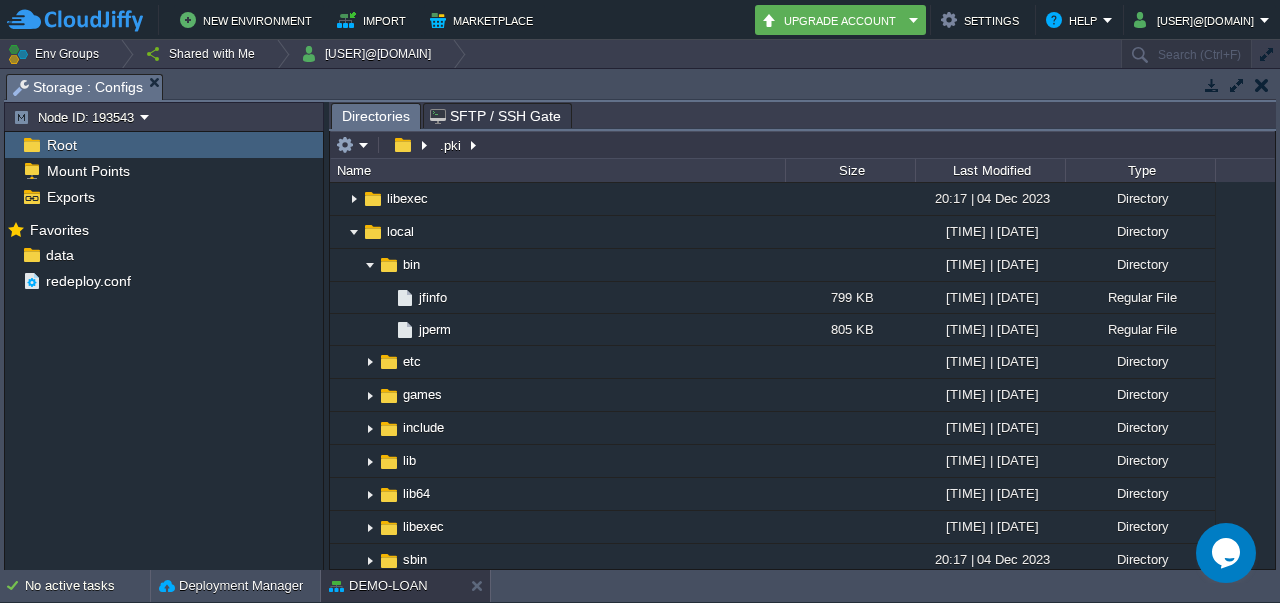 click on "Storage : Configs" at bounding box center (87, 87) 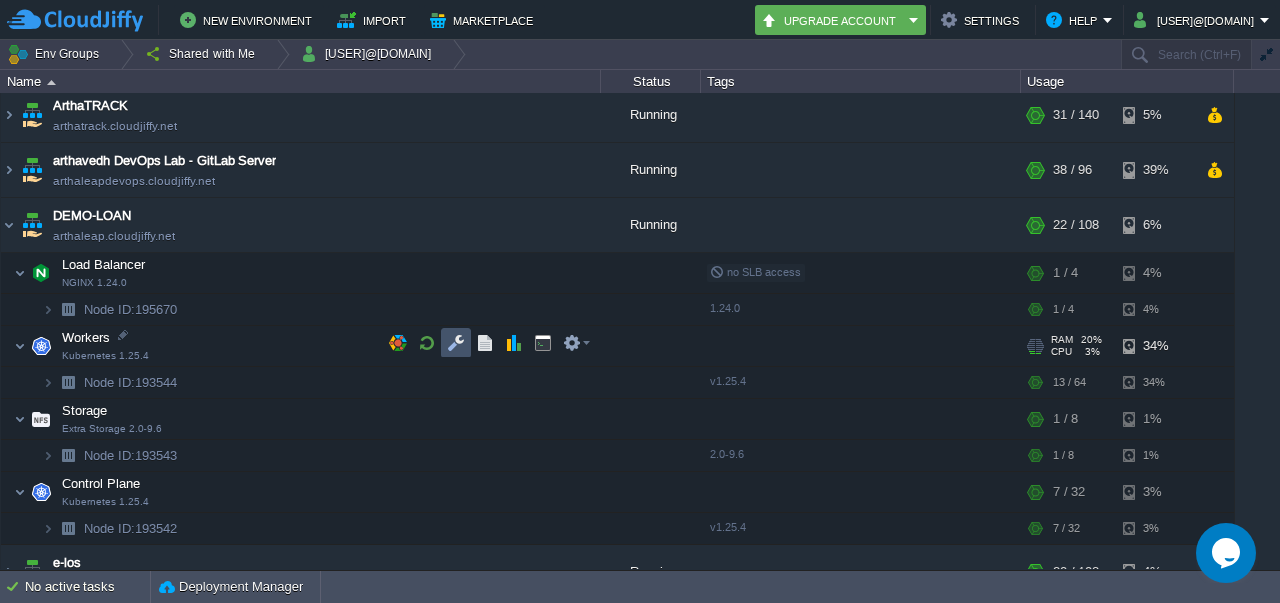 click at bounding box center (456, 343) 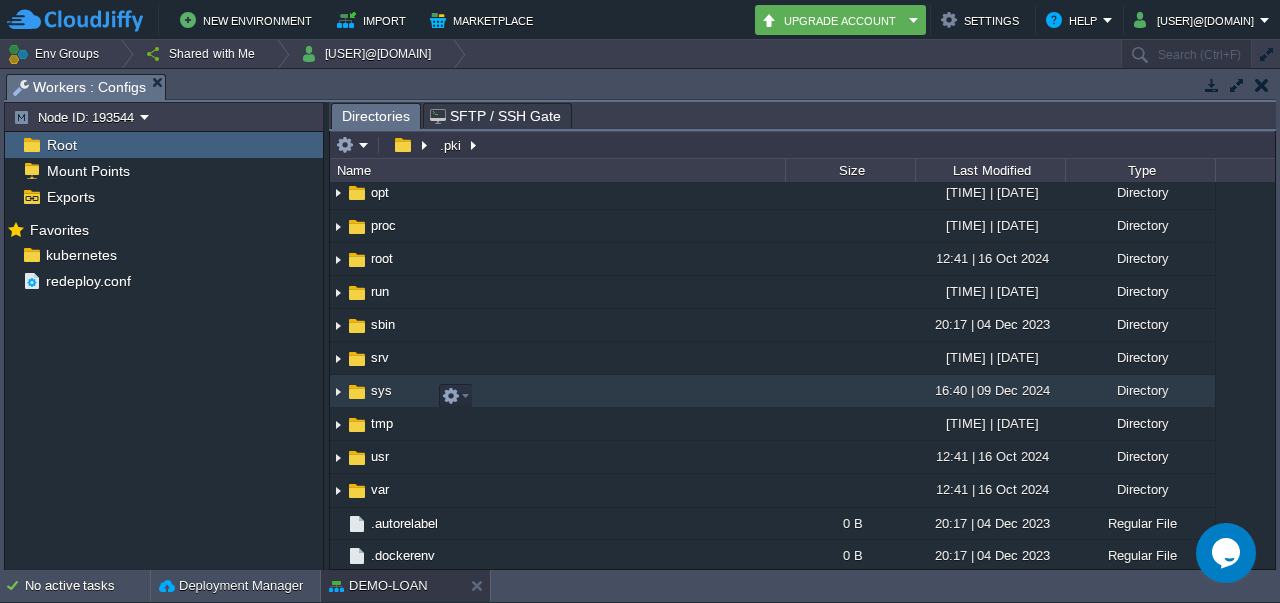 scroll, scrollTop: 471, scrollLeft: 0, axis: vertical 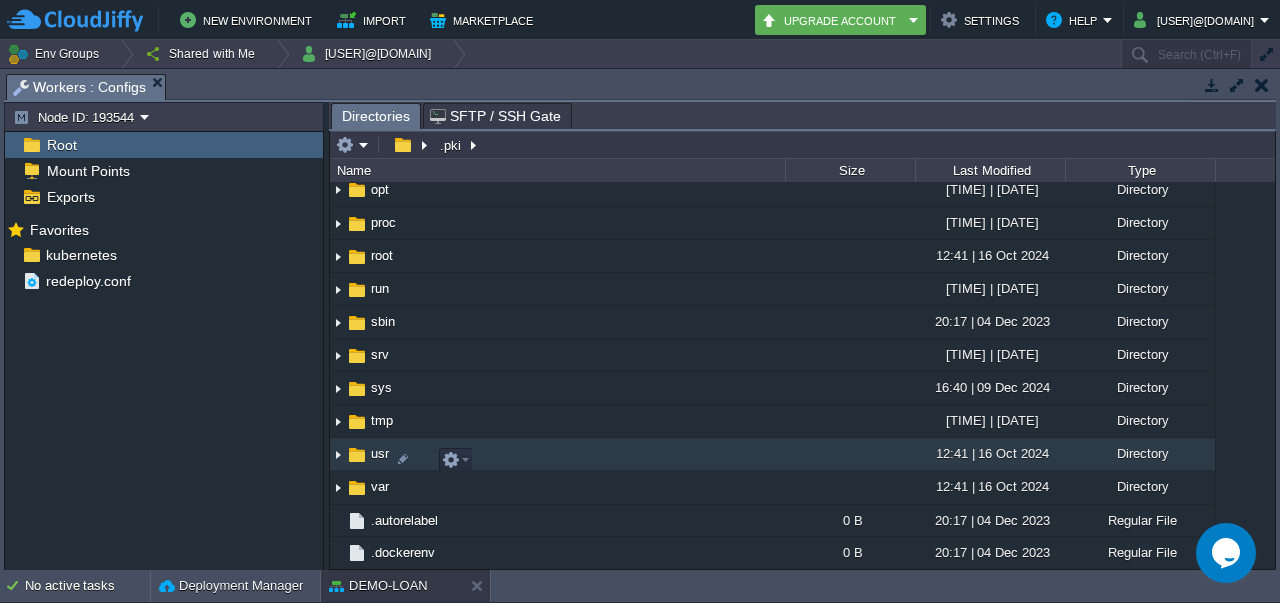 click at bounding box center [338, 454] 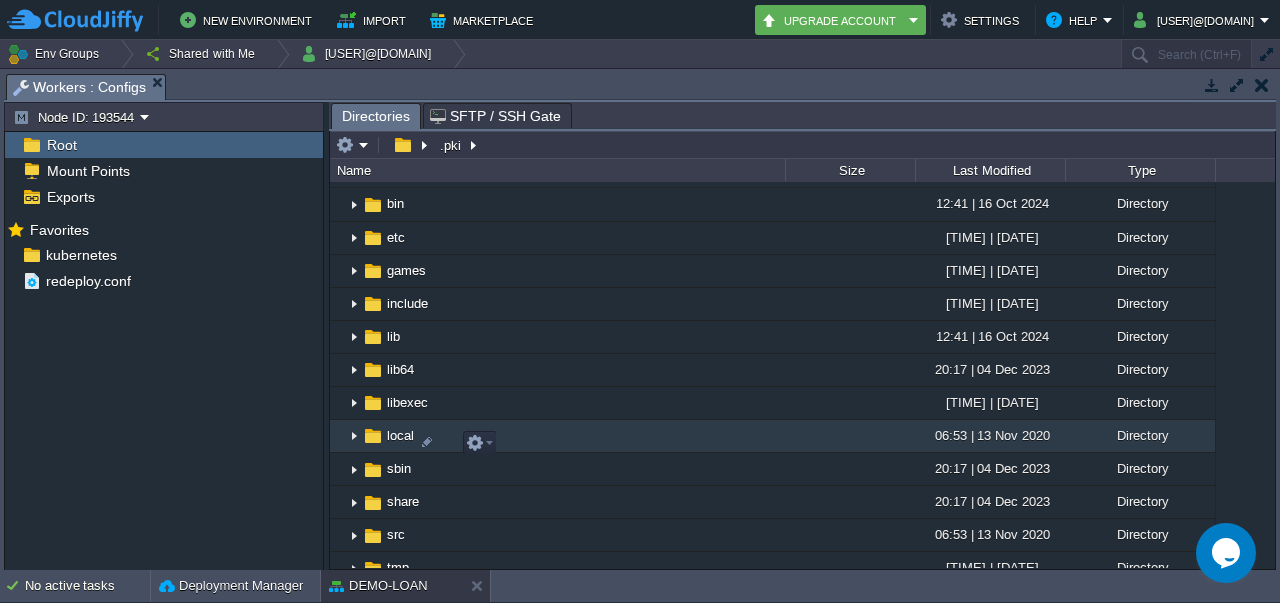 scroll, scrollTop: 755, scrollLeft: 0, axis: vertical 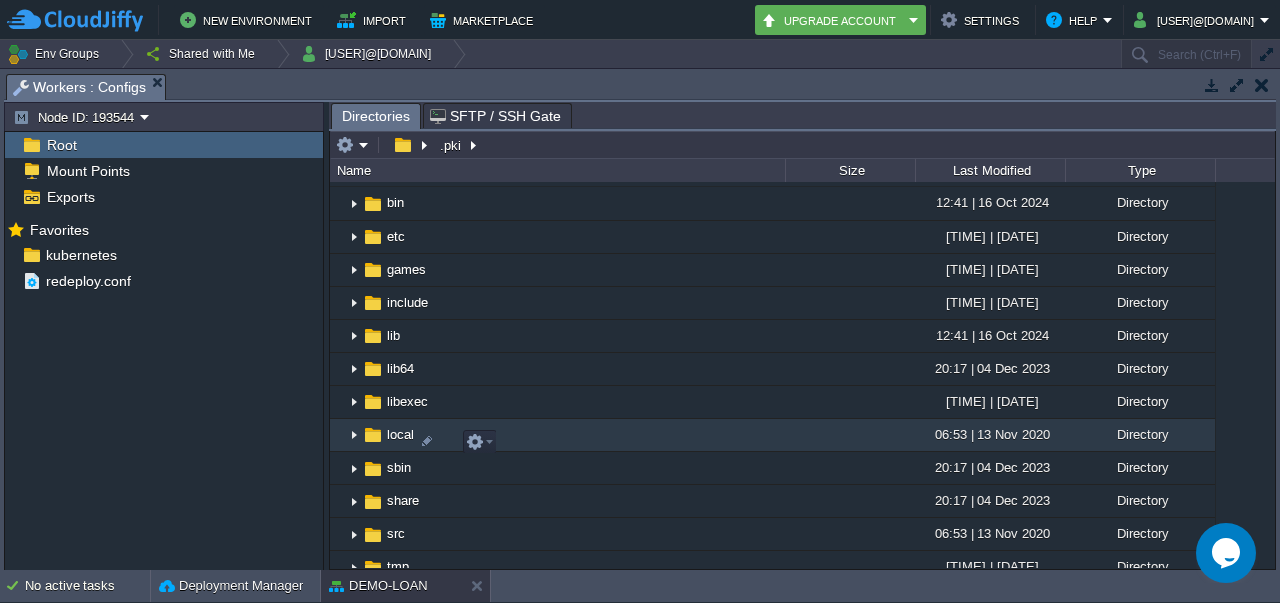 click at bounding box center [354, 435] 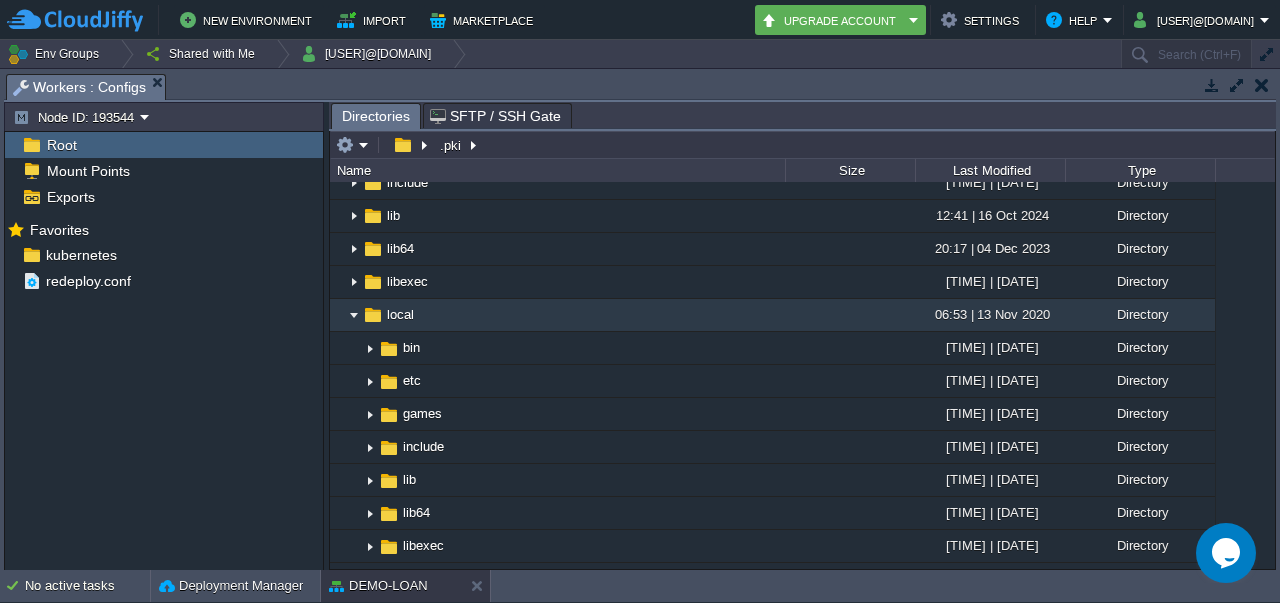 scroll, scrollTop: 876, scrollLeft: 0, axis: vertical 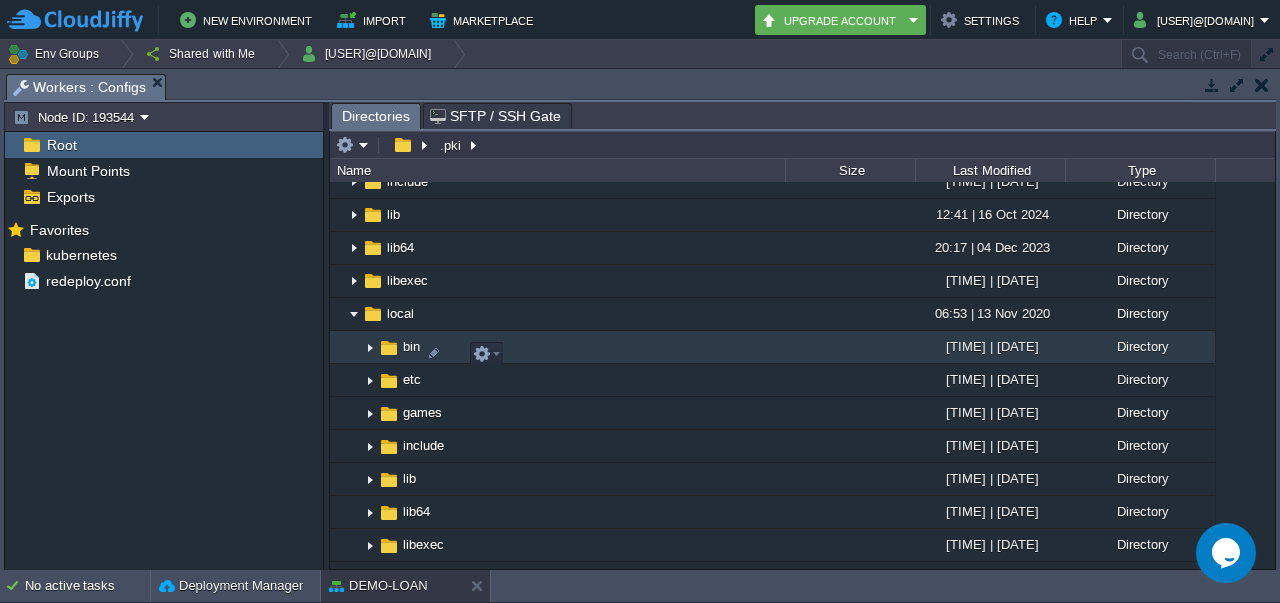 click at bounding box center [370, 347] 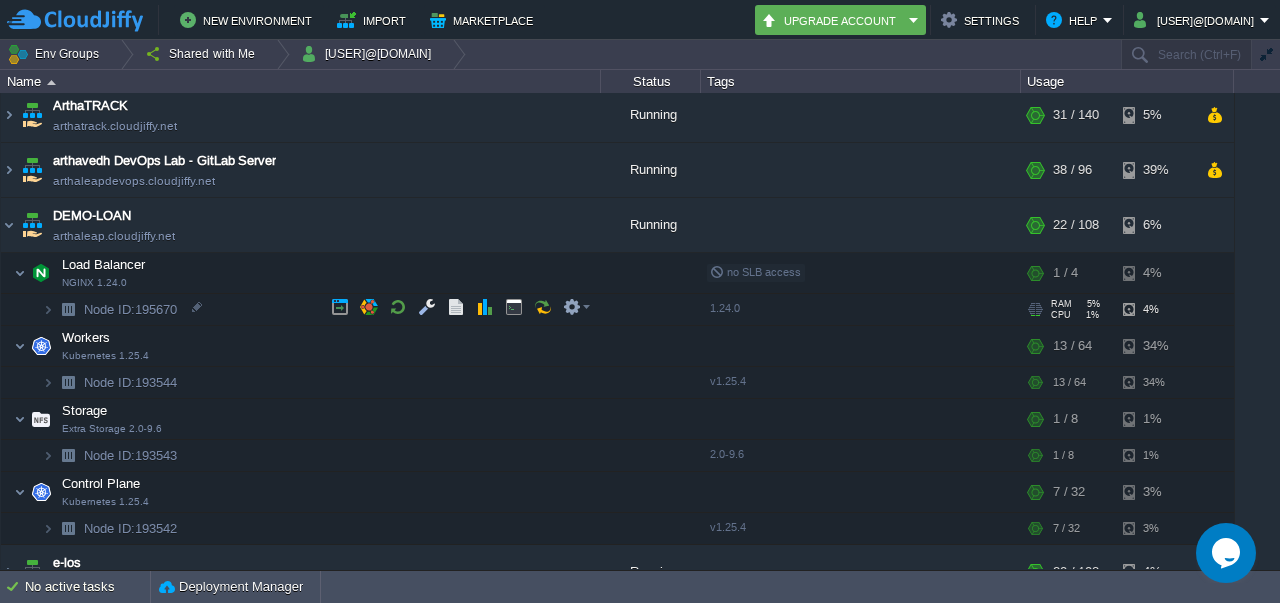 scroll, scrollTop: 228, scrollLeft: 0, axis: vertical 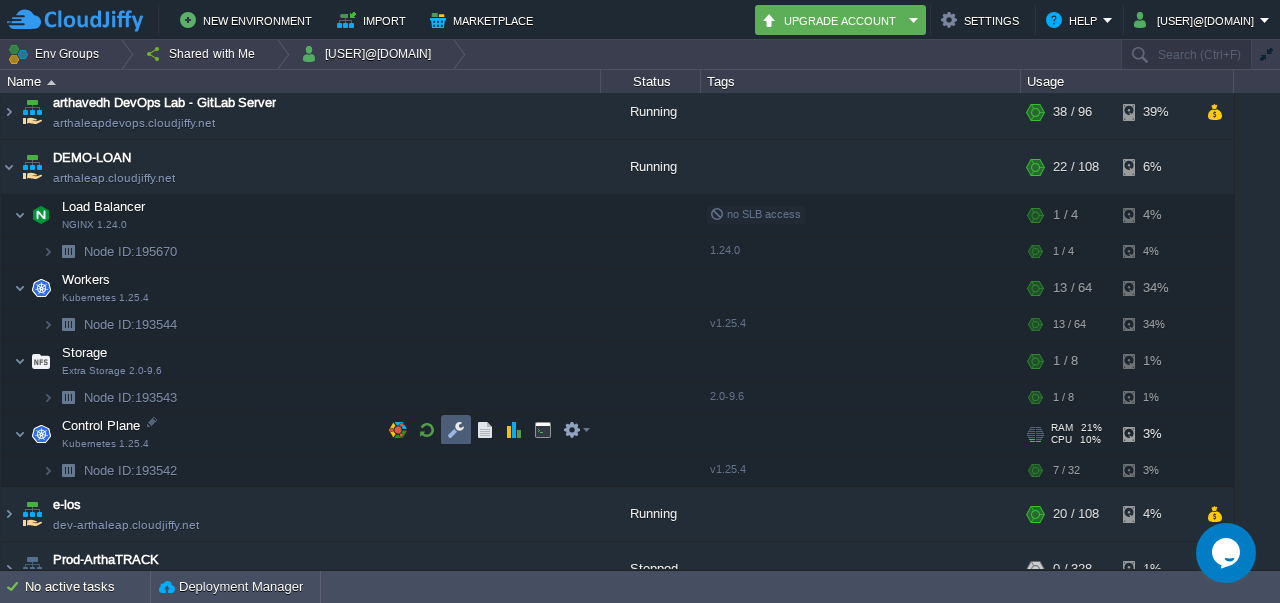 click at bounding box center [456, 430] 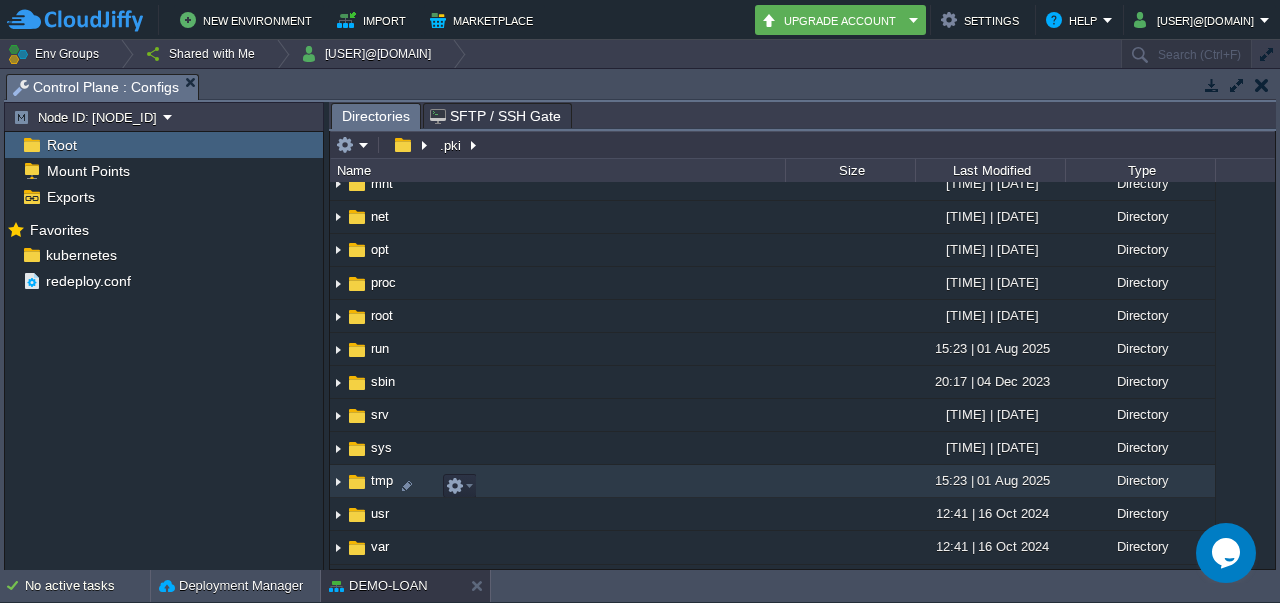 scroll, scrollTop: 491, scrollLeft: 0, axis: vertical 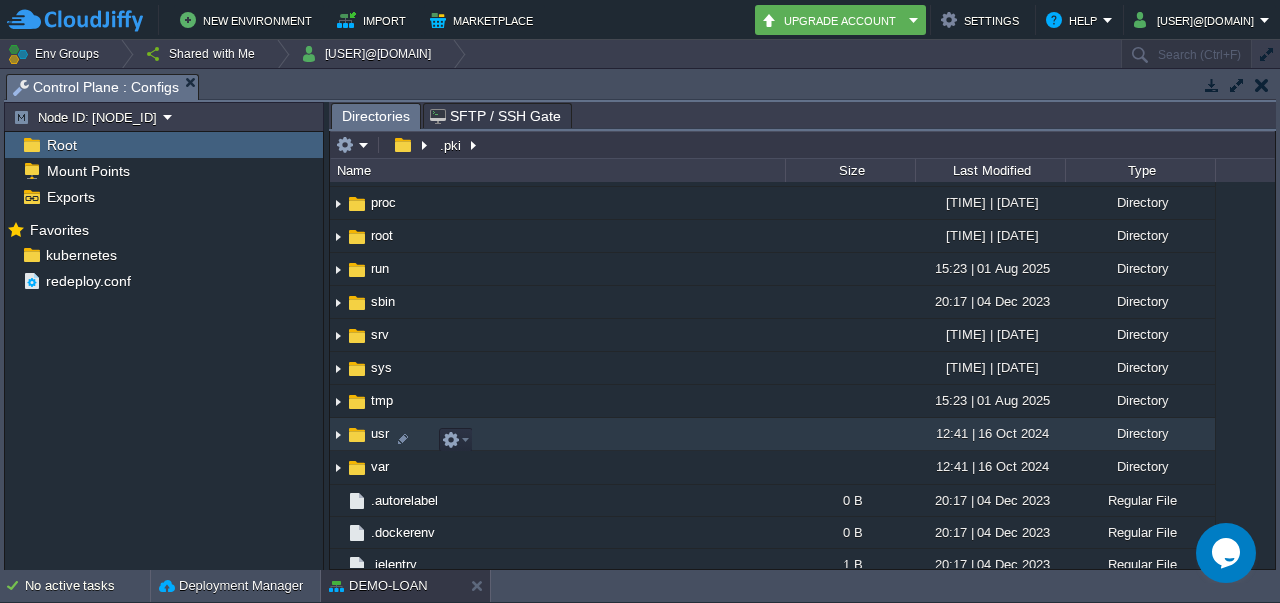 click at bounding box center (338, 434) 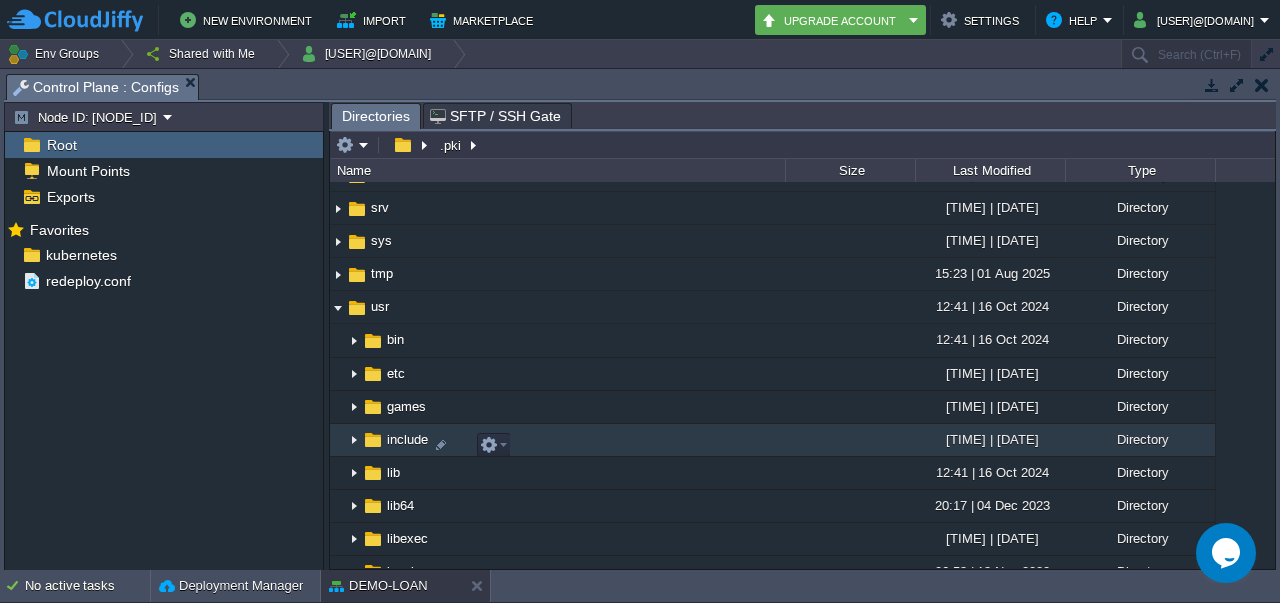 scroll, scrollTop: 722, scrollLeft: 0, axis: vertical 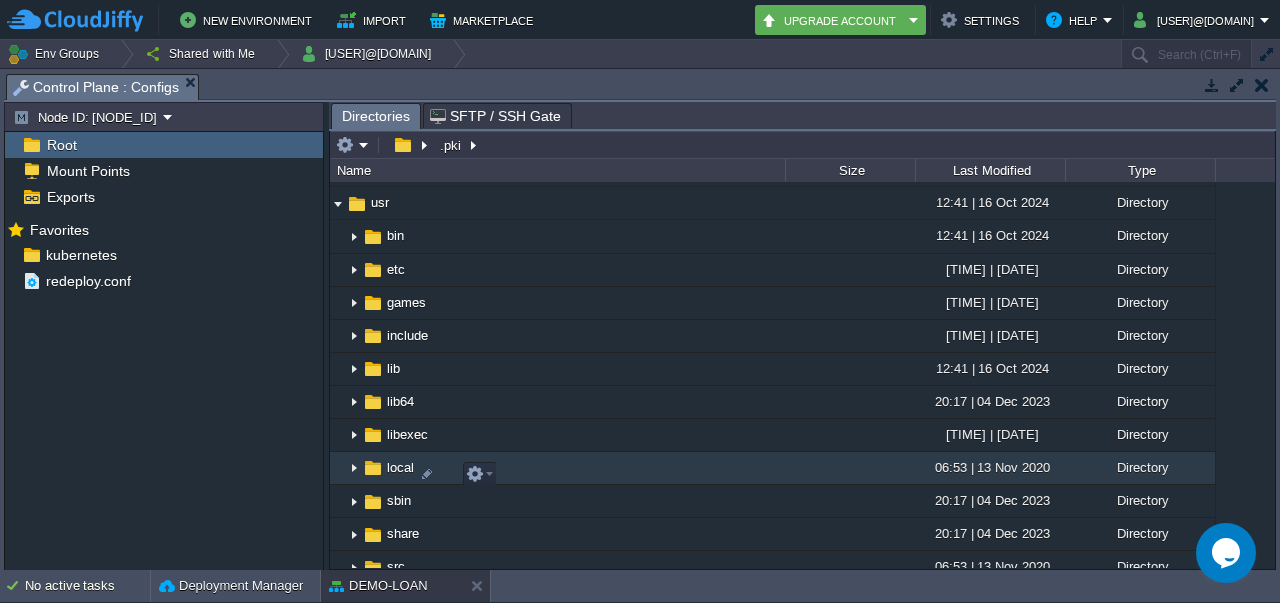 click at bounding box center [354, 468] 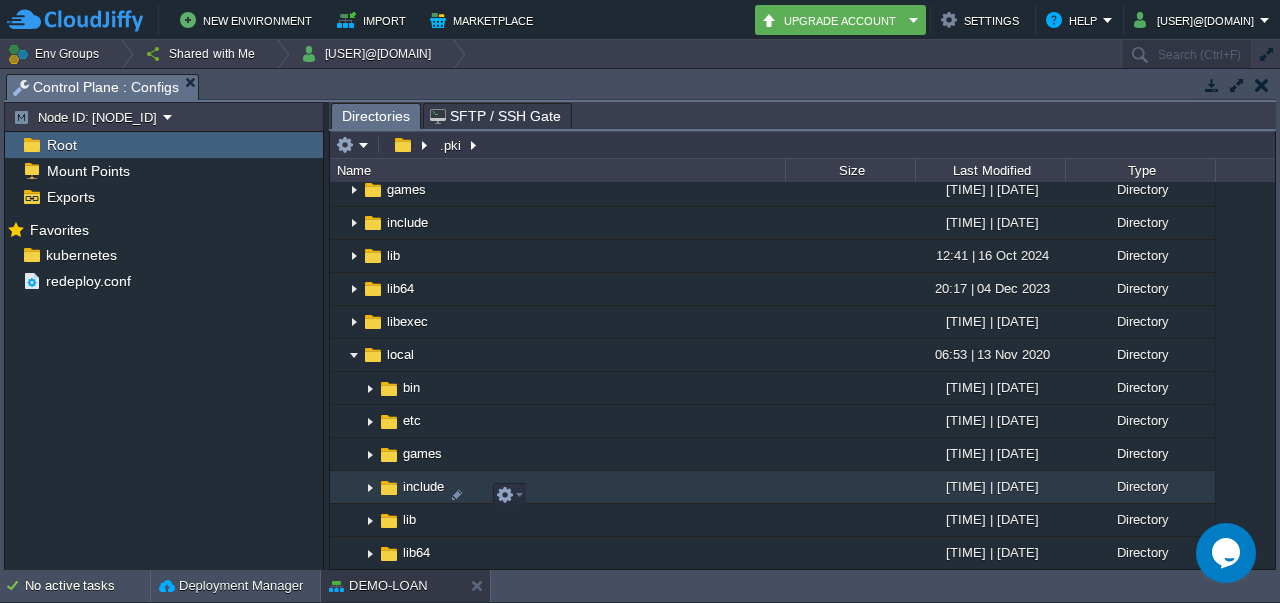 scroll, scrollTop: 837, scrollLeft: 0, axis: vertical 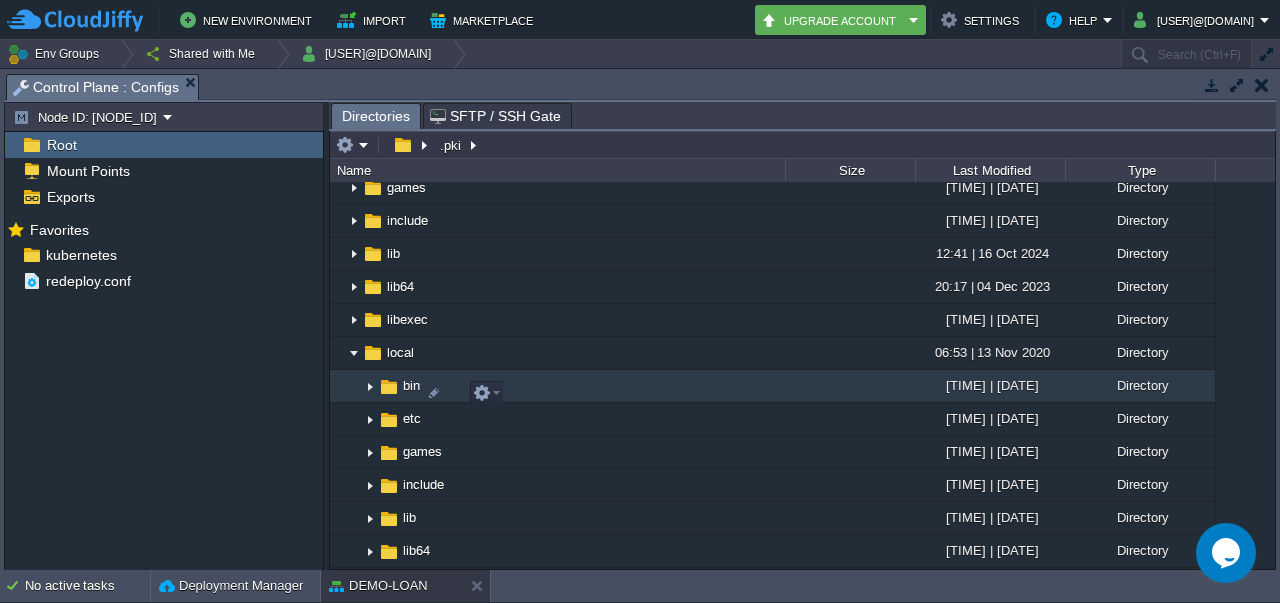 click at bounding box center [370, 386] 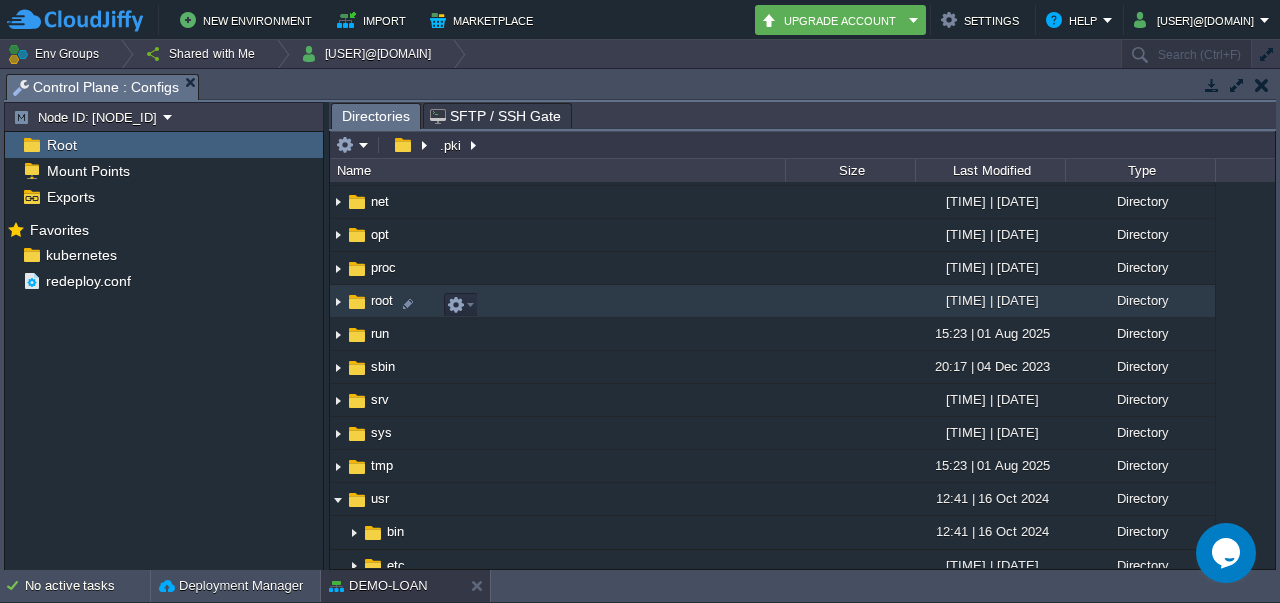 scroll, scrollTop: 425, scrollLeft: 0, axis: vertical 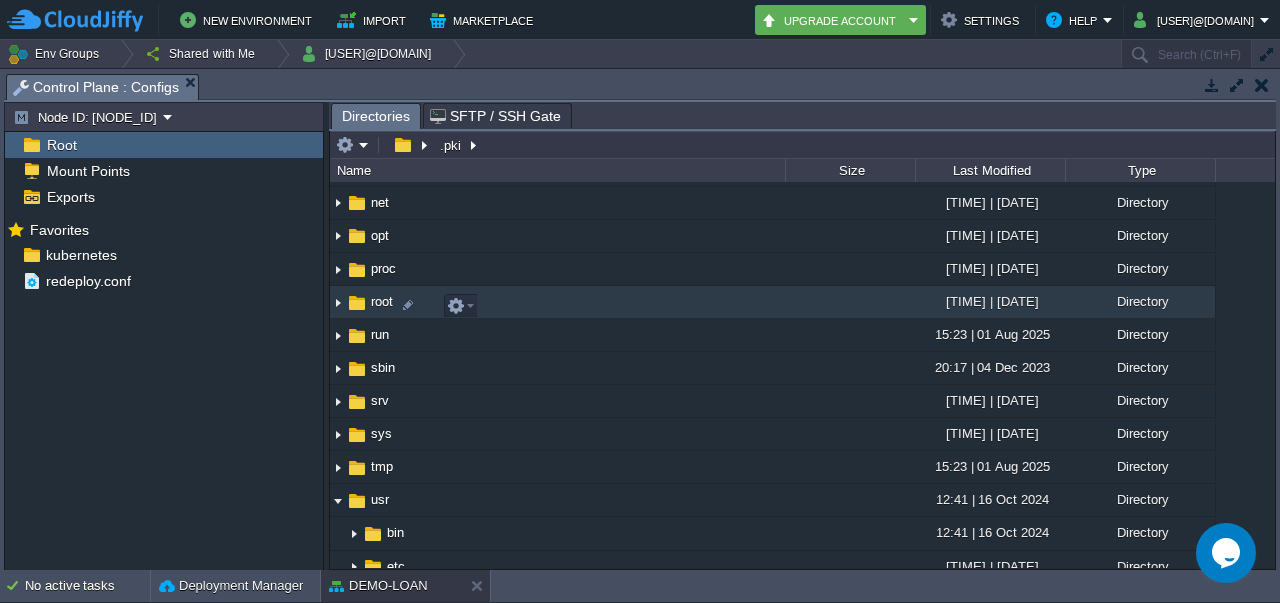 click at bounding box center (338, 302) 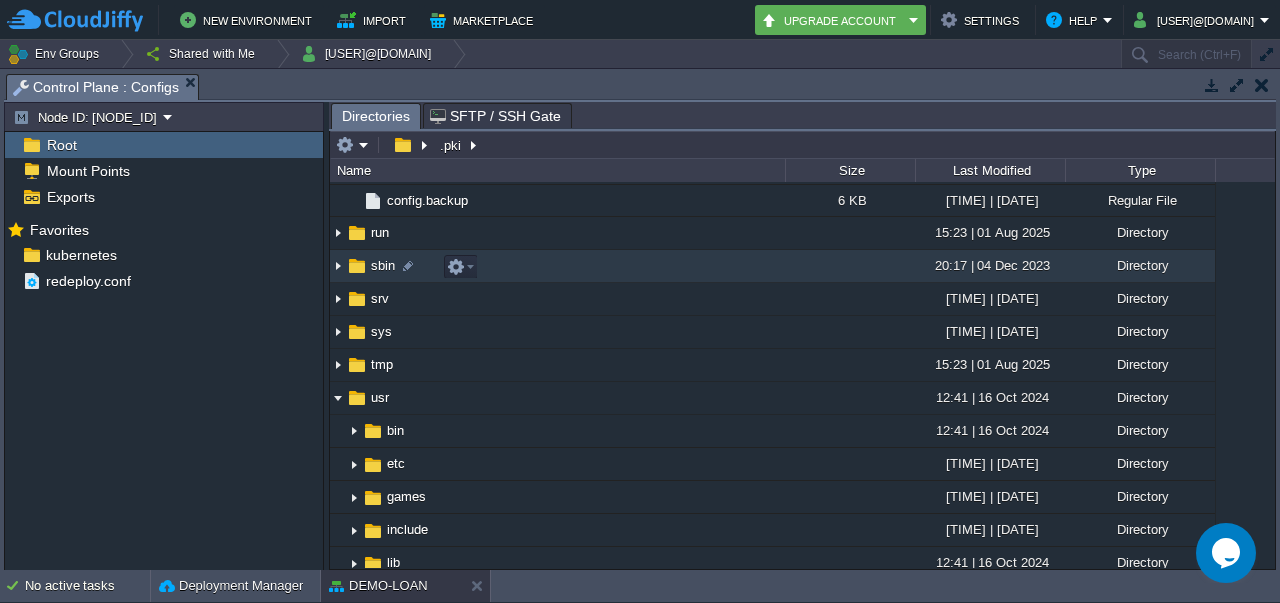 scroll, scrollTop: 1237, scrollLeft: 0, axis: vertical 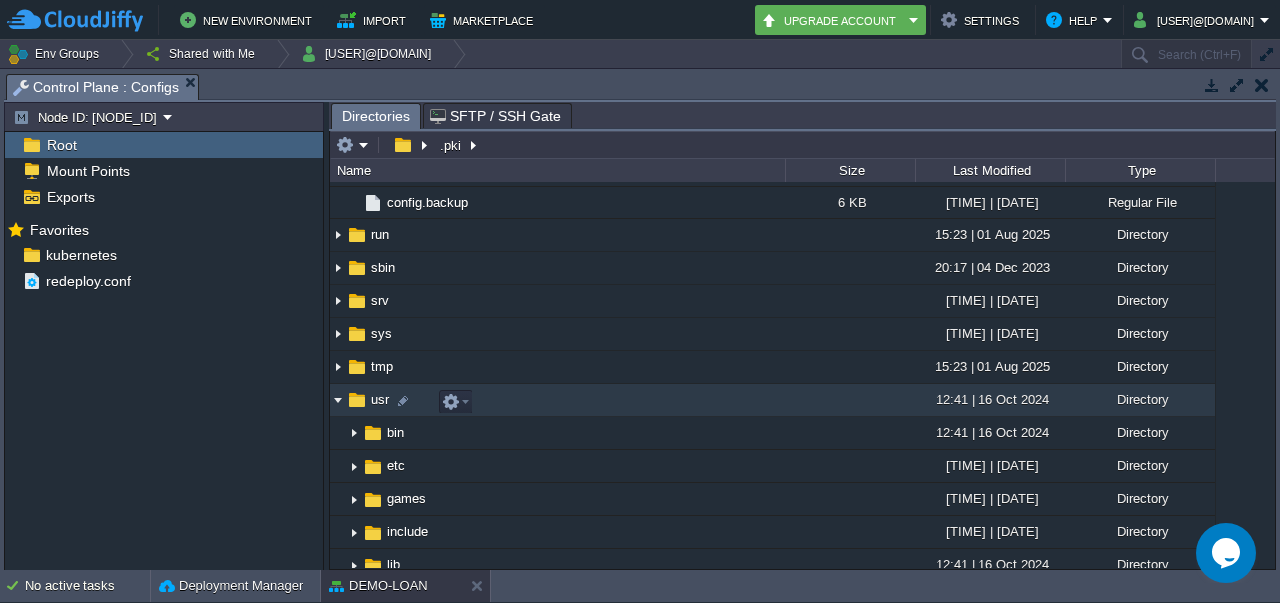 click at bounding box center (338, 400) 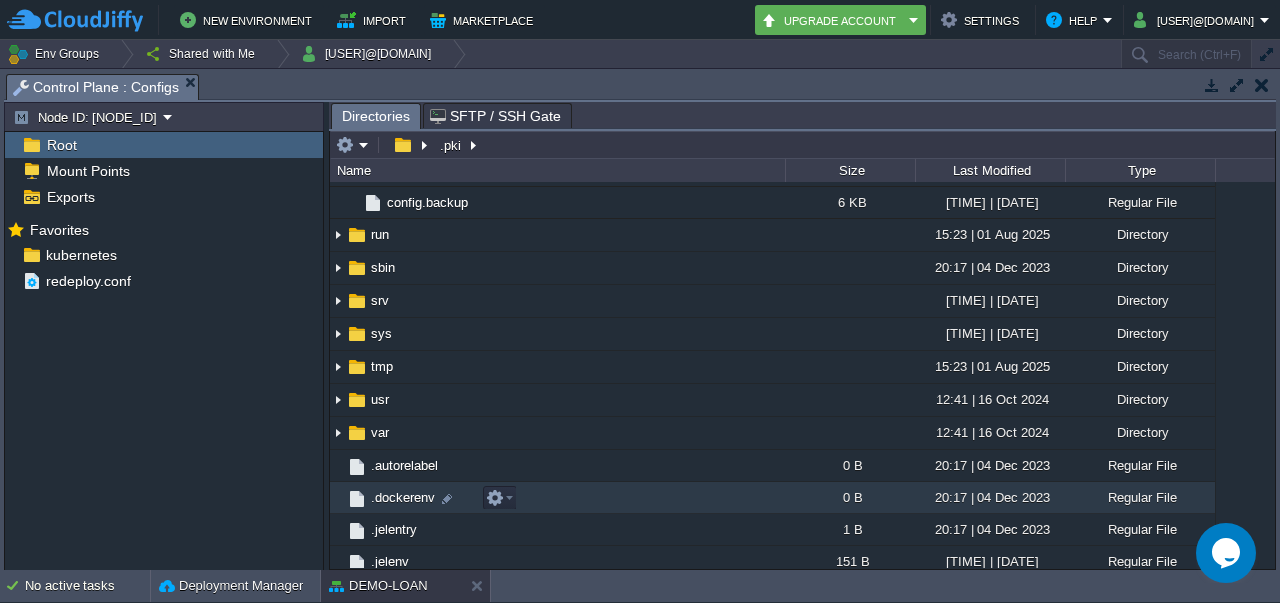 scroll, scrollTop: 1341, scrollLeft: 0, axis: vertical 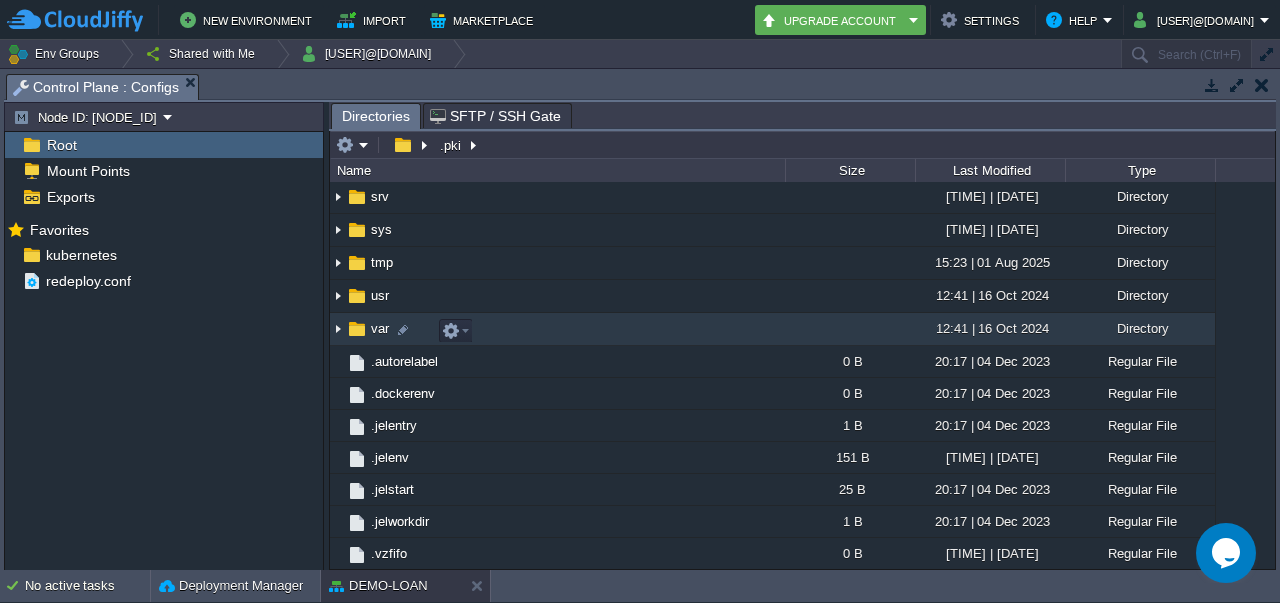 click at bounding box center (338, 329) 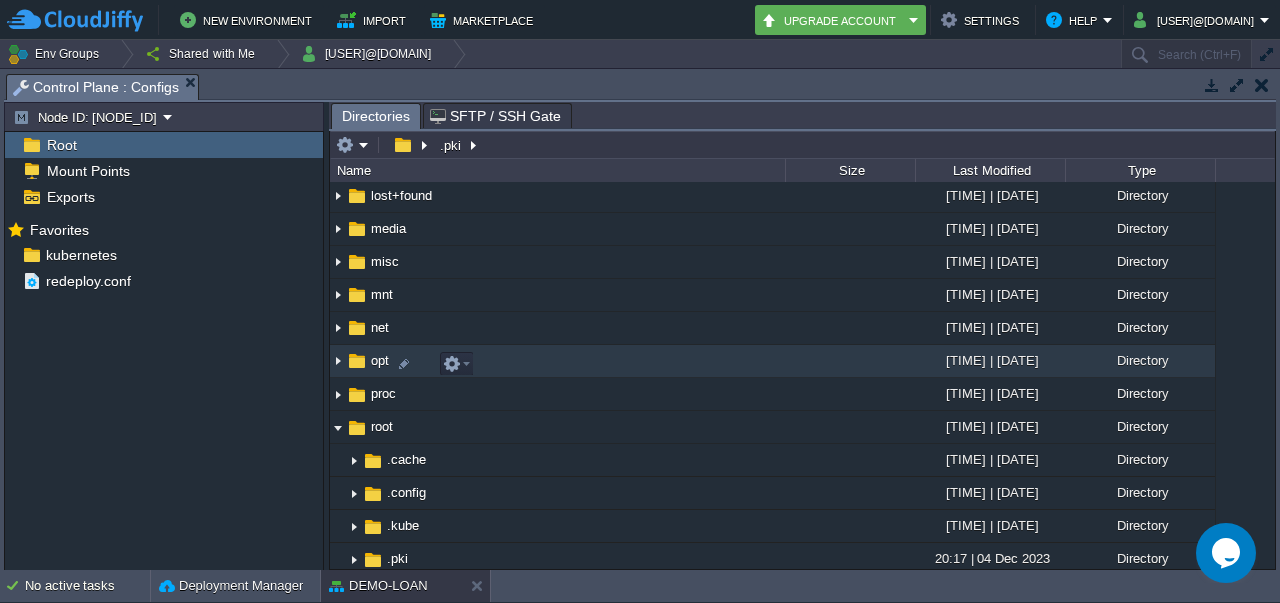 scroll, scrollTop: 306, scrollLeft: 0, axis: vertical 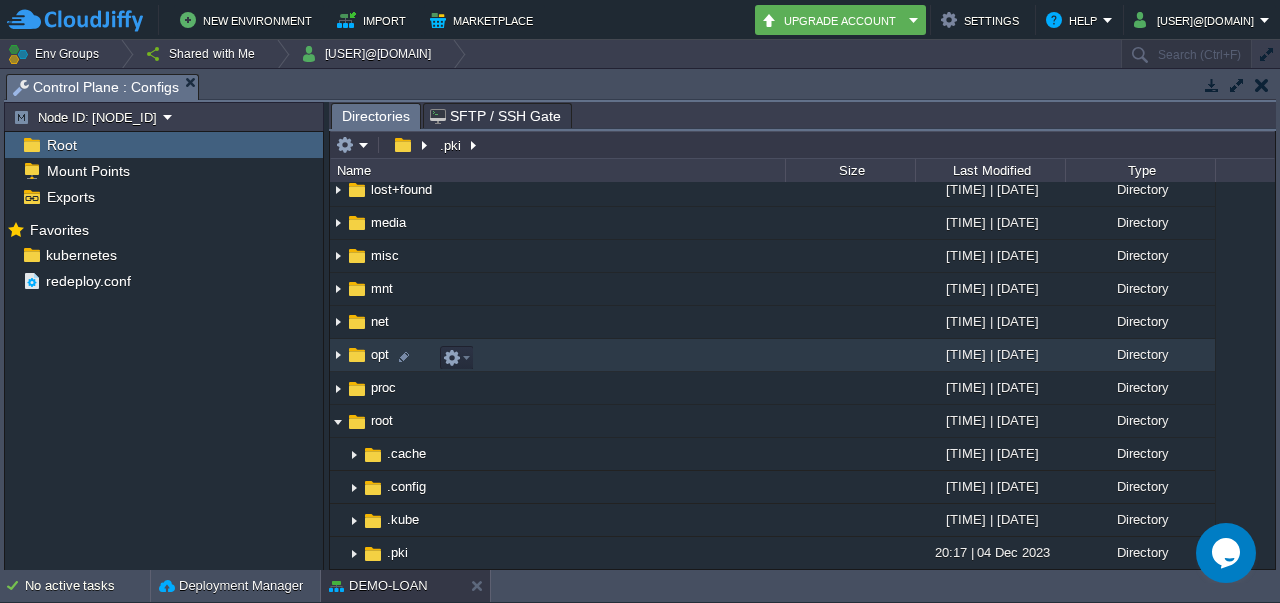 click at bounding box center [338, 355] 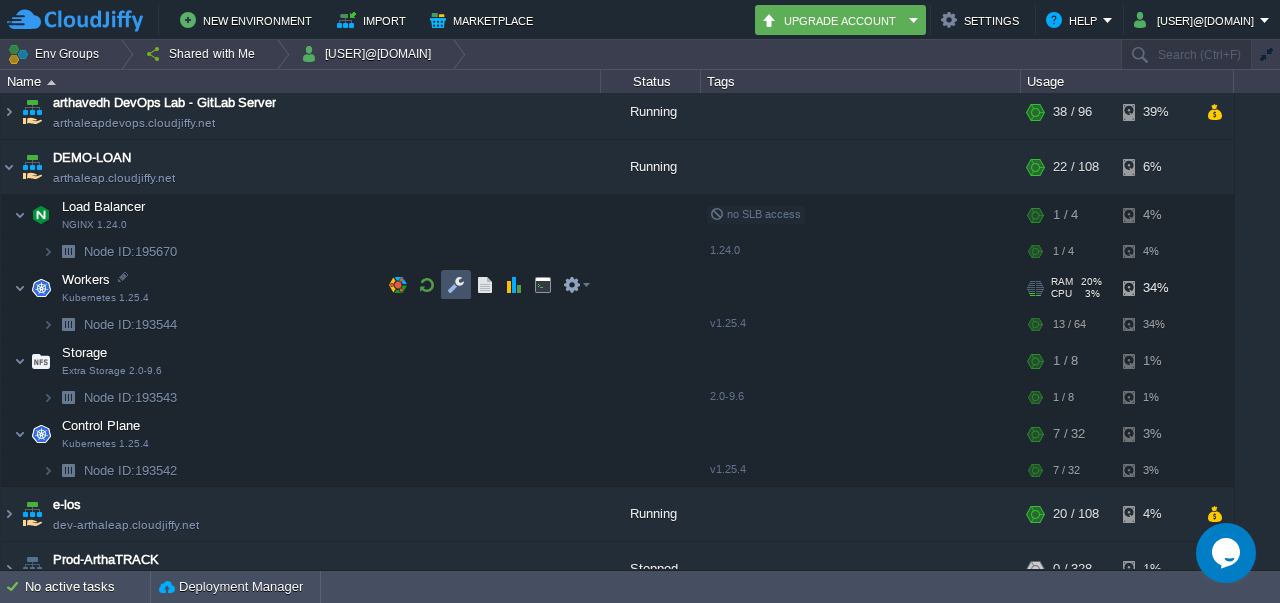 click at bounding box center [456, 285] 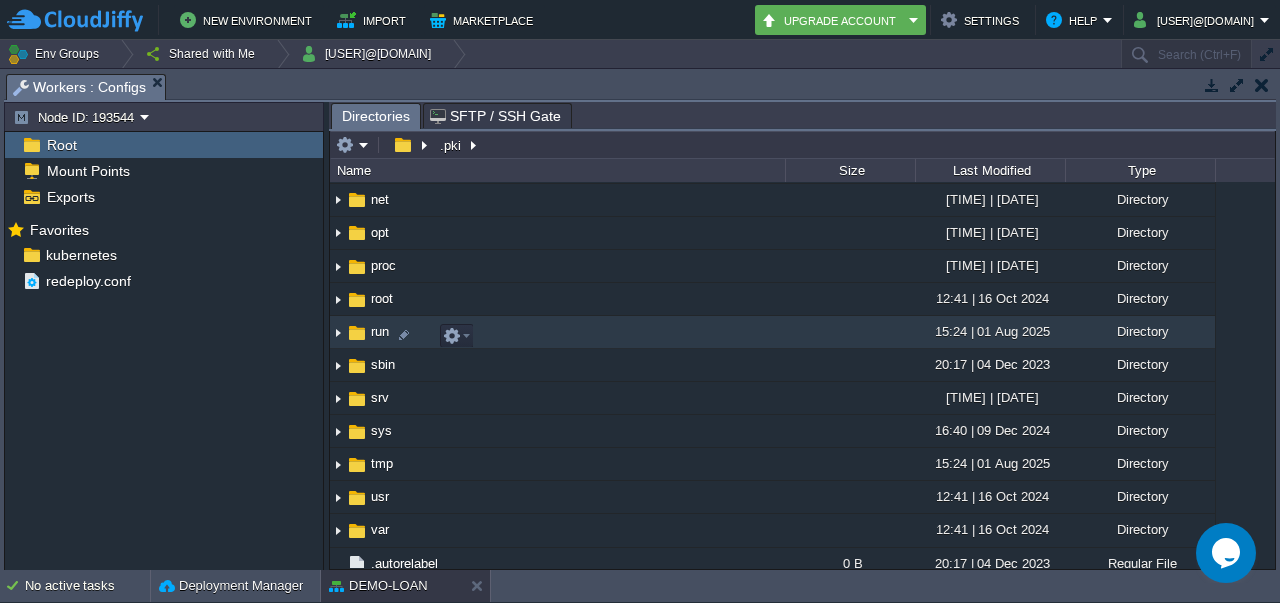 scroll, scrollTop: 620, scrollLeft: 0, axis: vertical 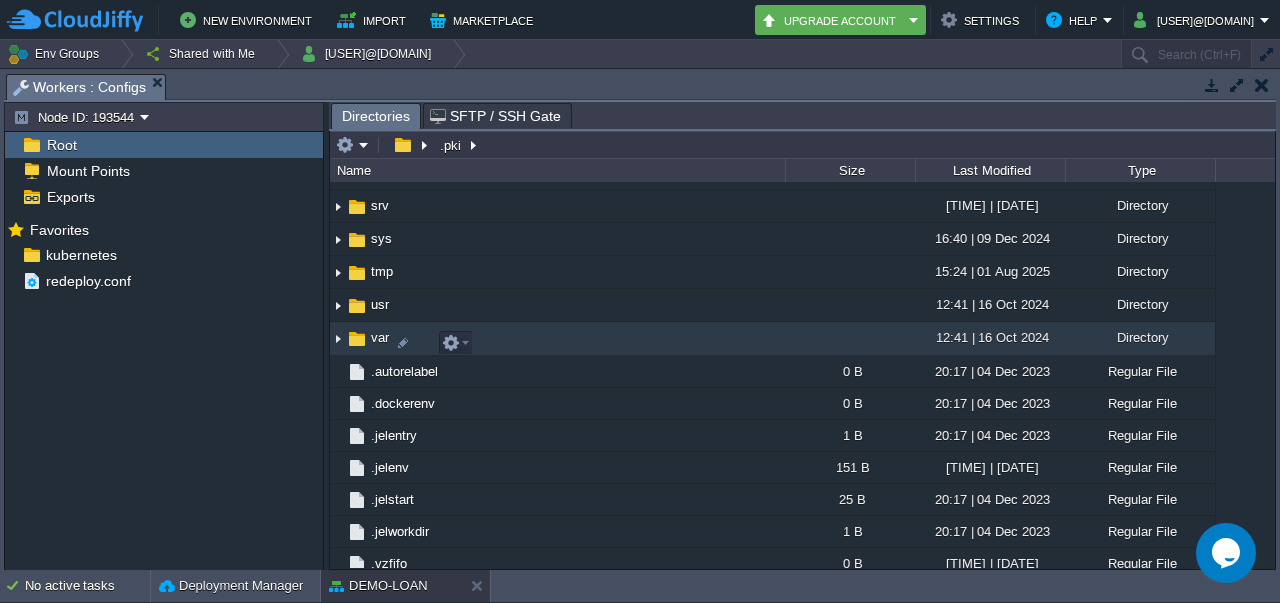 click at bounding box center [338, 339] 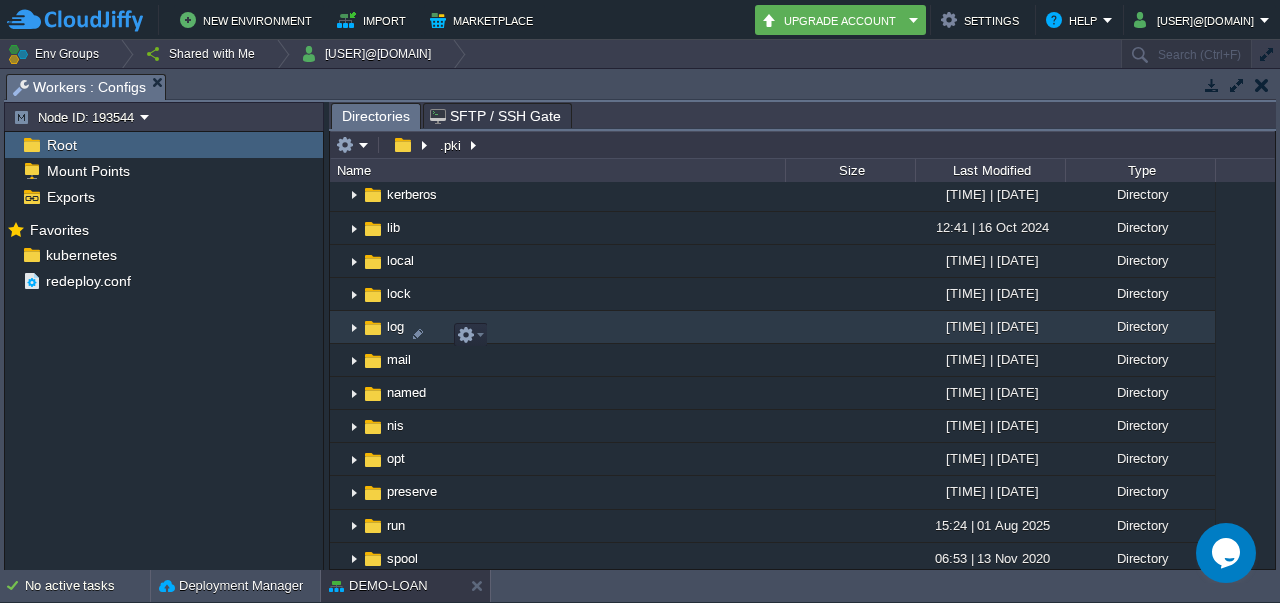 scroll, scrollTop: 996, scrollLeft: 0, axis: vertical 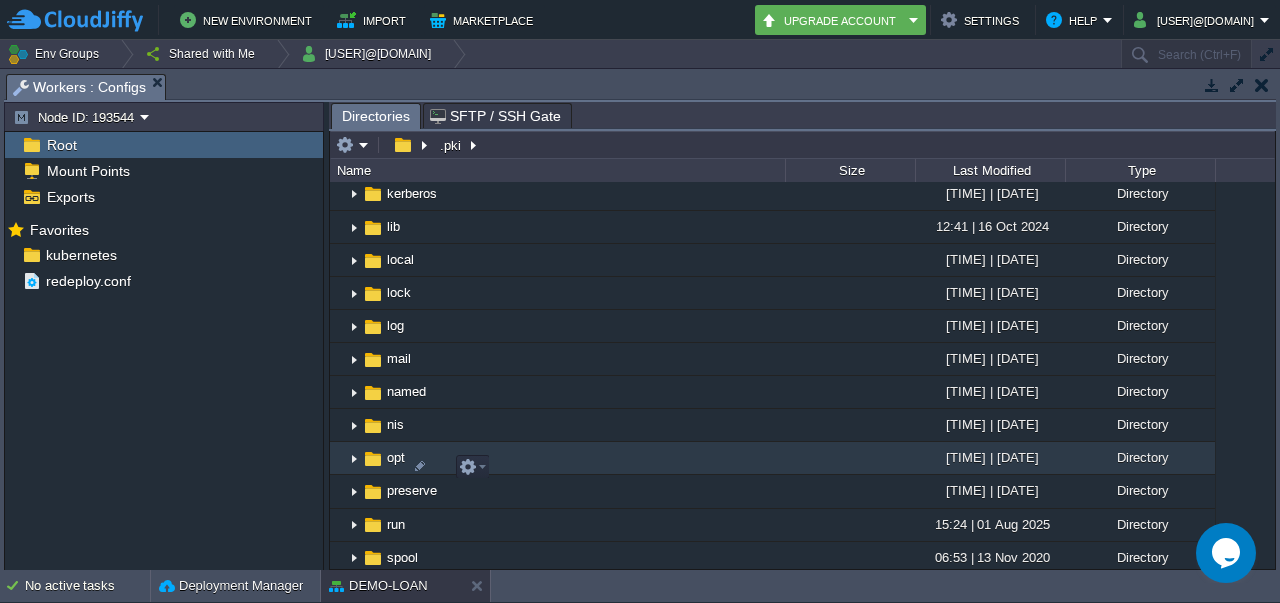click at bounding box center (354, 458) 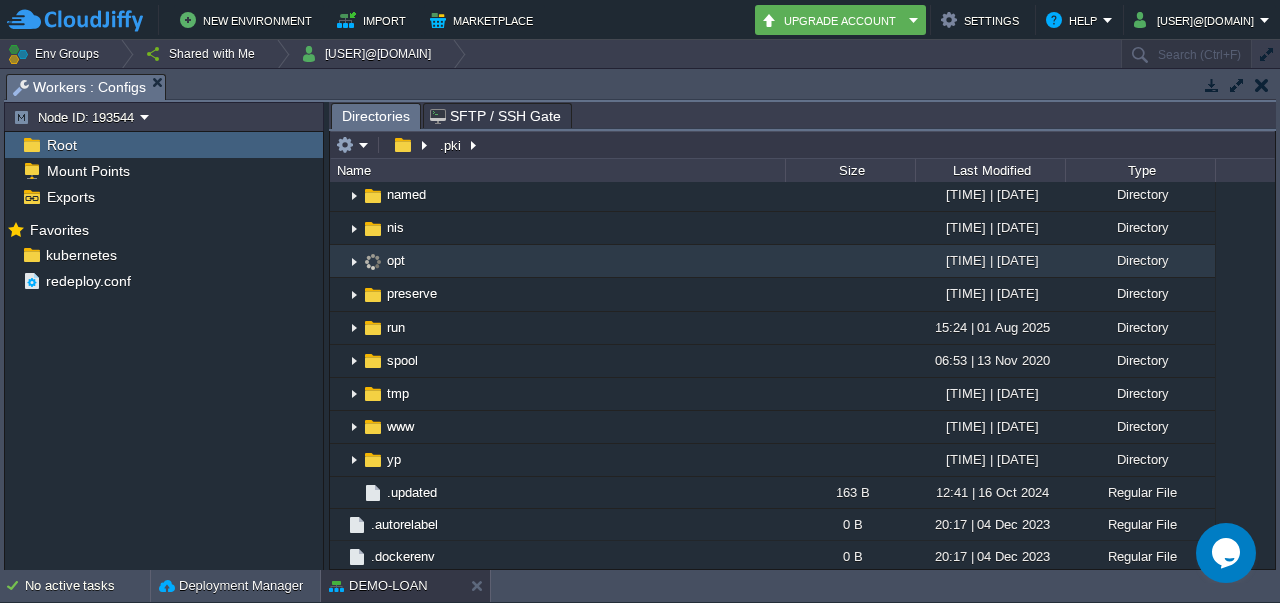 scroll, scrollTop: 1194, scrollLeft: 0, axis: vertical 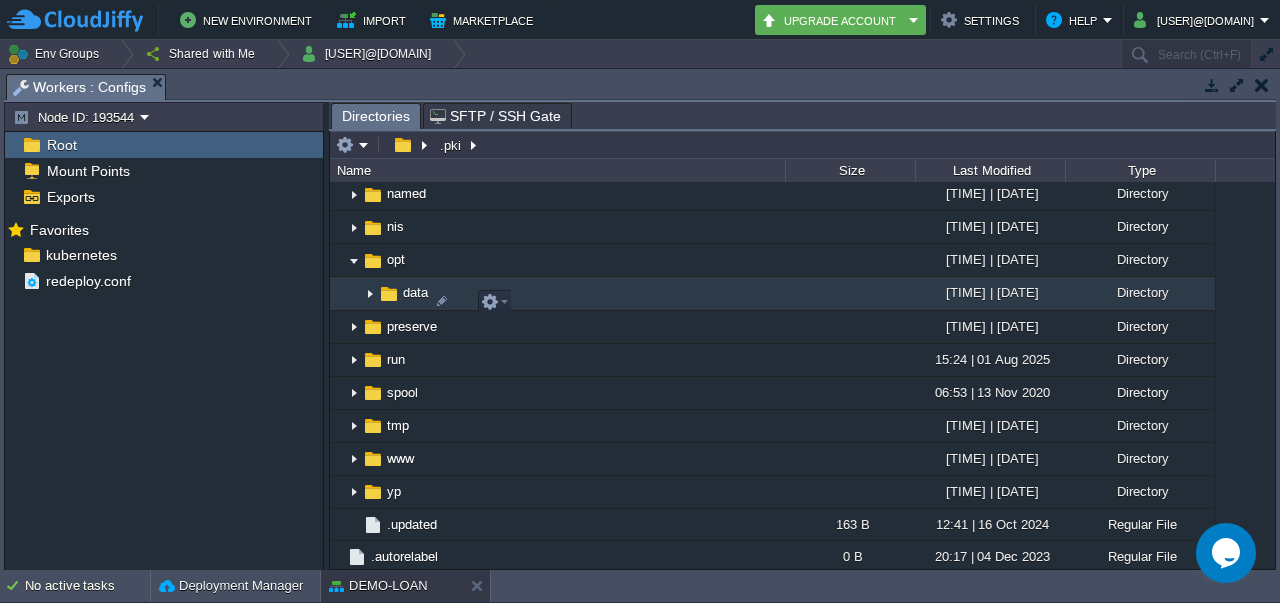 click at bounding box center (370, 294) 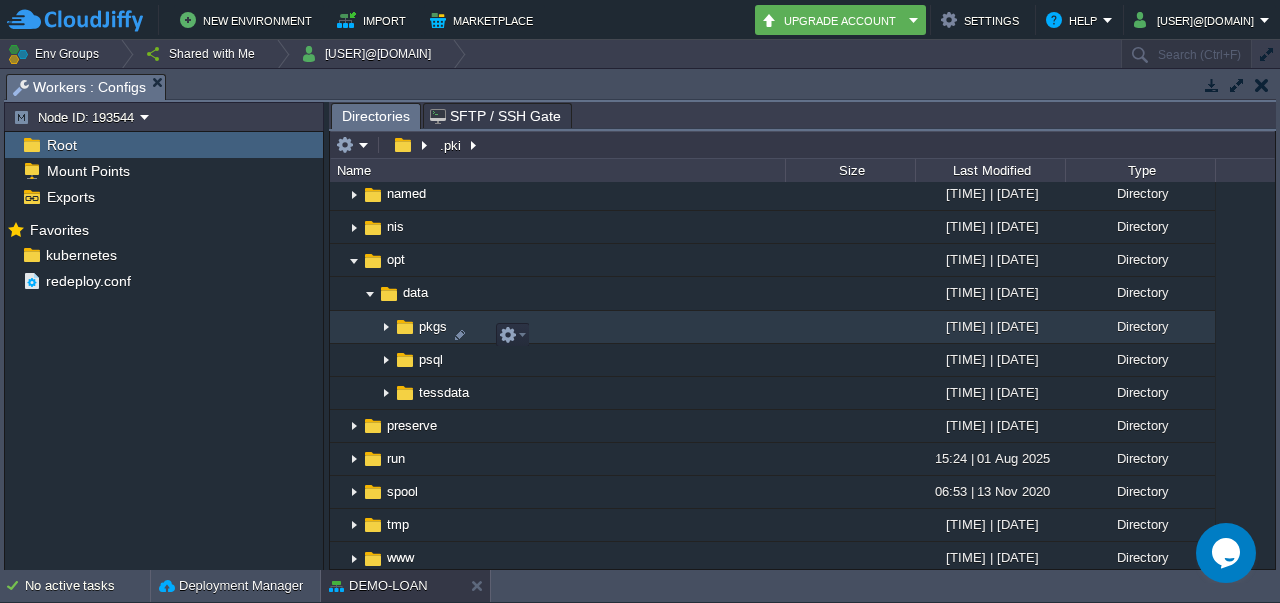 click at bounding box center (386, 327) 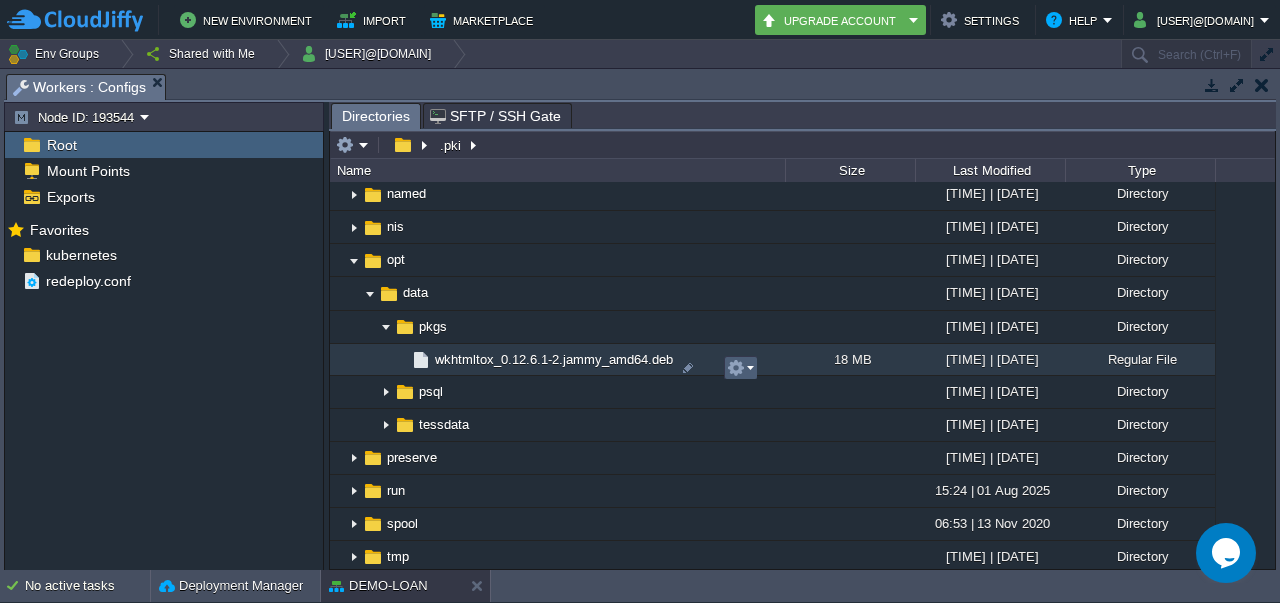 click at bounding box center (736, 368) 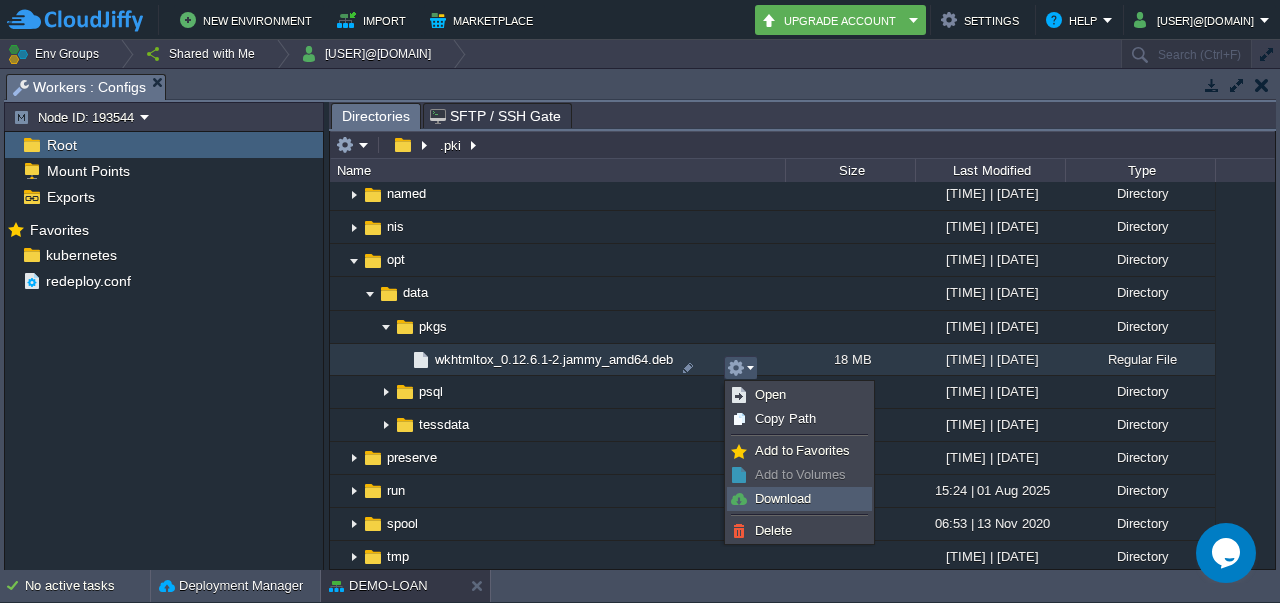 click on "Download" at bounding box center (799, 499) 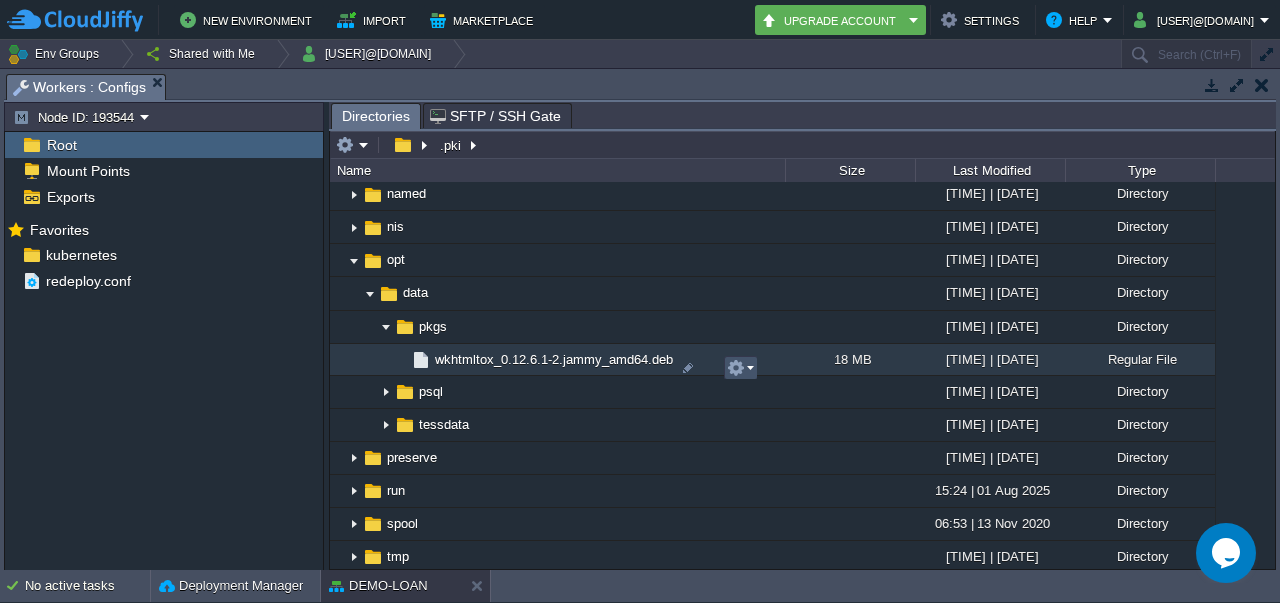 click at bounding box center [736, 368] 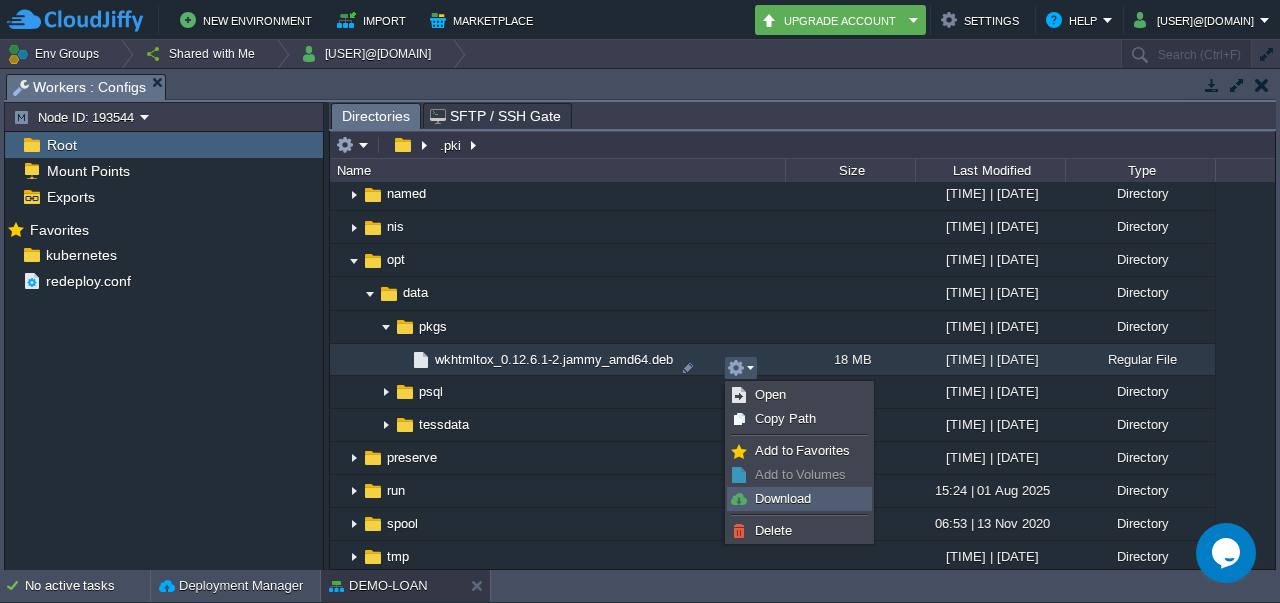 click on "Download" at bounding box center [783, 498] 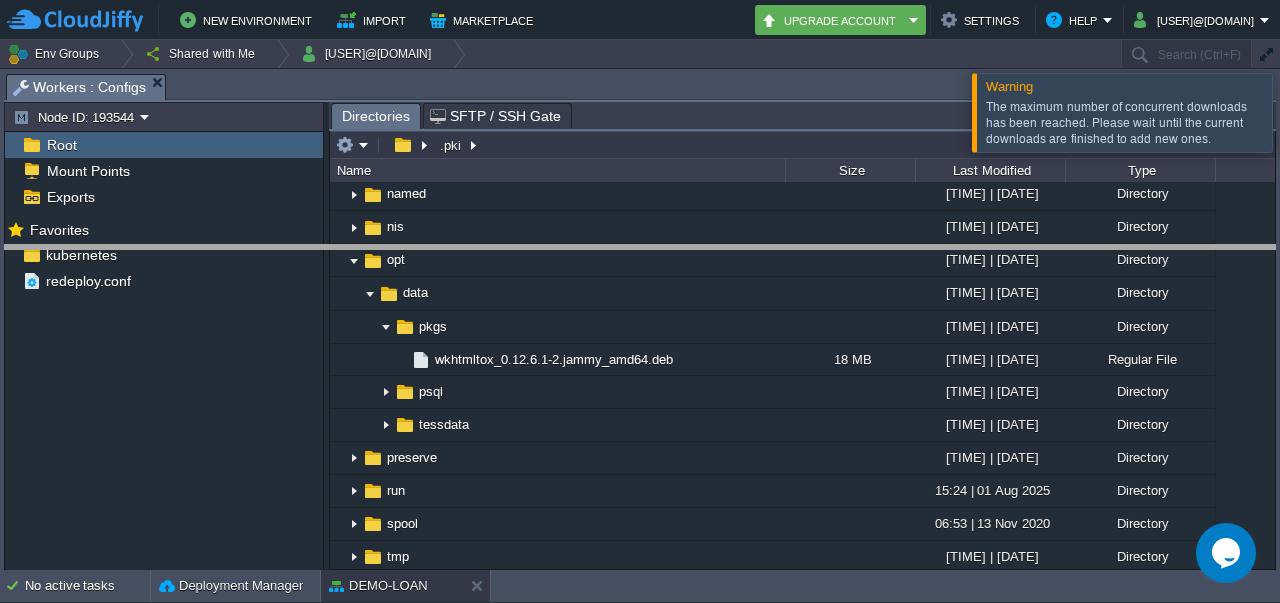 drag, startPoint x: 450, startPoint y: 88, endPoint x: 439, endPoint y: 257, distance: 169.3576 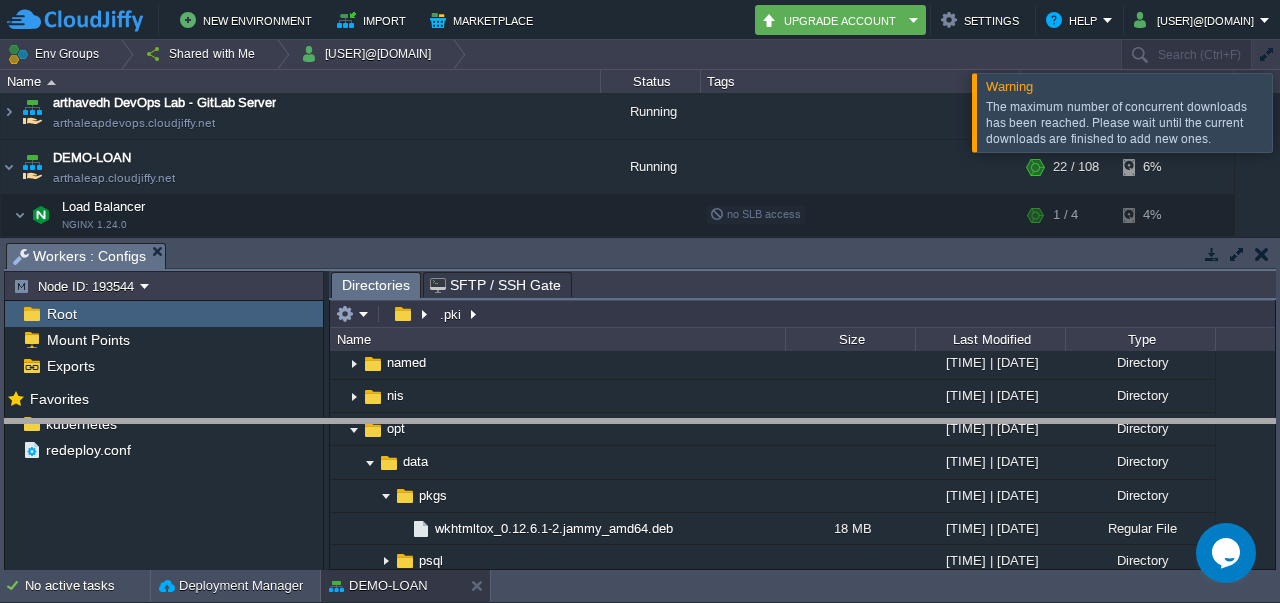 drag, startPoint x: 380, startPoint y: 247, endPoint x: 370, endPoint y: 425, distance: 178.28067 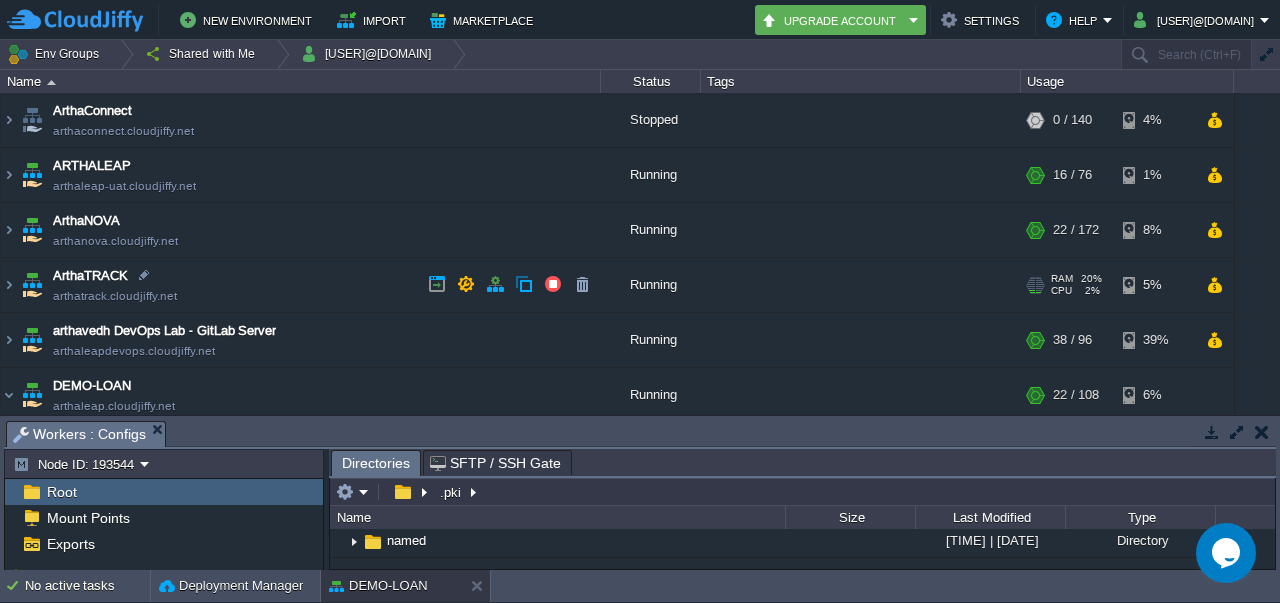 scroll, scrollTop: 75, scrollLeft: 0, axis: vertical 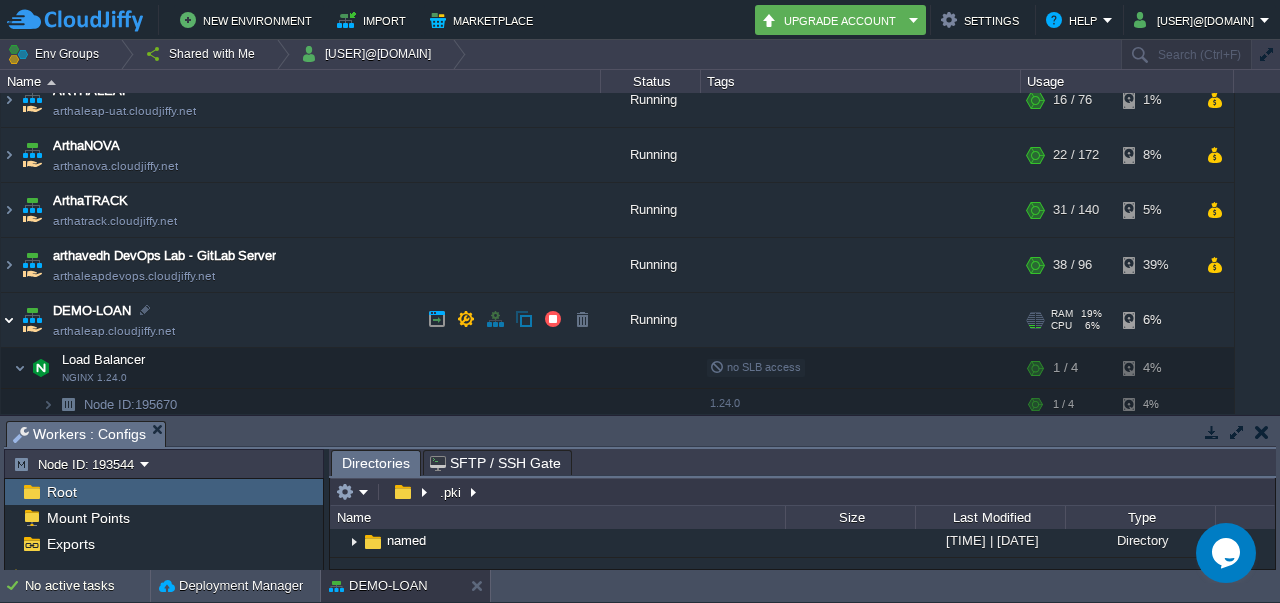 click at bounding box center (9, 320) 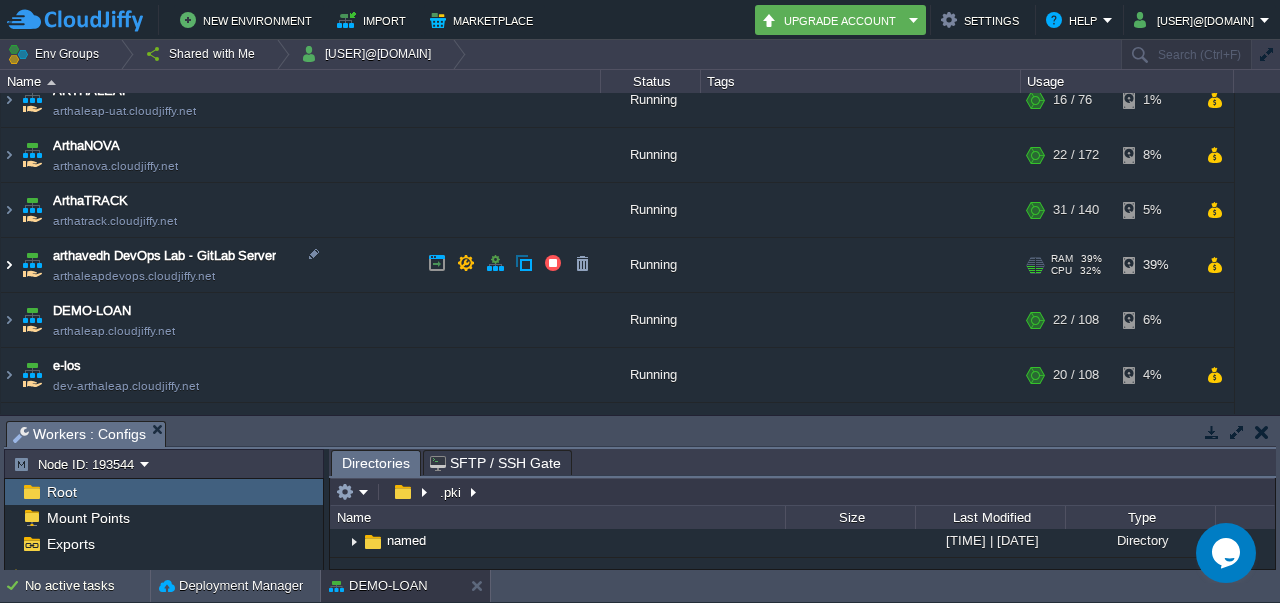 scroll, scrollTop: 0, scrollLeft: 0, axis: both 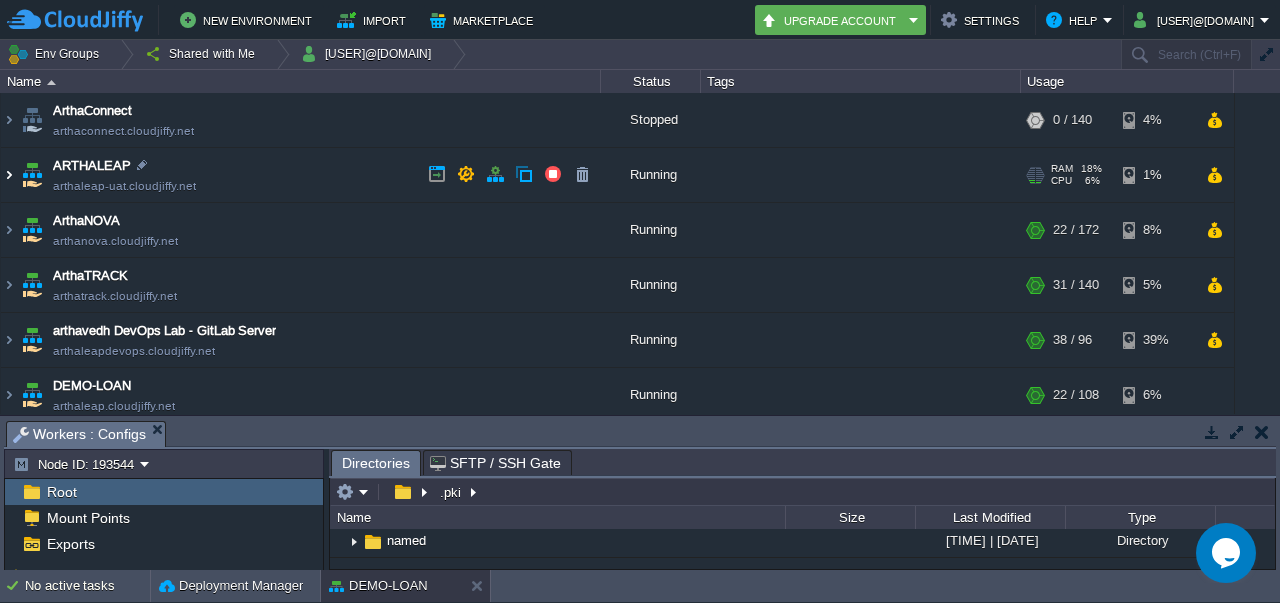 click at bounding box center (9, 175) 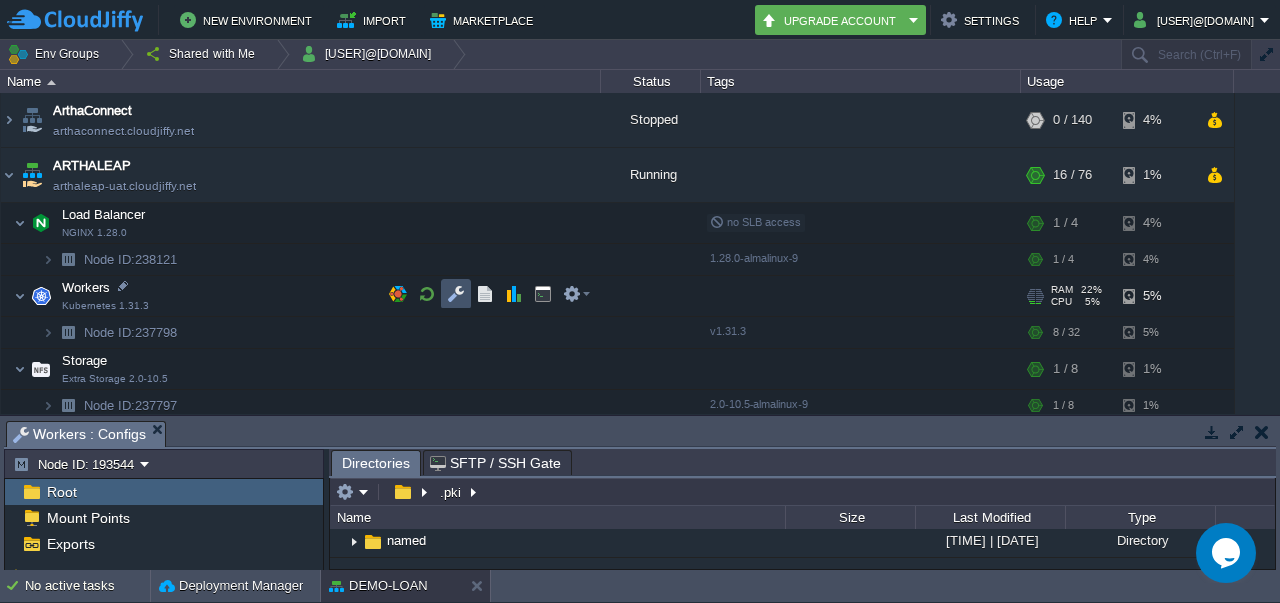 click at bounding box center [456, 294] 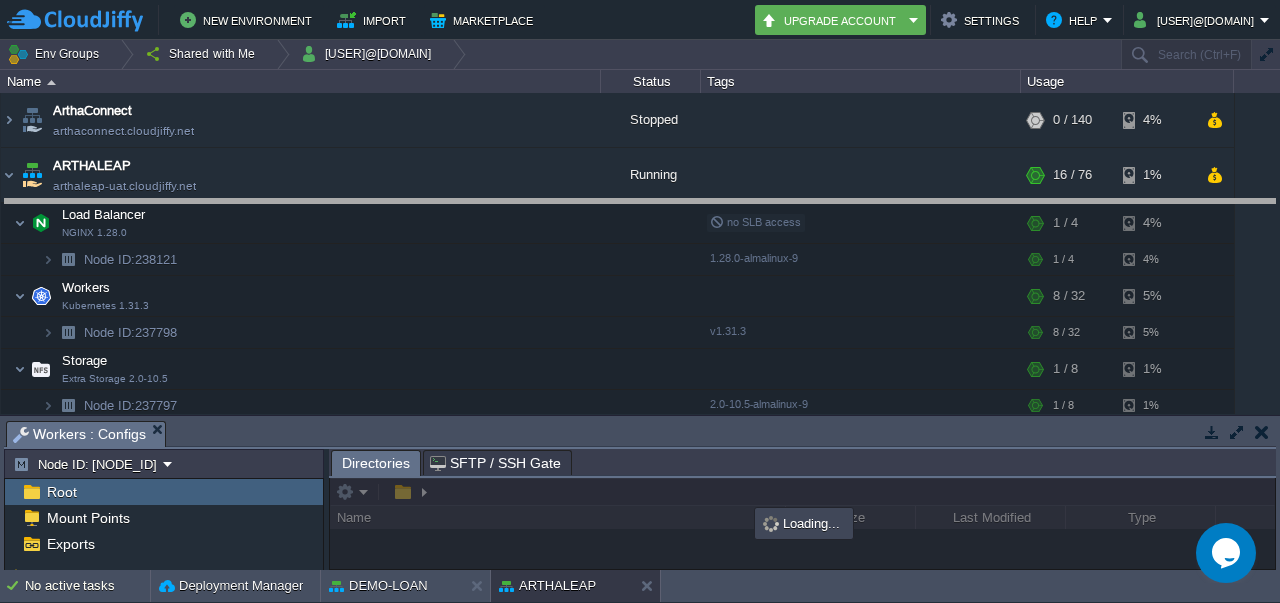 drag, startPoint x: 661, startPoint y: 433, endPoint x: 682, endPoint y: 208, distance: 225.97787 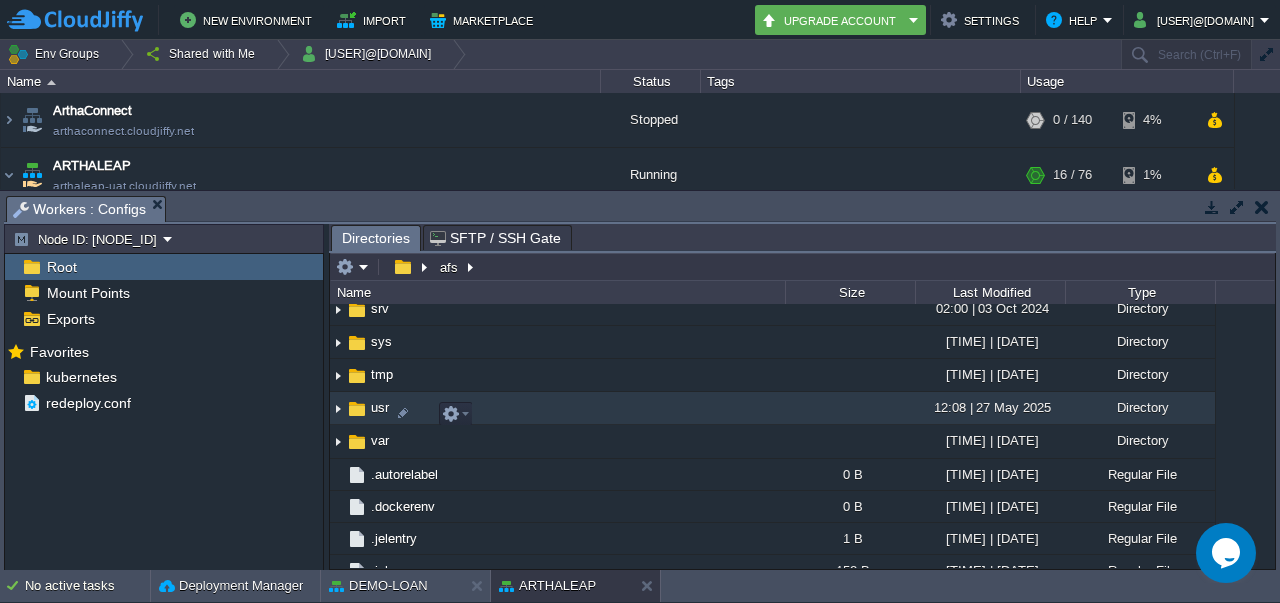 scroll, scrollTop: 665, scrollLeft: 0, axis: vertical 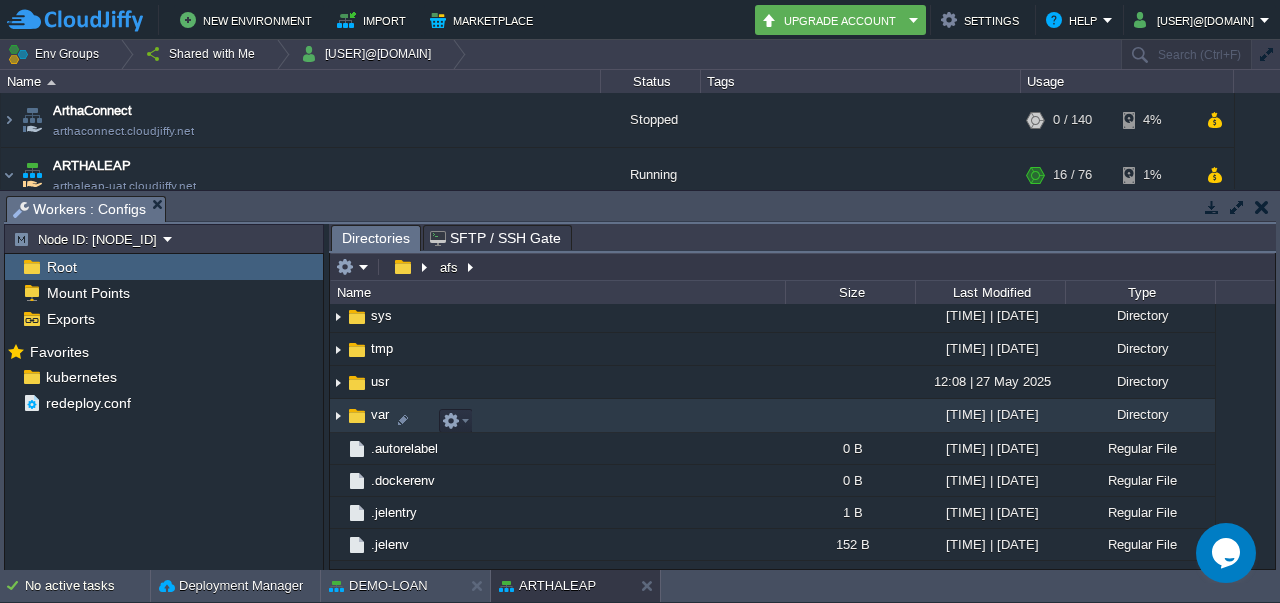 click at bounding box center (338, 416) 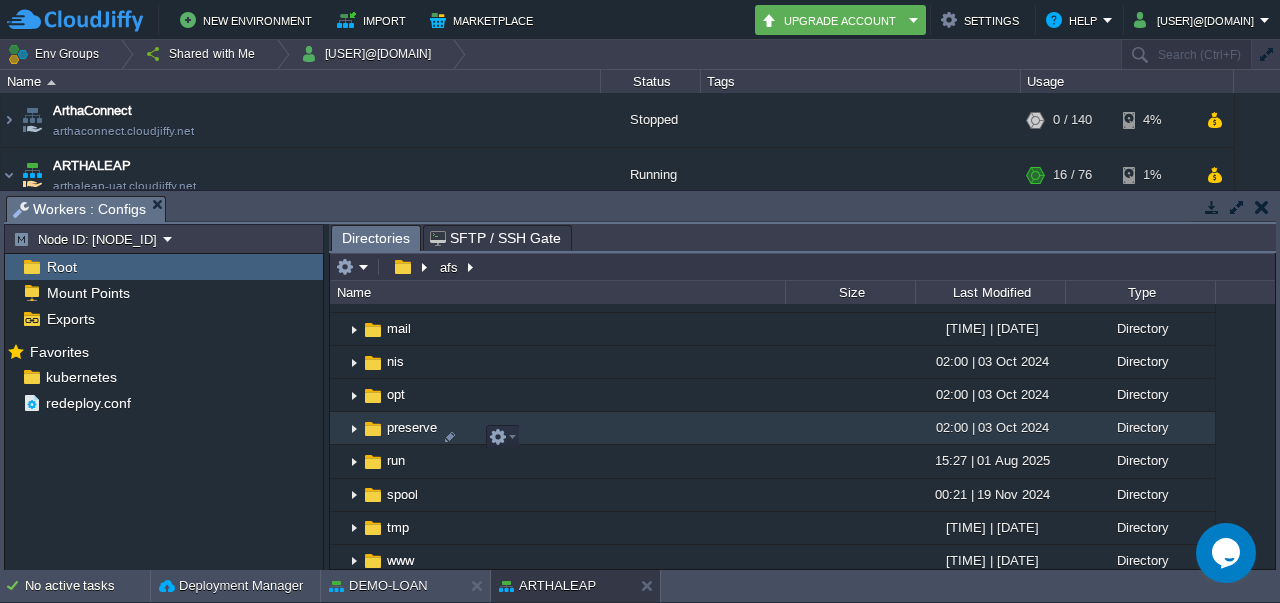 scroll, scrollTop: 1149, scrollLeft: 0, axis: vertical 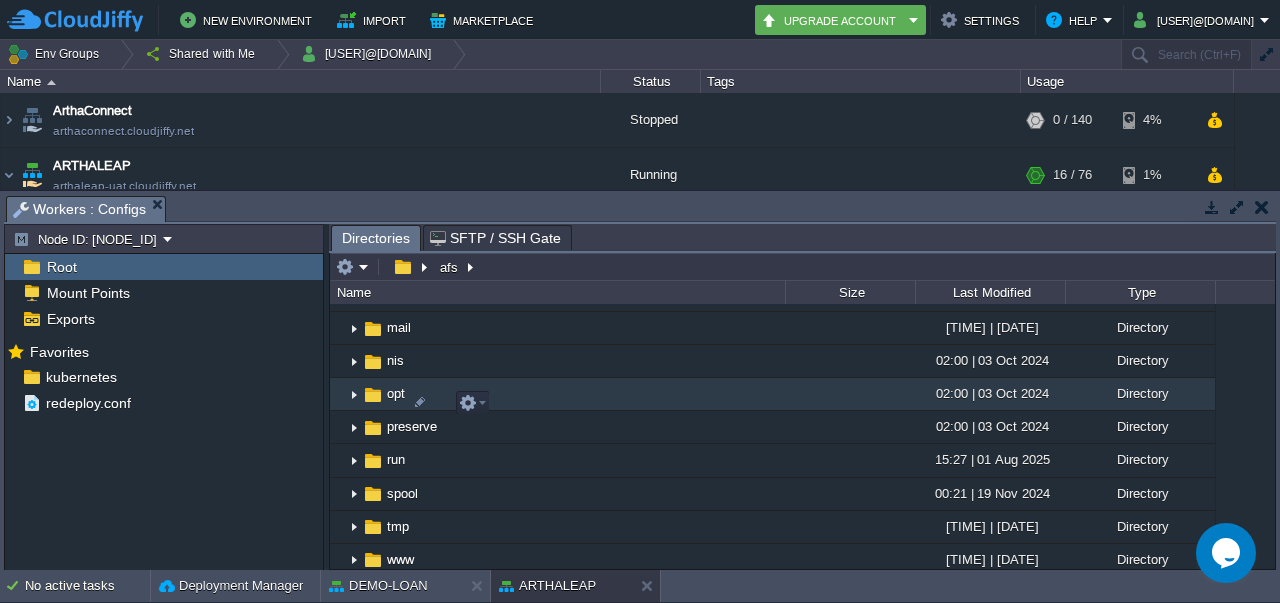 click at bounding box center (354, 394) 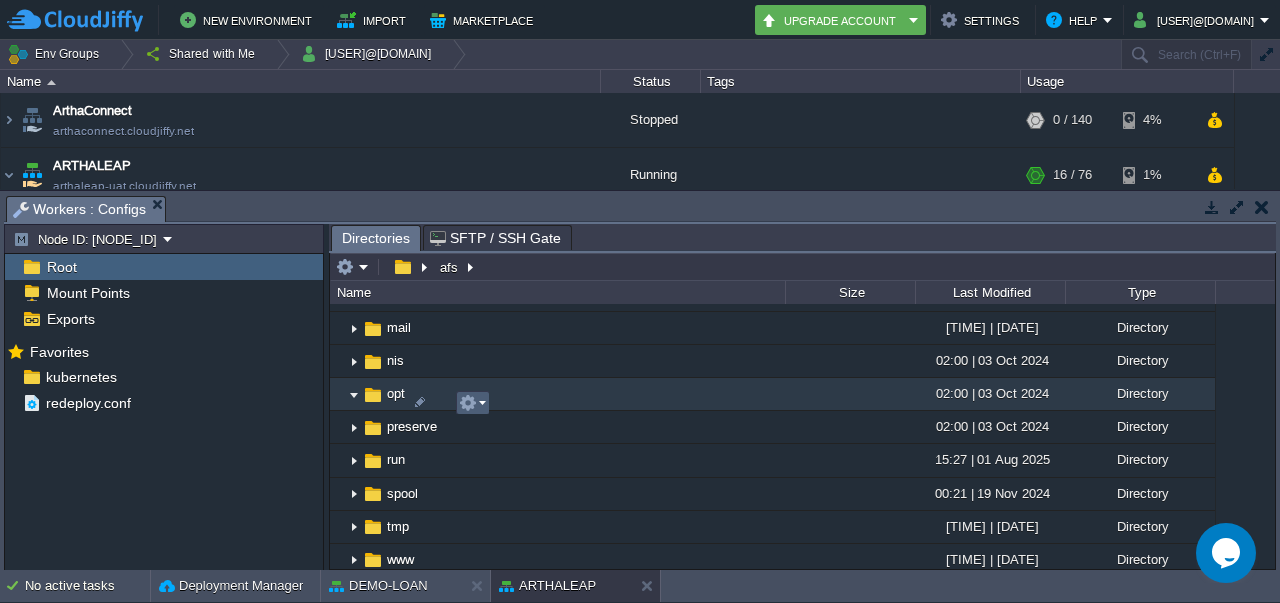 click at bounding box center [468, 403] 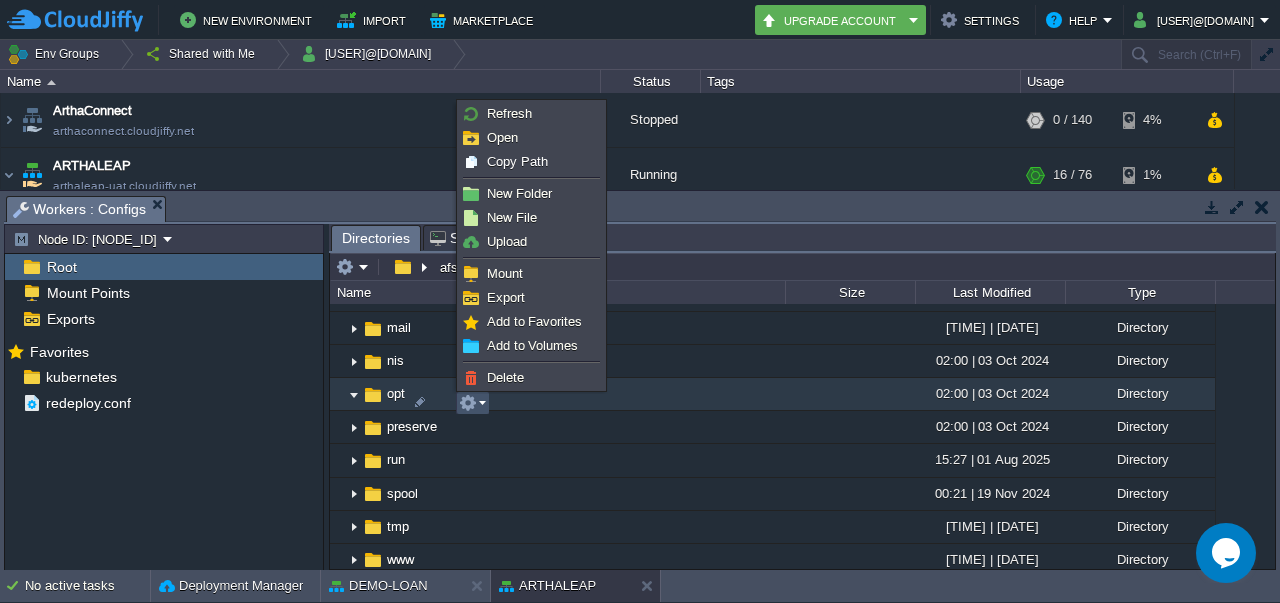 click at bounding box center [468, 403] 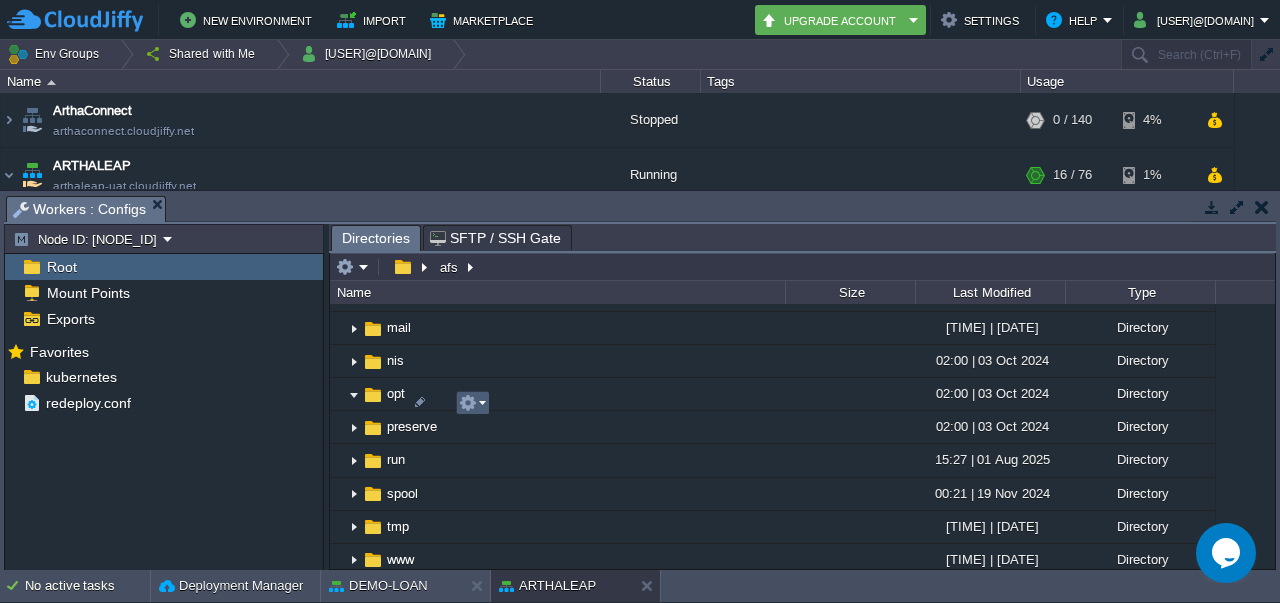 type 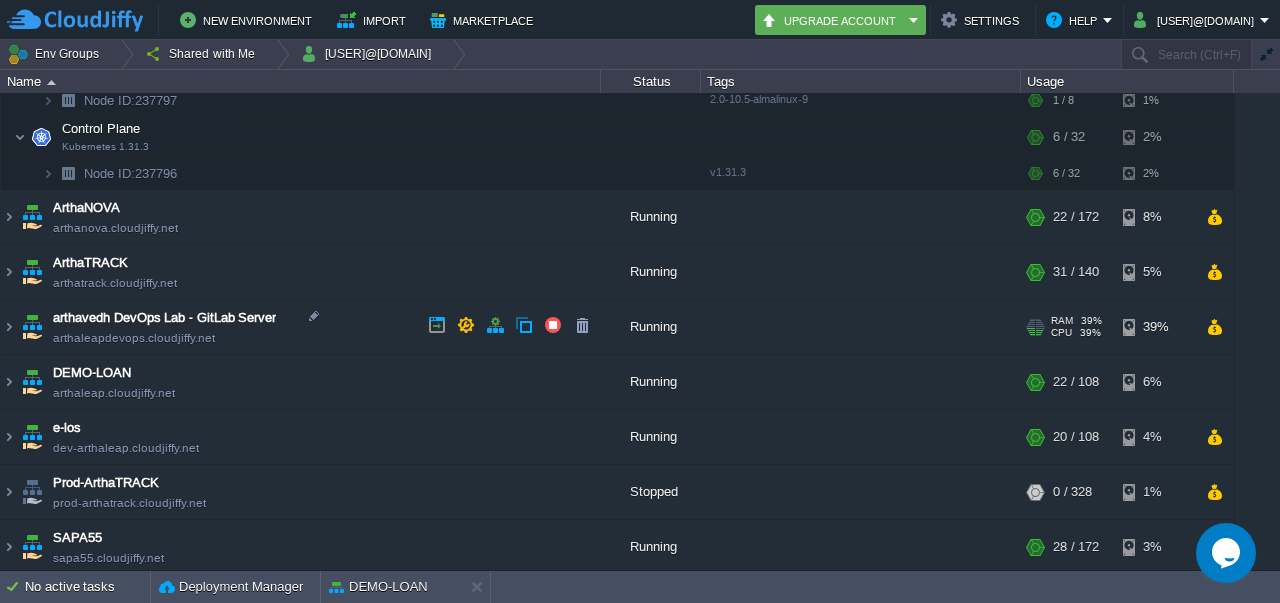 scroll, scrollTop: 345, scrollLeft: 0, axis: vertical 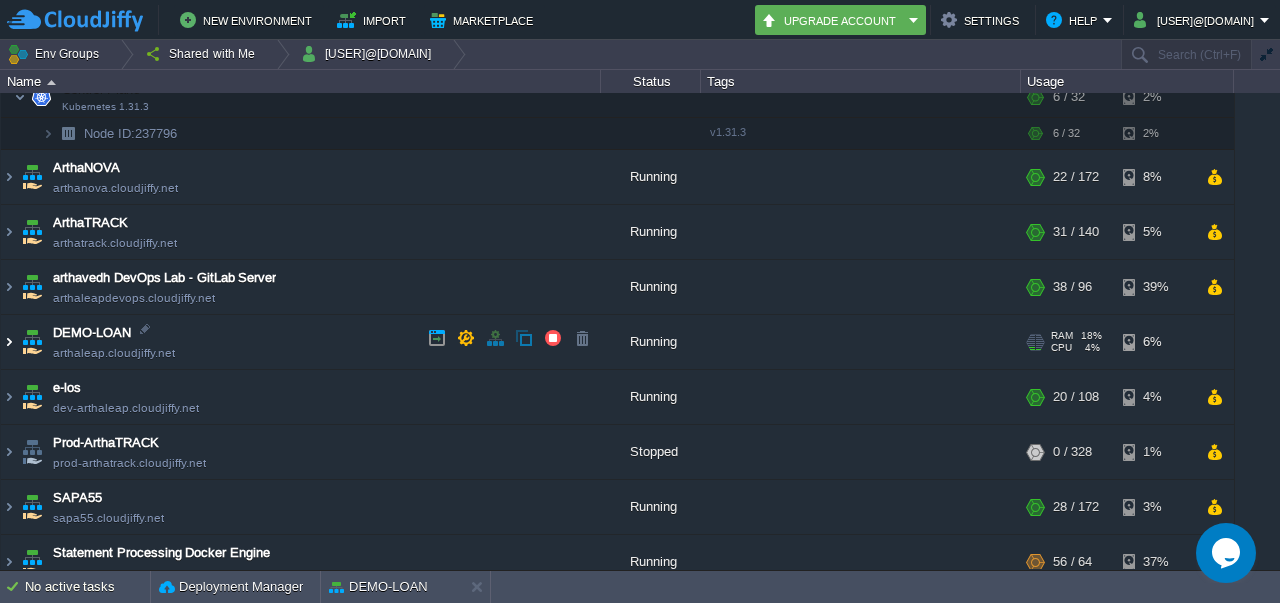 click at bounding box center (9, 342) 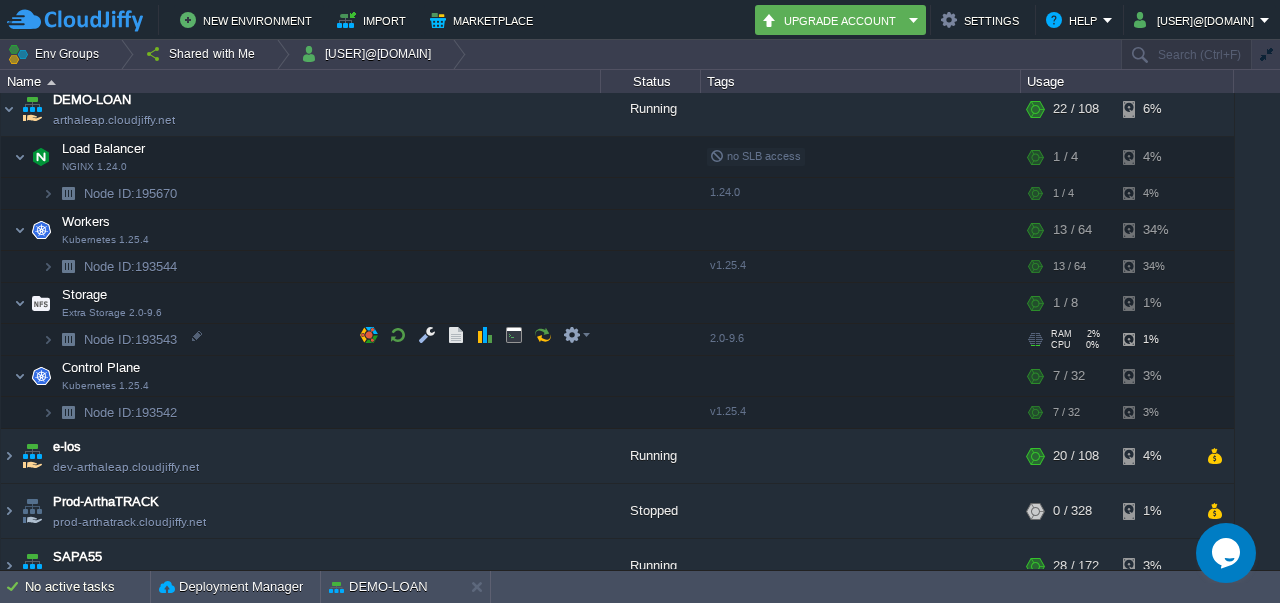 scroll, scrollTop: 526, scrollLeft: 0, axis: vertical 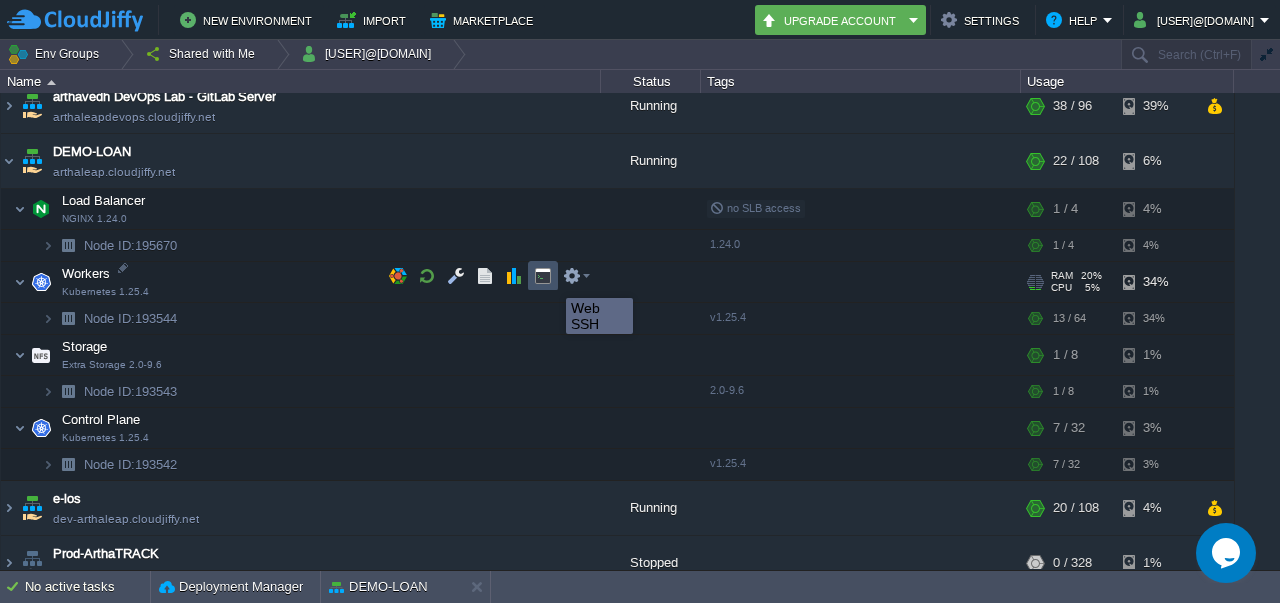 click at bounding box center [543, 276] 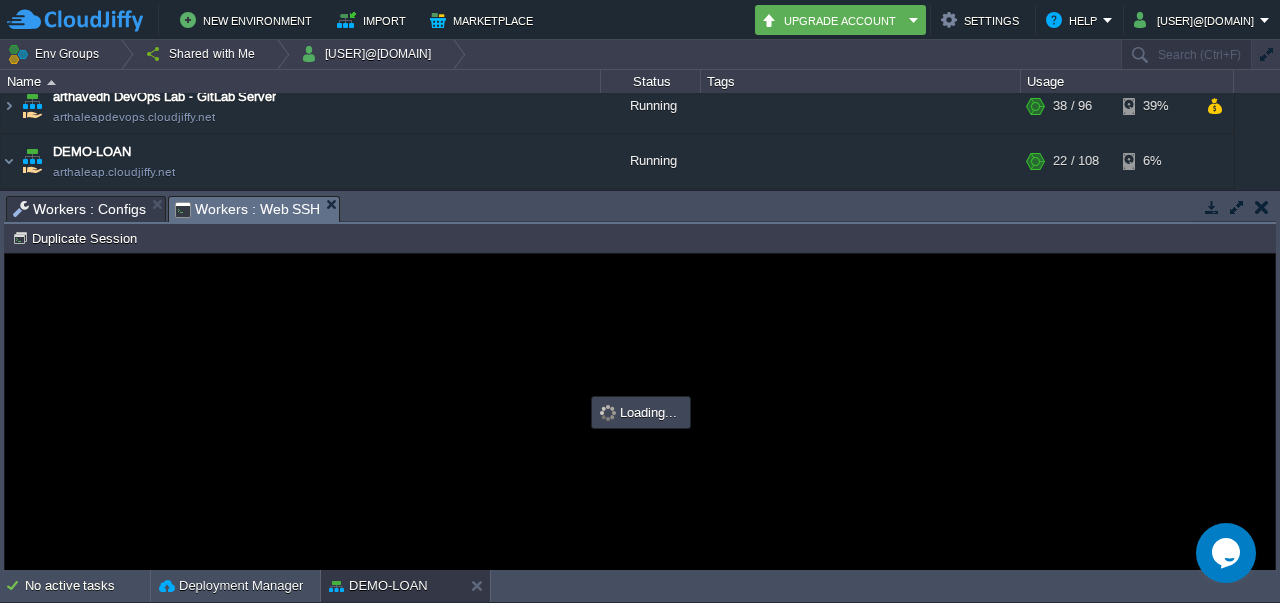 click at bounding box center (1262, 207) 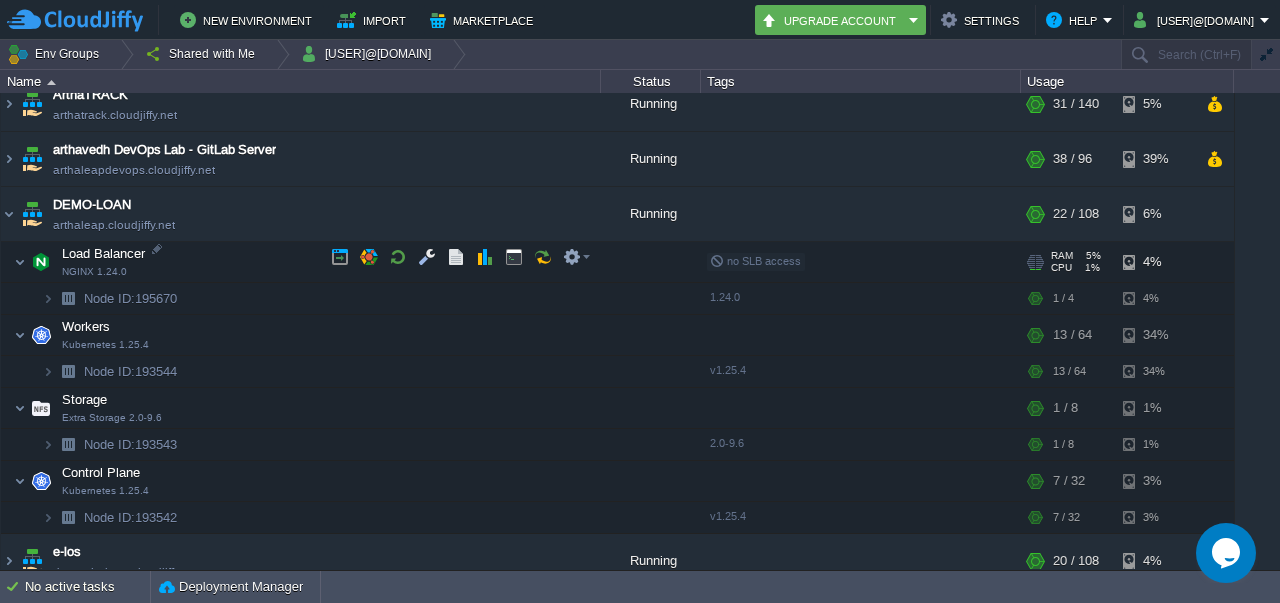 scroll, scrollTop: 472, scrollLeft: 0, axis: vertical 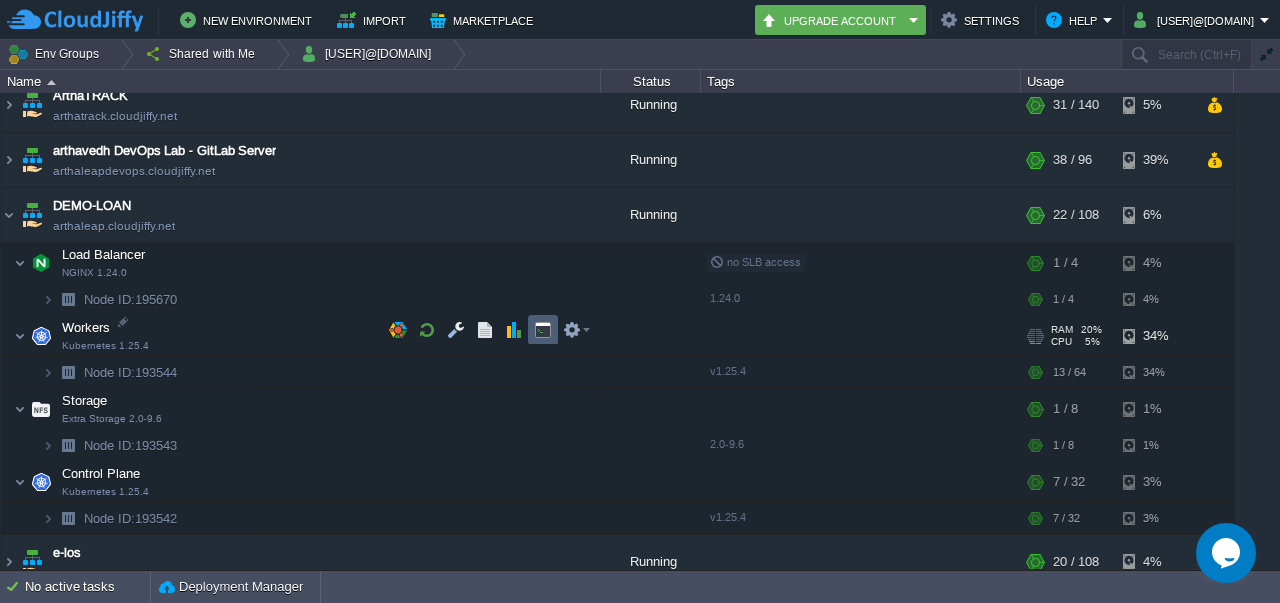 click at bounding box center (543, 330) 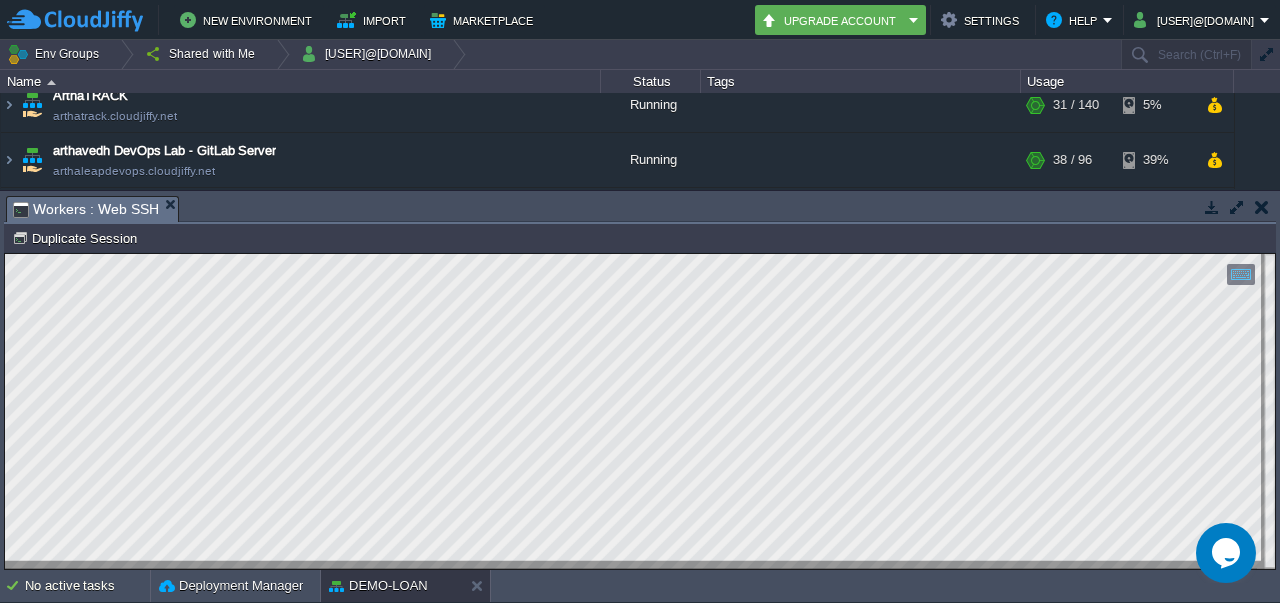 scroll, scrollTop: 0, scrollLeft: 0, axis: both 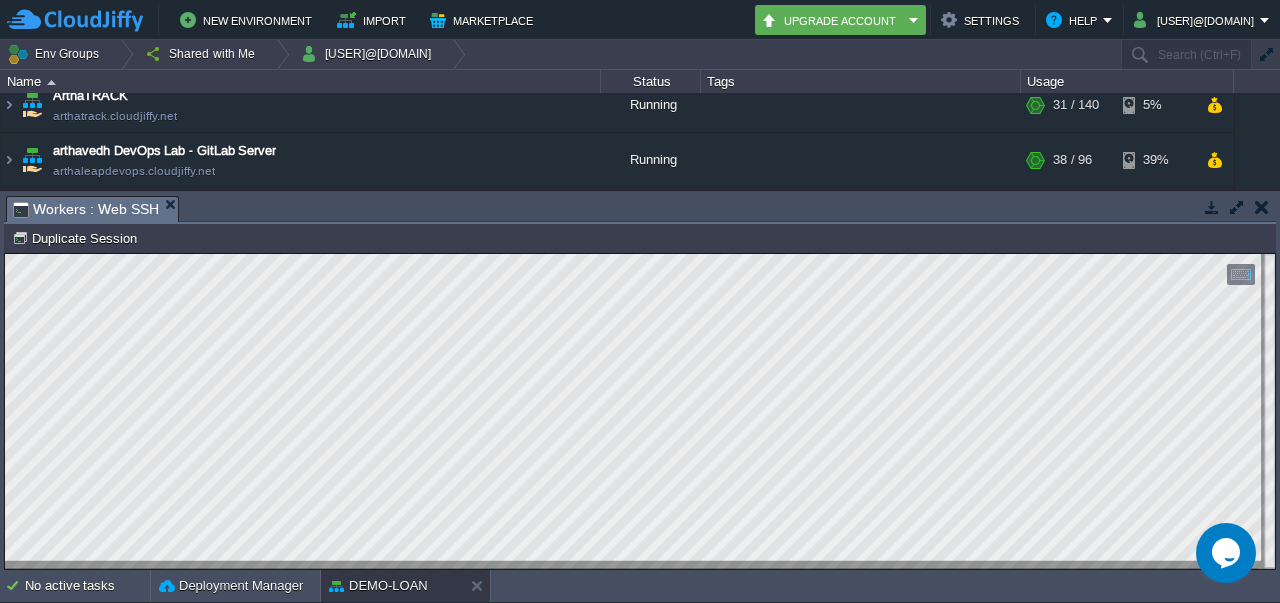 click at bounding box center (1262, 207) 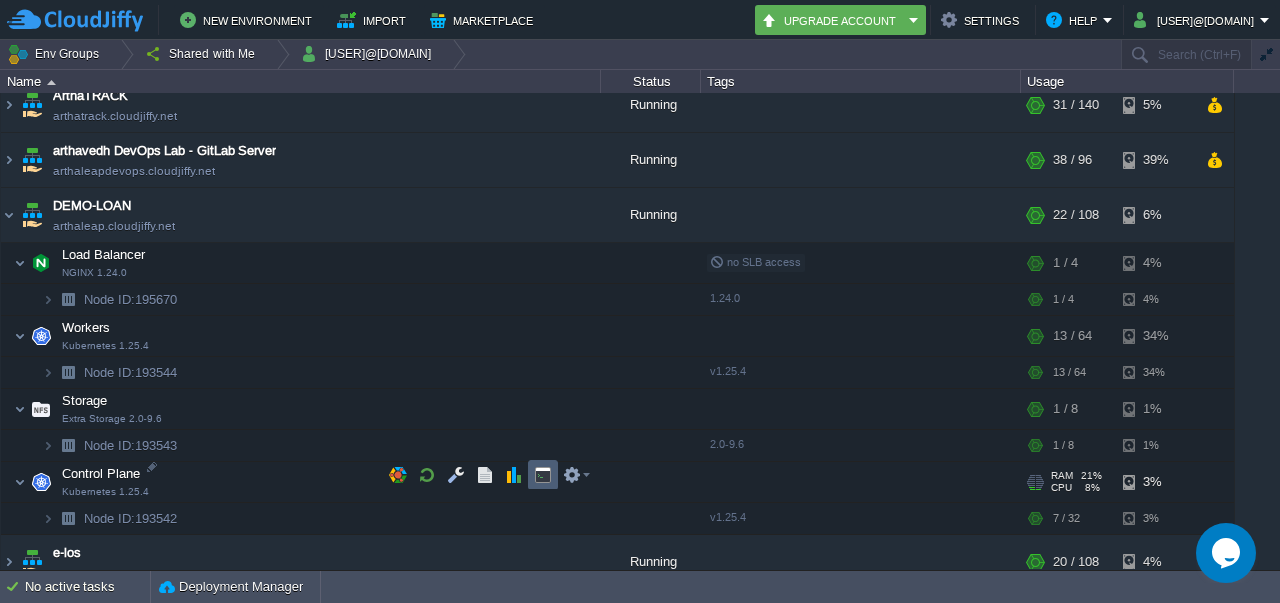 click at bounding box center [543, 475] 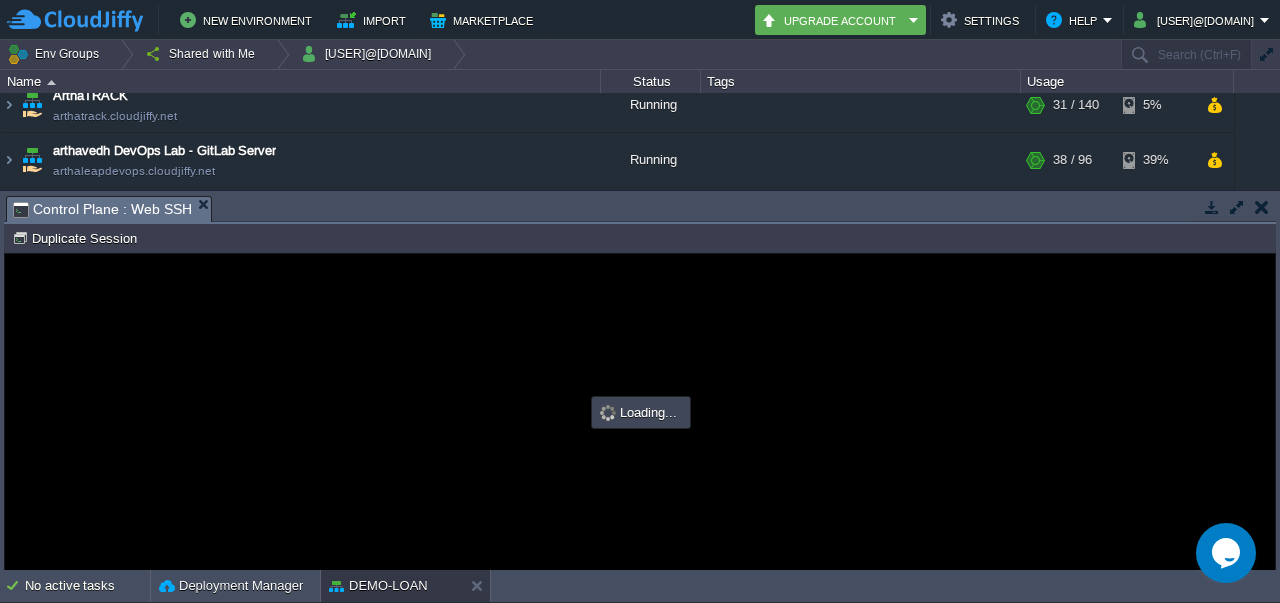 scroll, scrollTop: 0, scrollLeft: 0, axis: both 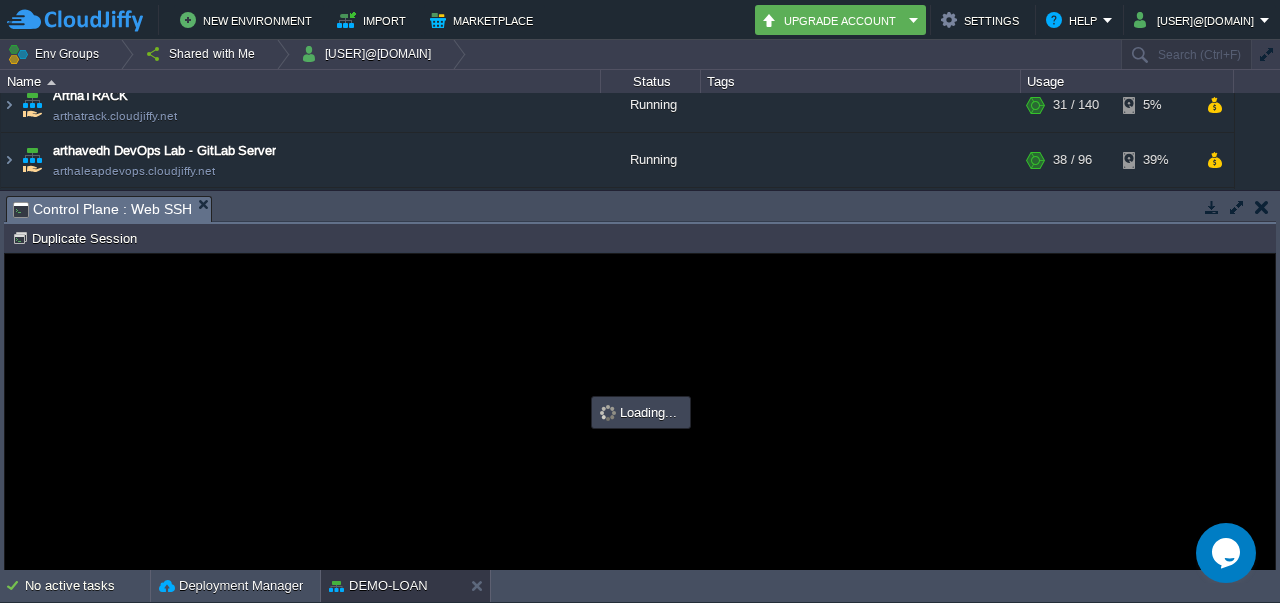 type on "#000000" 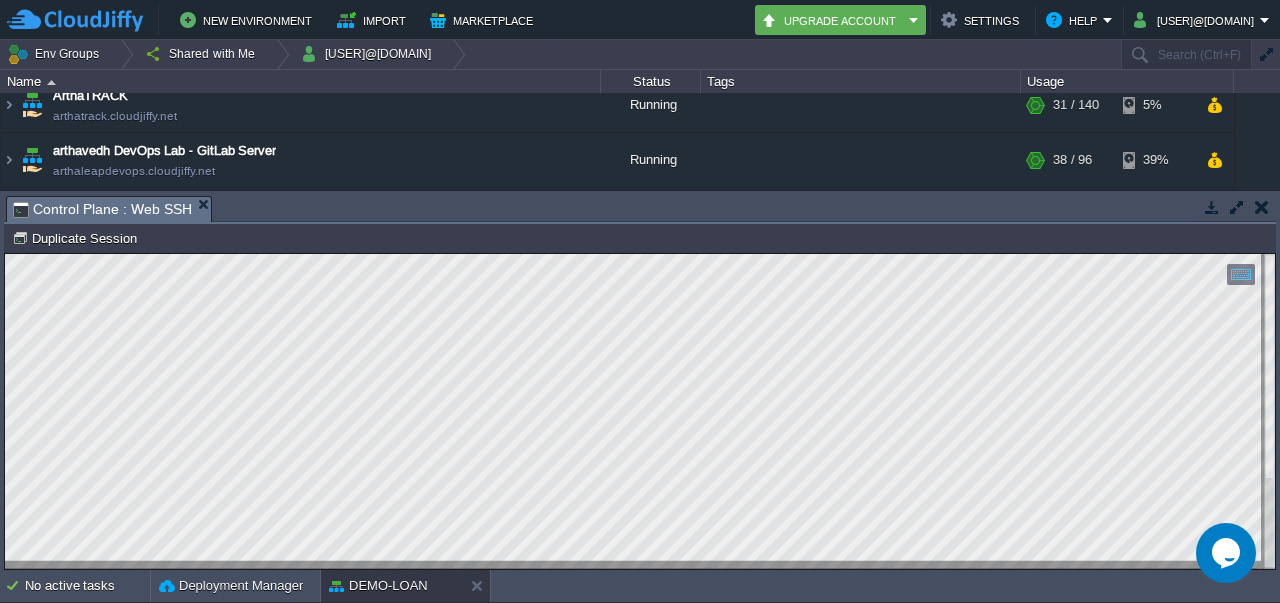 click on "Copy:                  Ctrl + Shift + C                                          Paste:                  Ctrl + V                                         Settings:                  Ctrl + Shift + Alt
0" at bounding box center [640, 254] 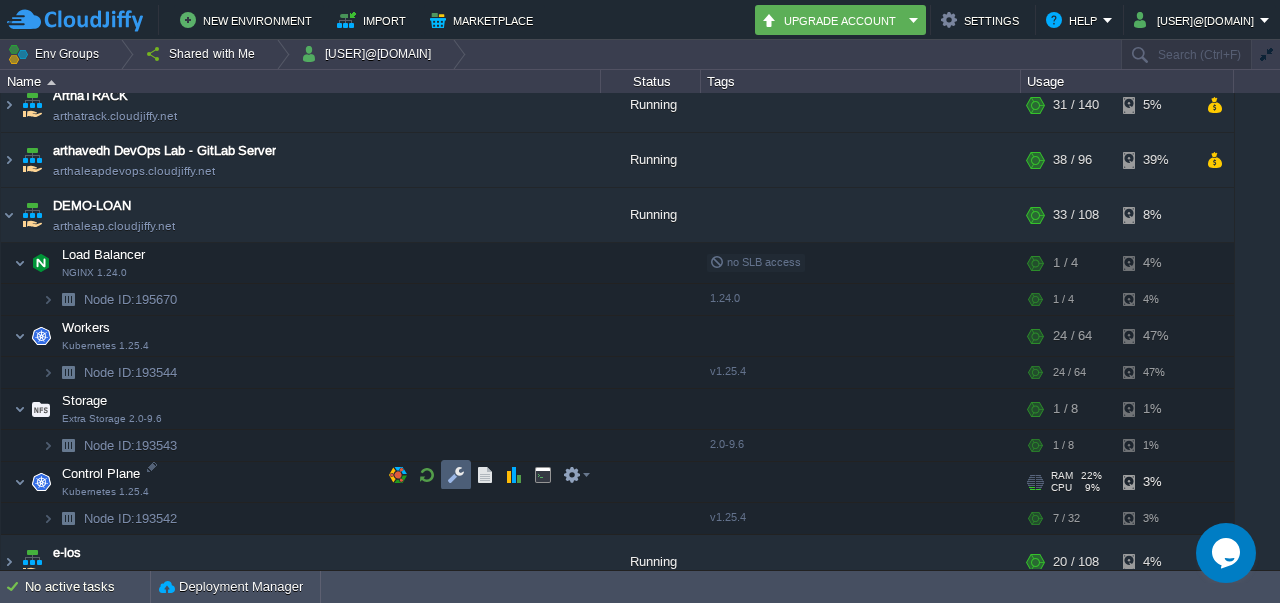 click at bounding box center (456, 475) 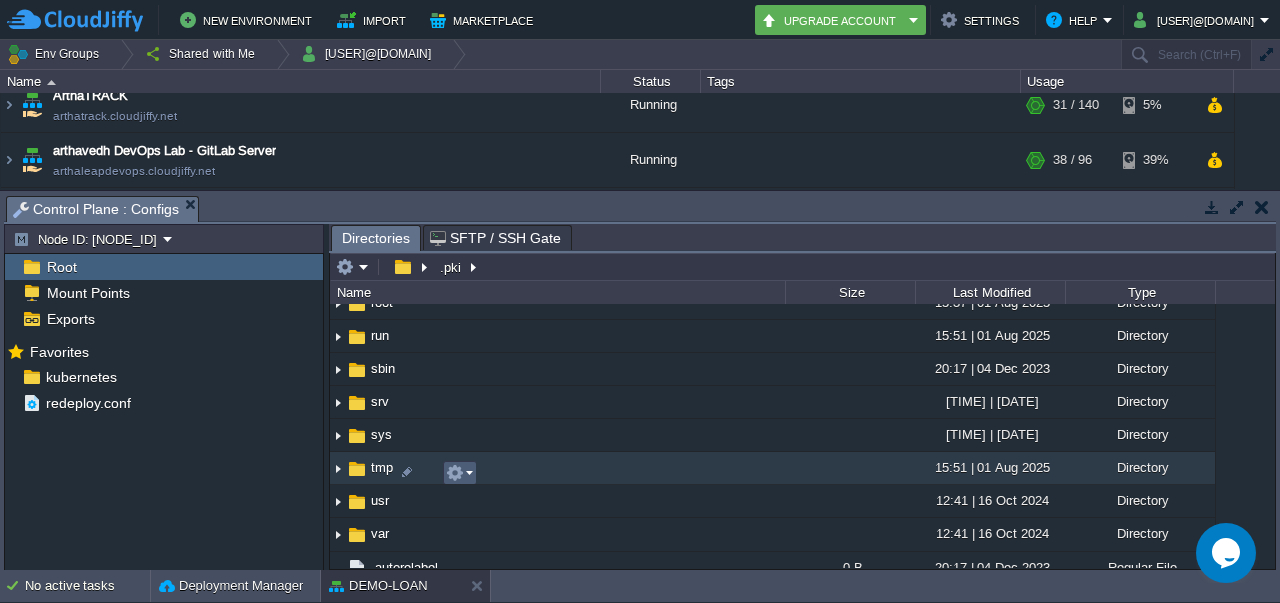 scroll, scrollTop: 557, scrollLeft: 0, axis: vertical 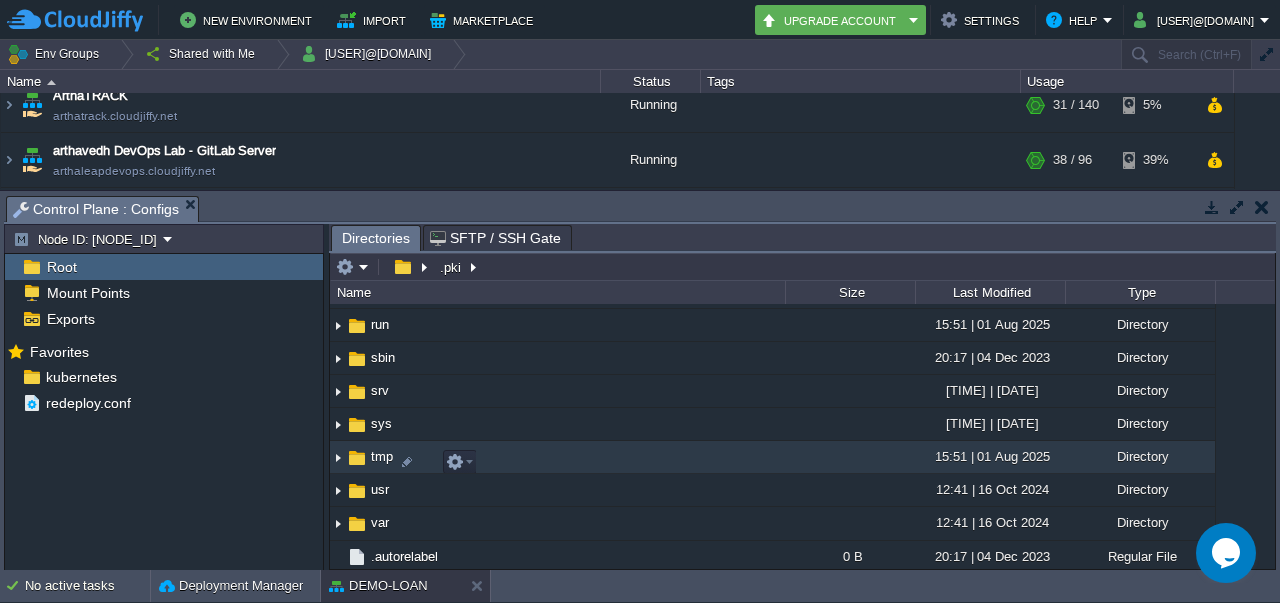 click at bounding box center [338, 457] 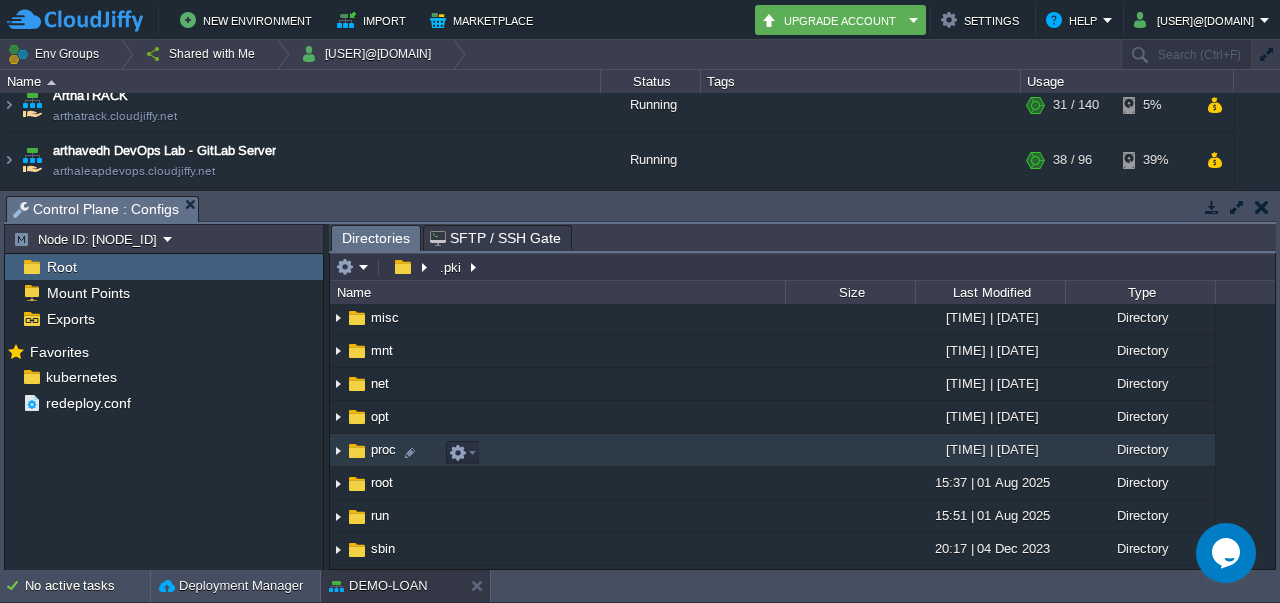 scroll, scrollTop: 354, scrollLeft: 0, axis: vertical 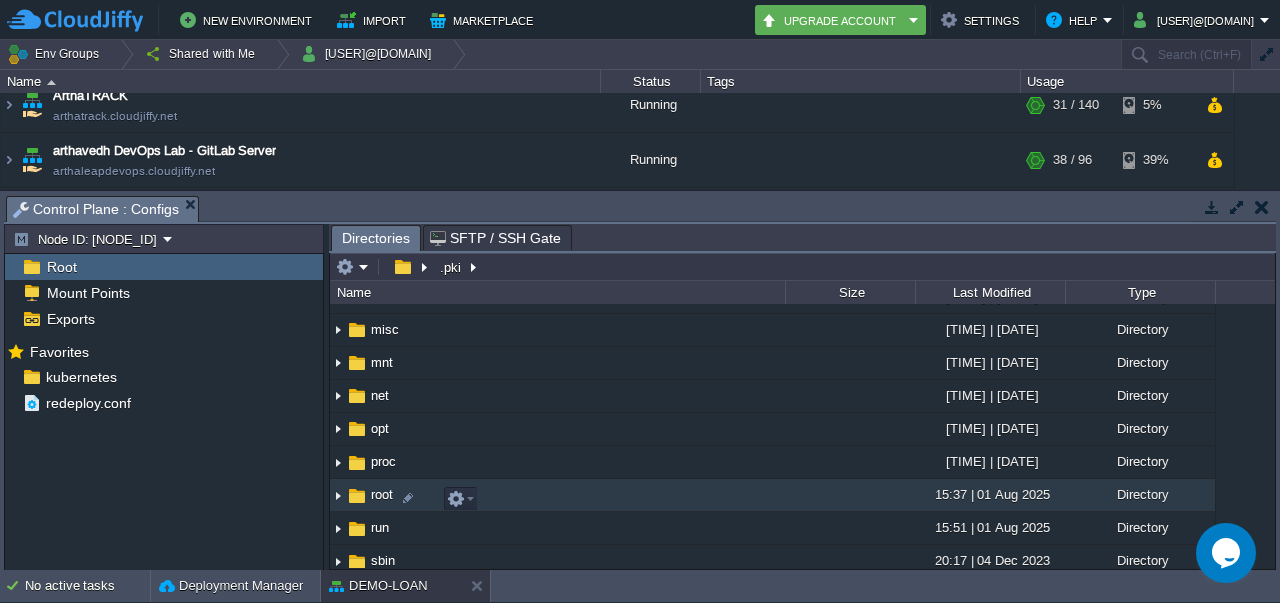 click at bounding box center [338, 495] 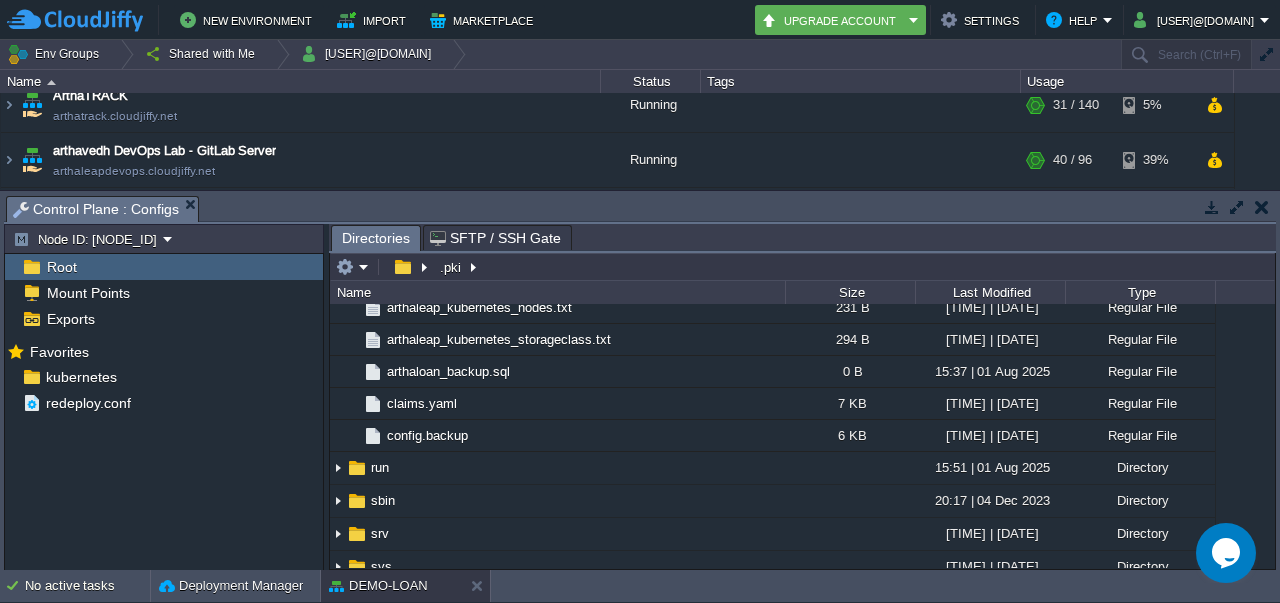 scroll, scrollTop: 1160, scrollLeft: 0, axis: vertical 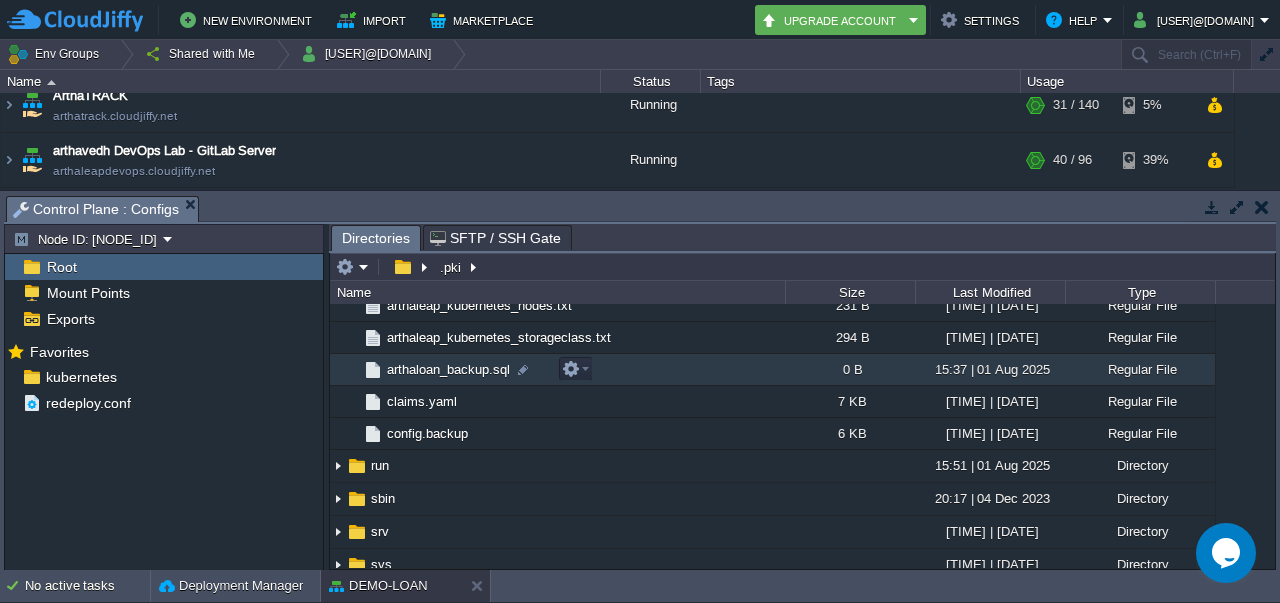 click on "0 B" at bounding box center [850, 369] 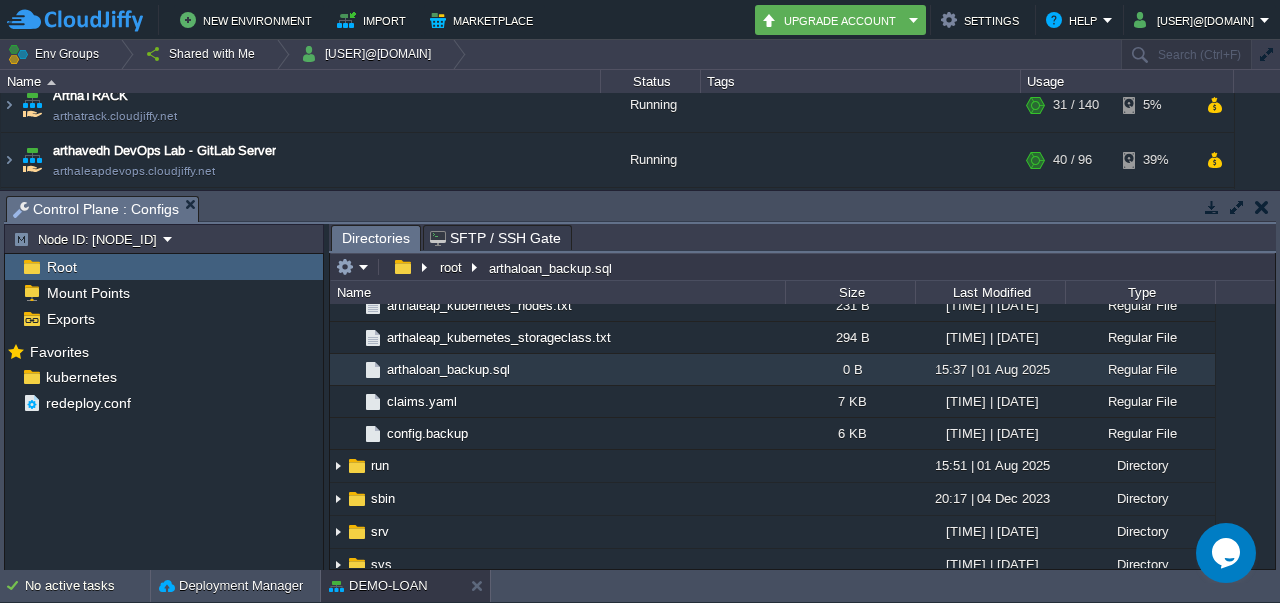 click at bounding box center [1233, 208] 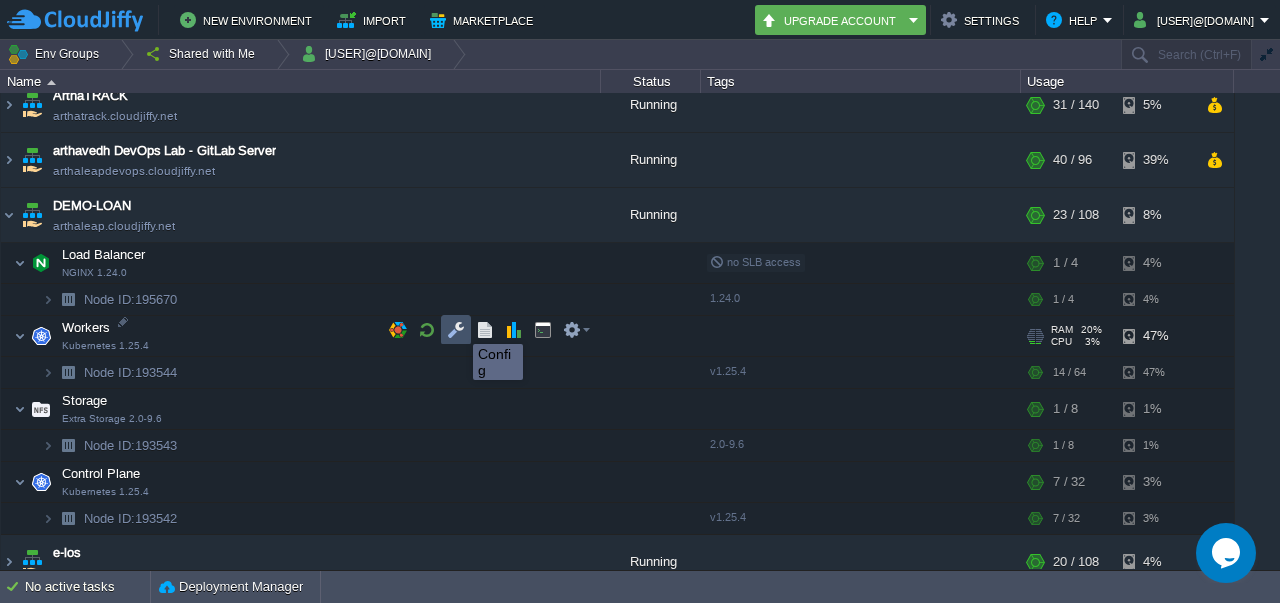 click at bounding box center (456, 330) 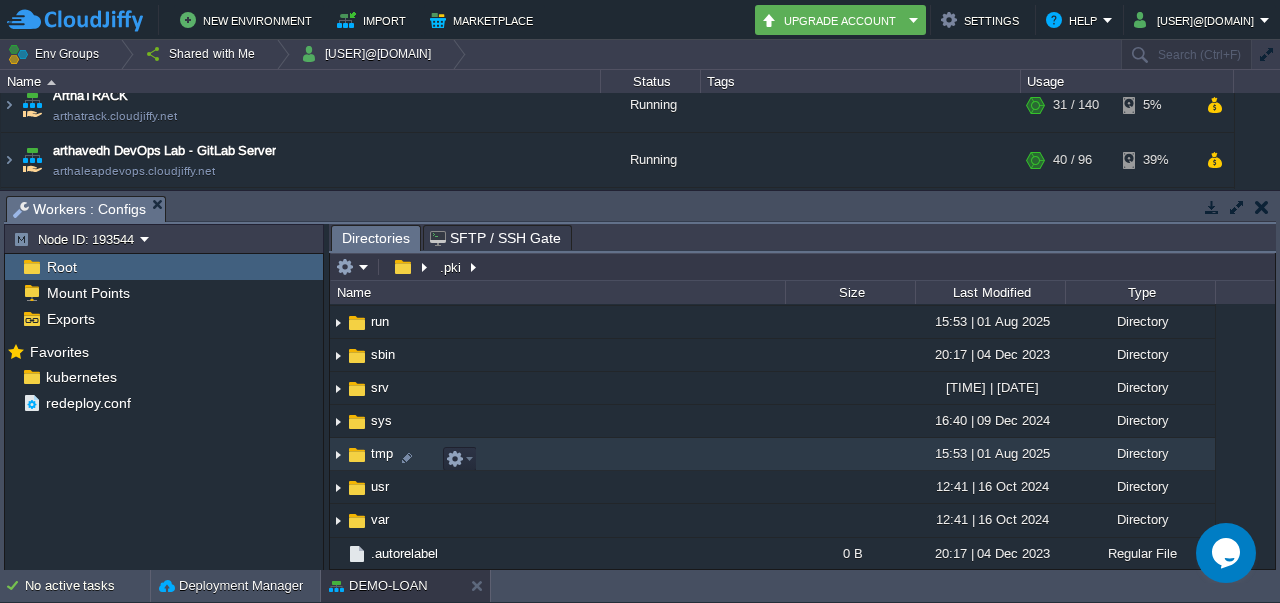 scroll, scrollTop: 592, scrollLeft: 0, axis: vertical 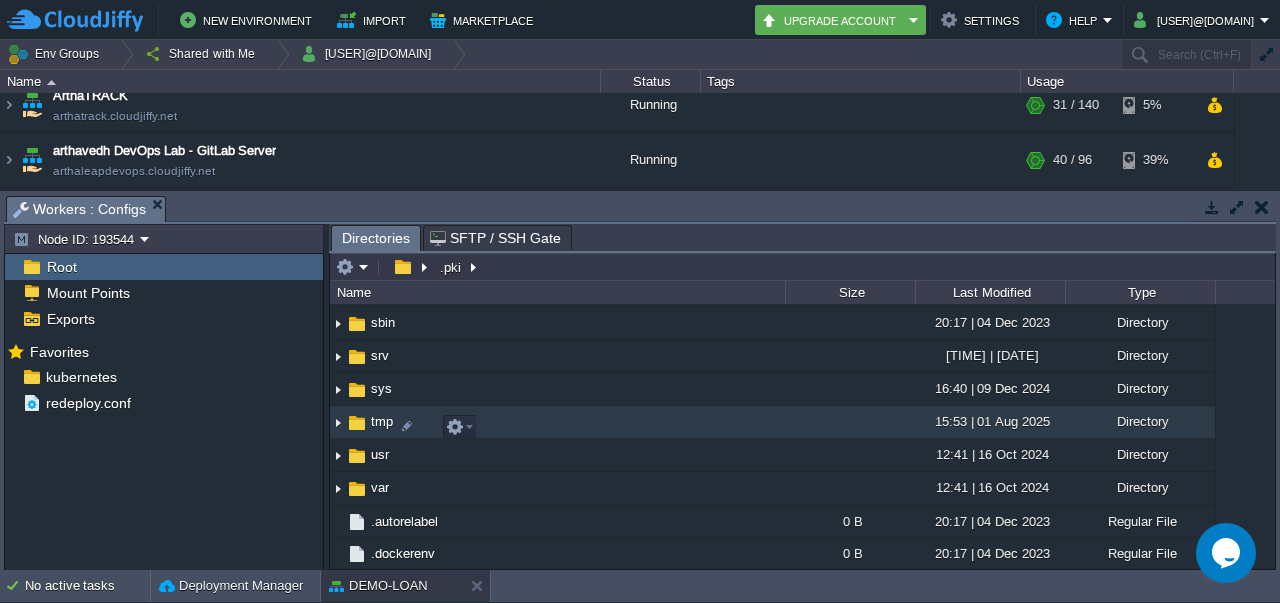 click at bounding box center [338, 422] 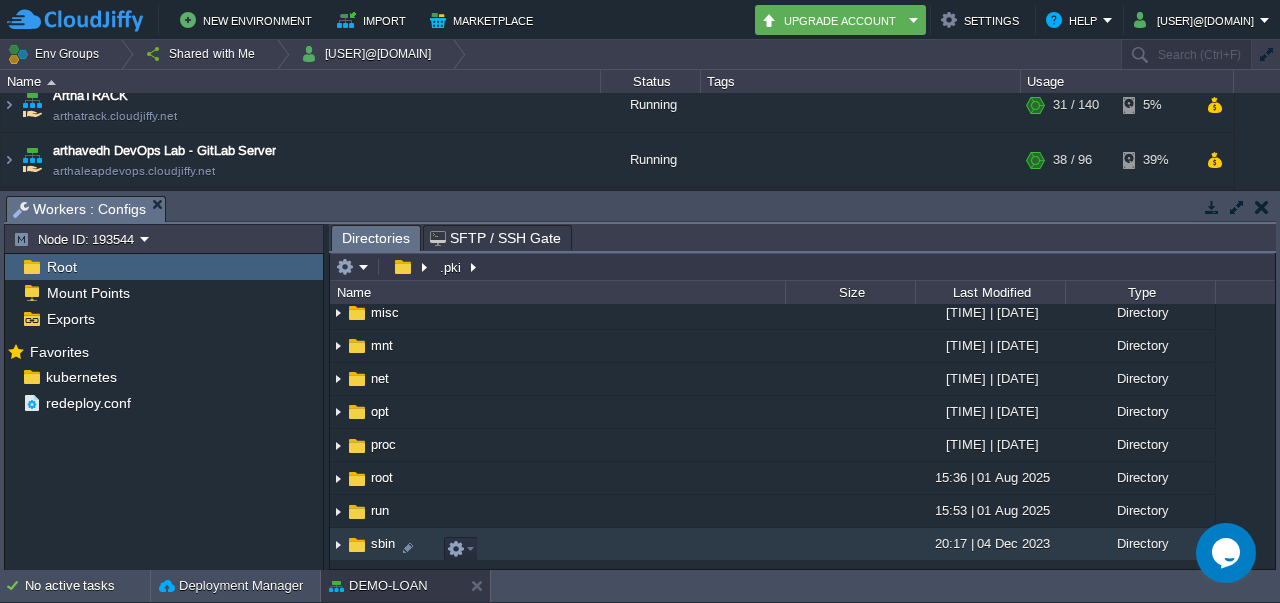 scroll, scrollTop: 477, scrollLeft: 0, axis: vertical 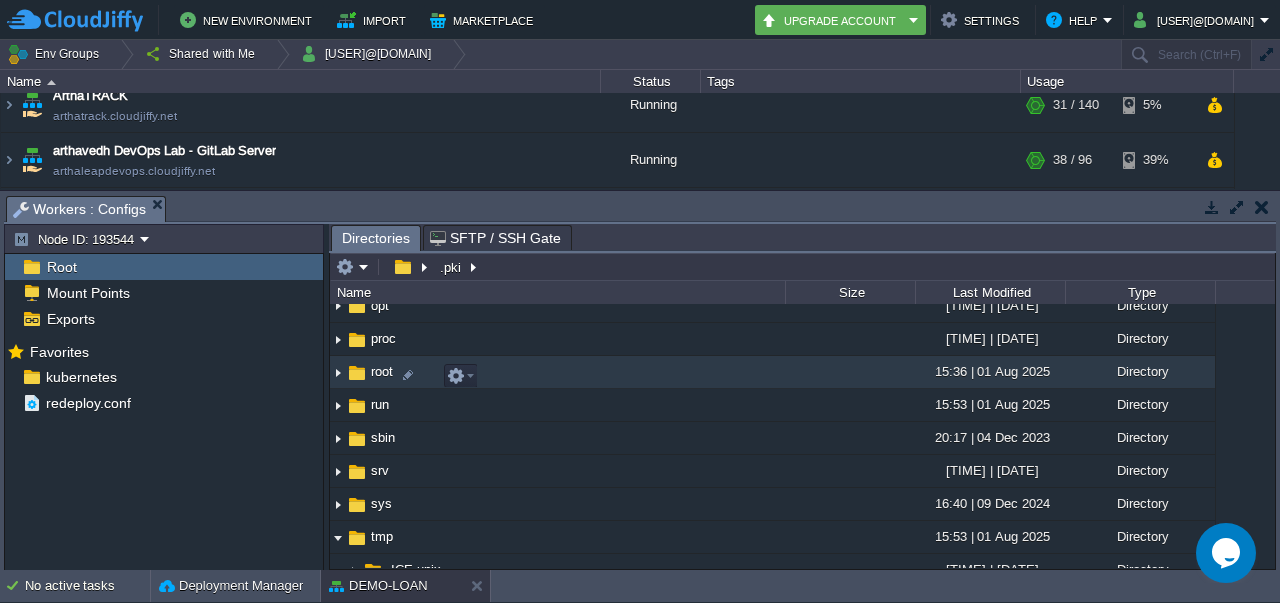 click at bounding box center [338, 372] 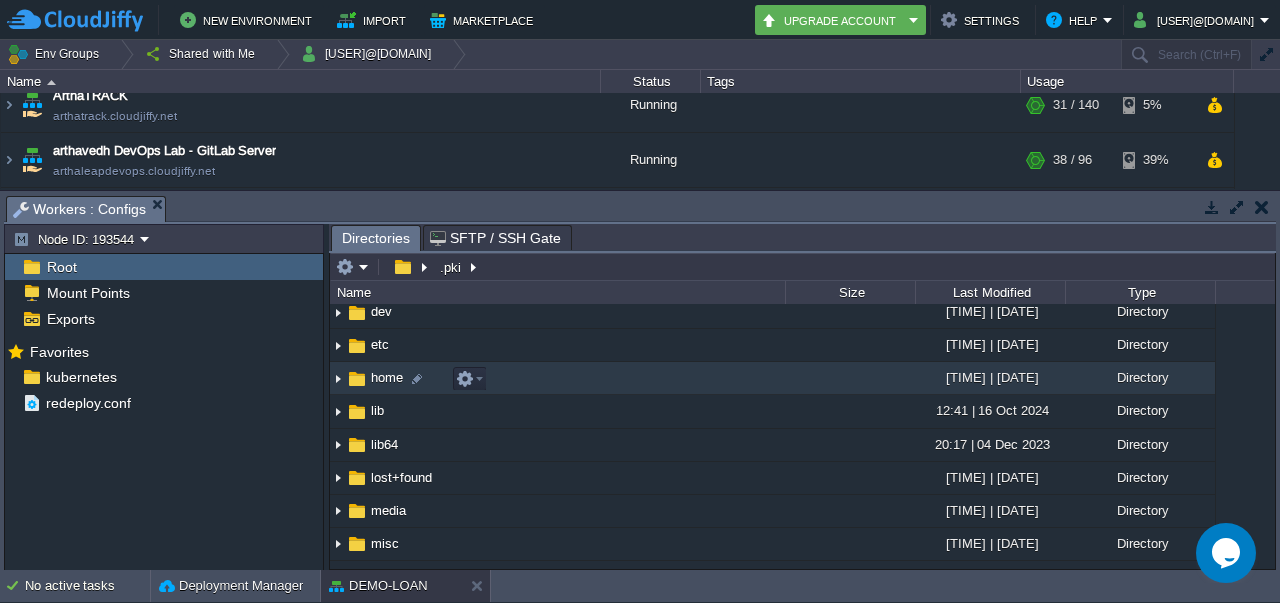 click on "lib" at bounding box center (557, 411) 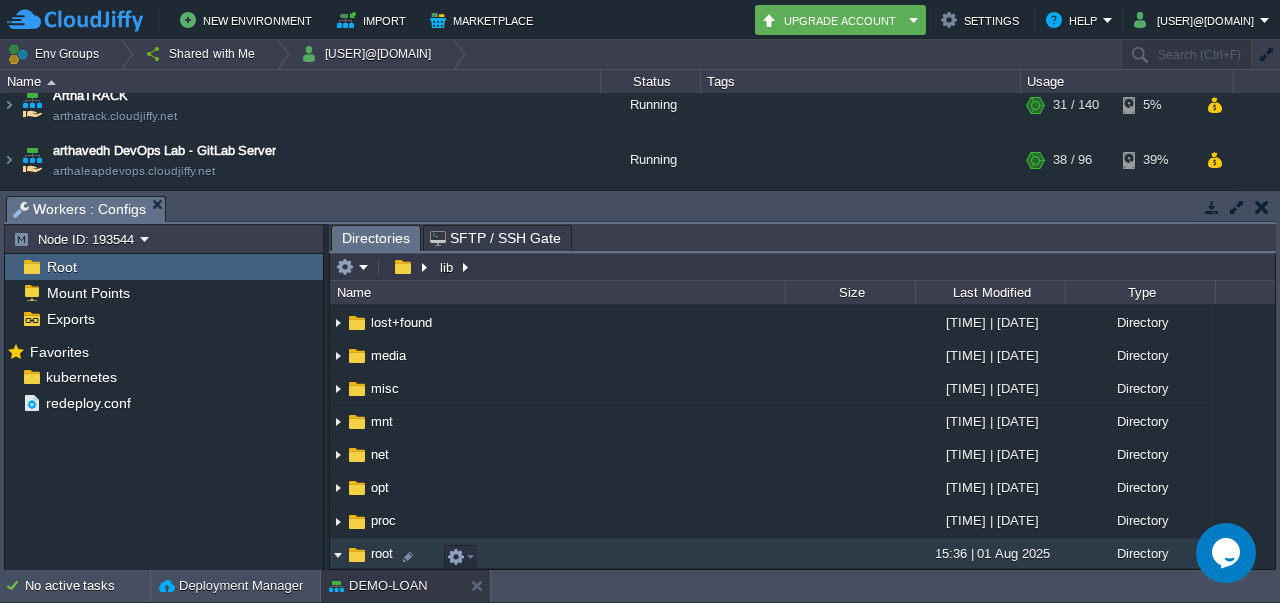 scroll, scrollTop: 432, scrollLeft: 0, axis: vertical 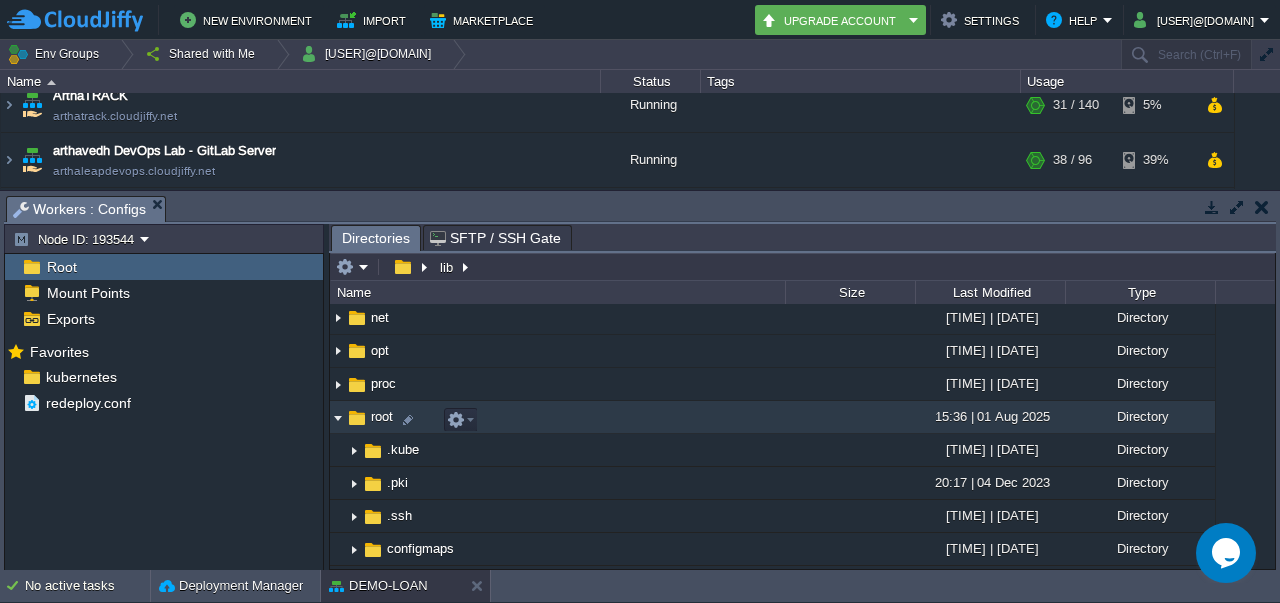 click at bounding box center (338, 417) 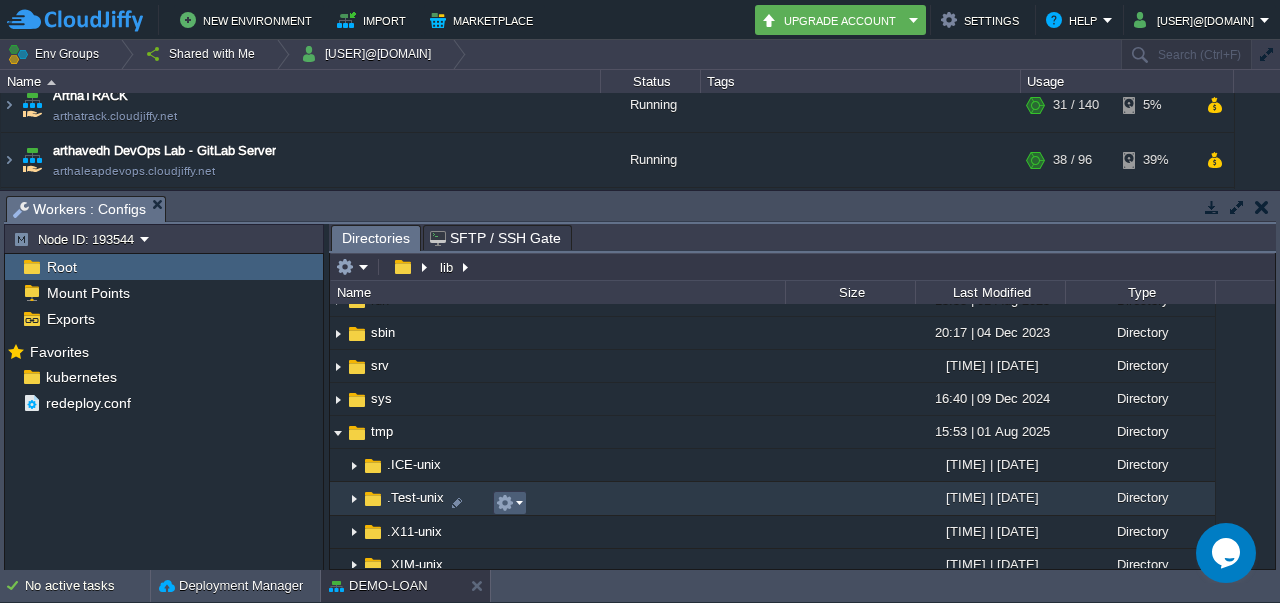 scroll, scrollTop: 583, scrollLeft: 0, axis: vertical 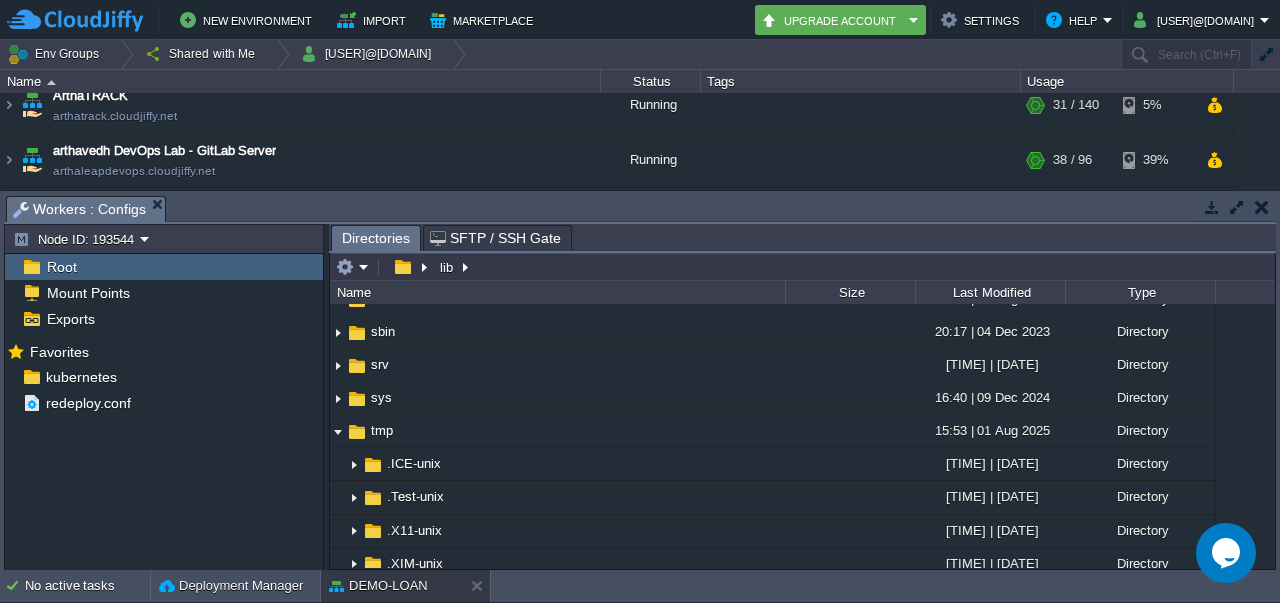 click at bounding box center [1262, 207] 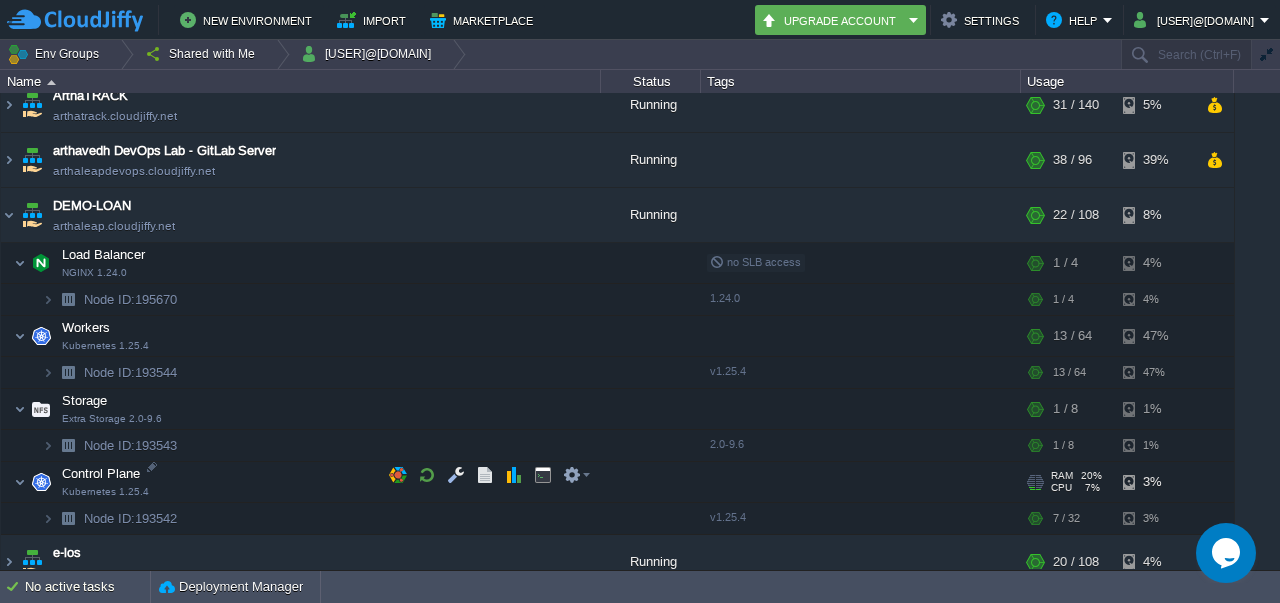 click on "Control Plane Kubernetes 1.25.4" at bounding box center [301, 482] 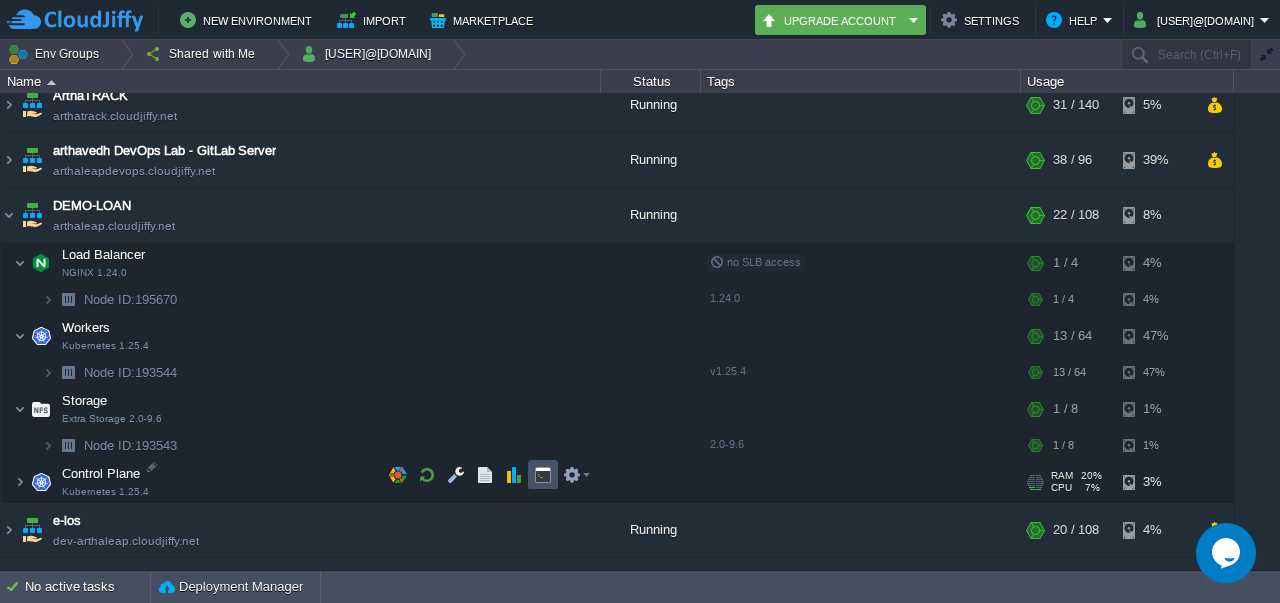click at bounding box center [543, 475] 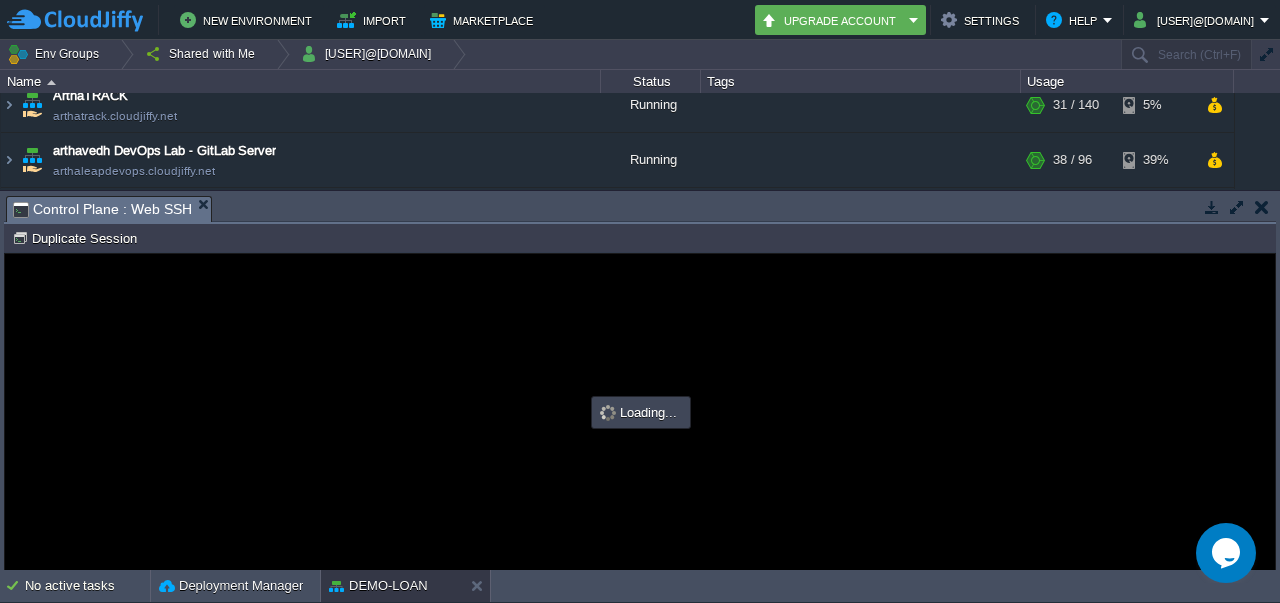 scroll, scrollTop: 0, scrollLeft: 0, axis: both 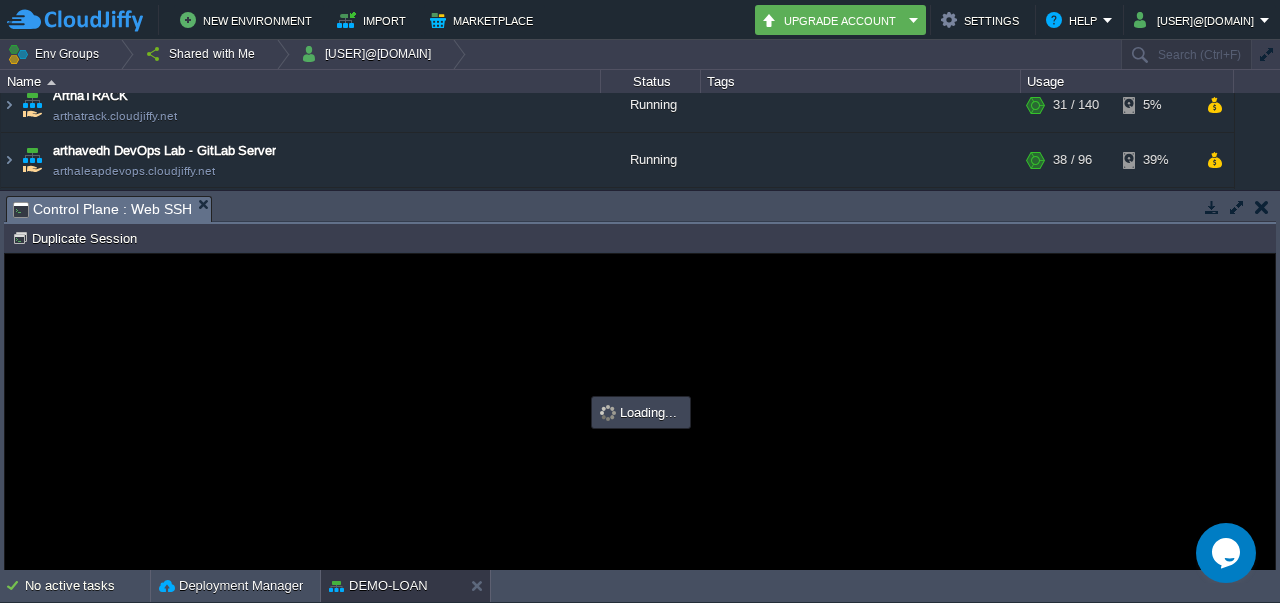 type on "#000000" 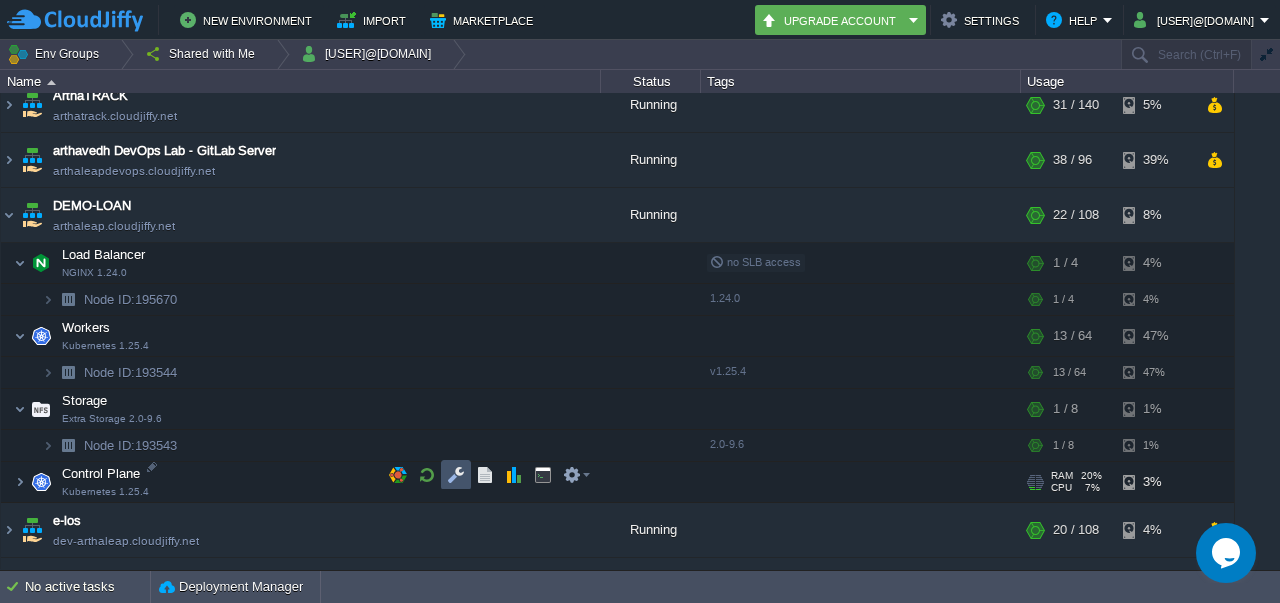 click at bounding box center [456, 475] 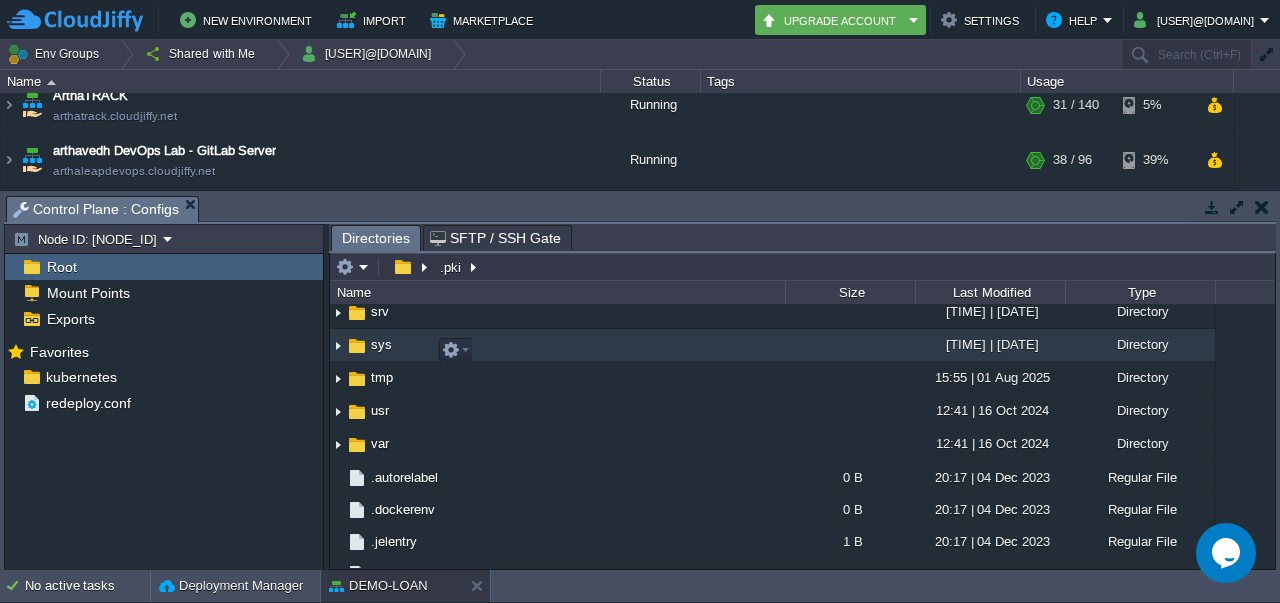 scroll, scrollTop: 592, scrollLeft: 0, axis: vertical 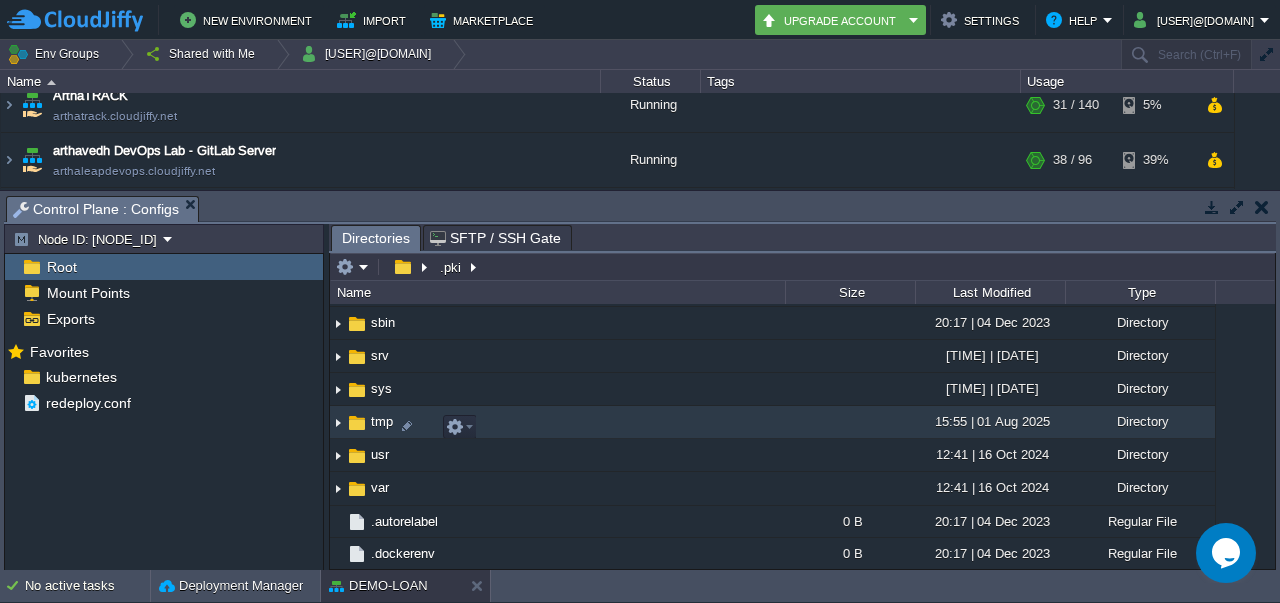 click at bounding box center (338, 422) 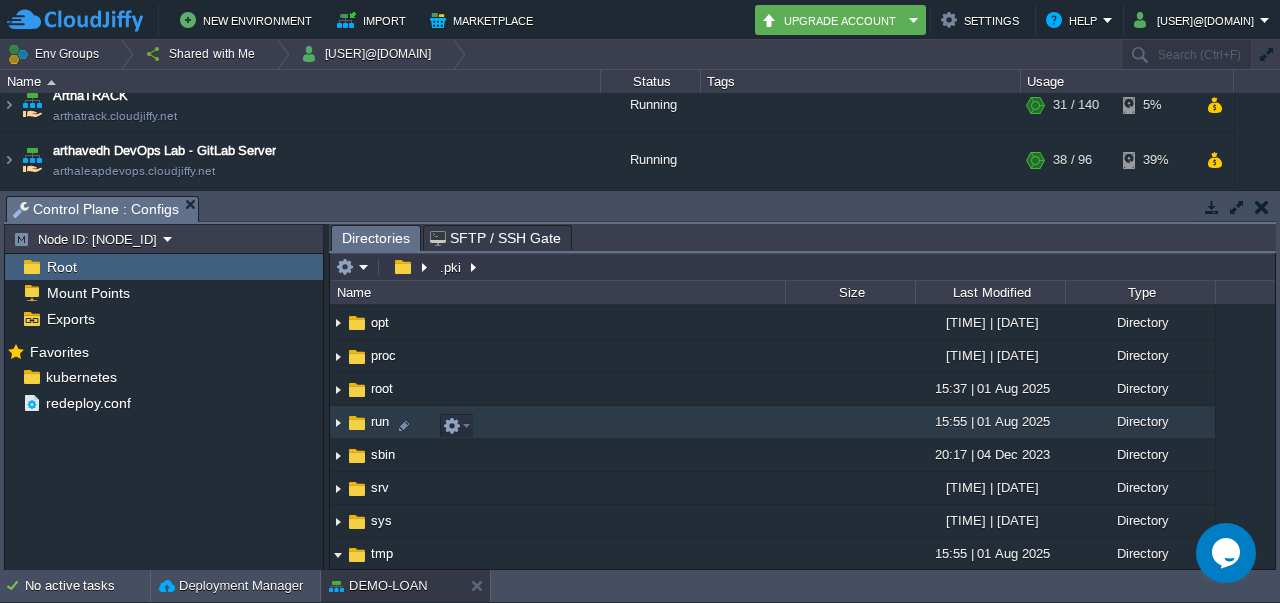 scroll, scrollTop: 463, scrollLeft: 0, axis: vertical 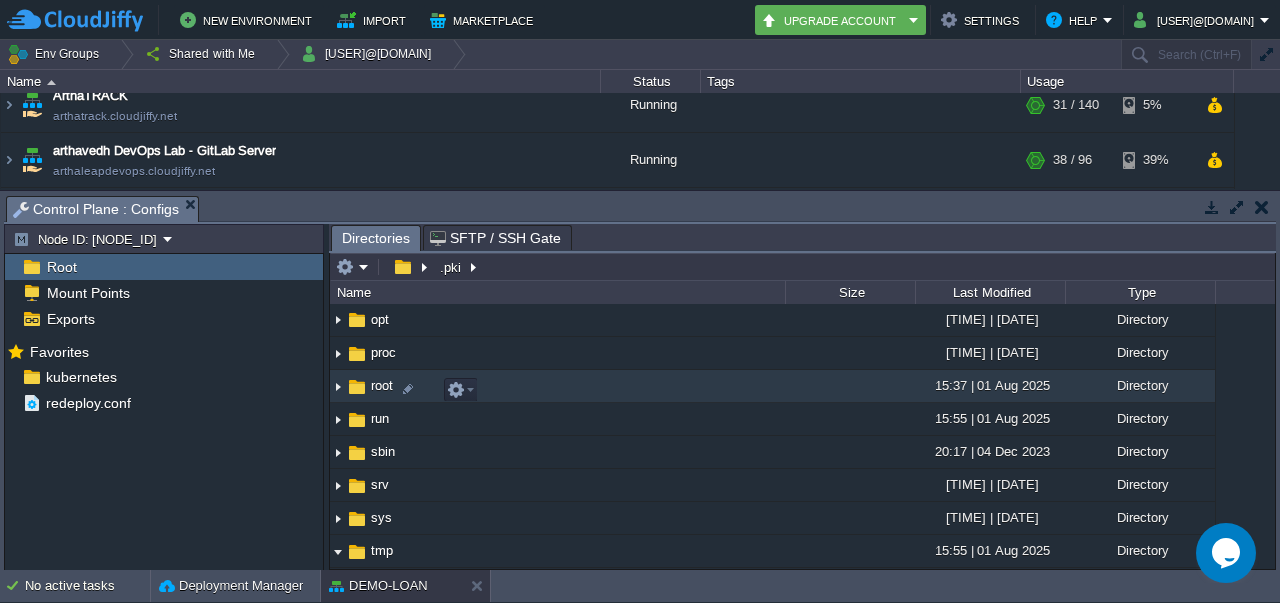 click at bounding box center (338, 386) 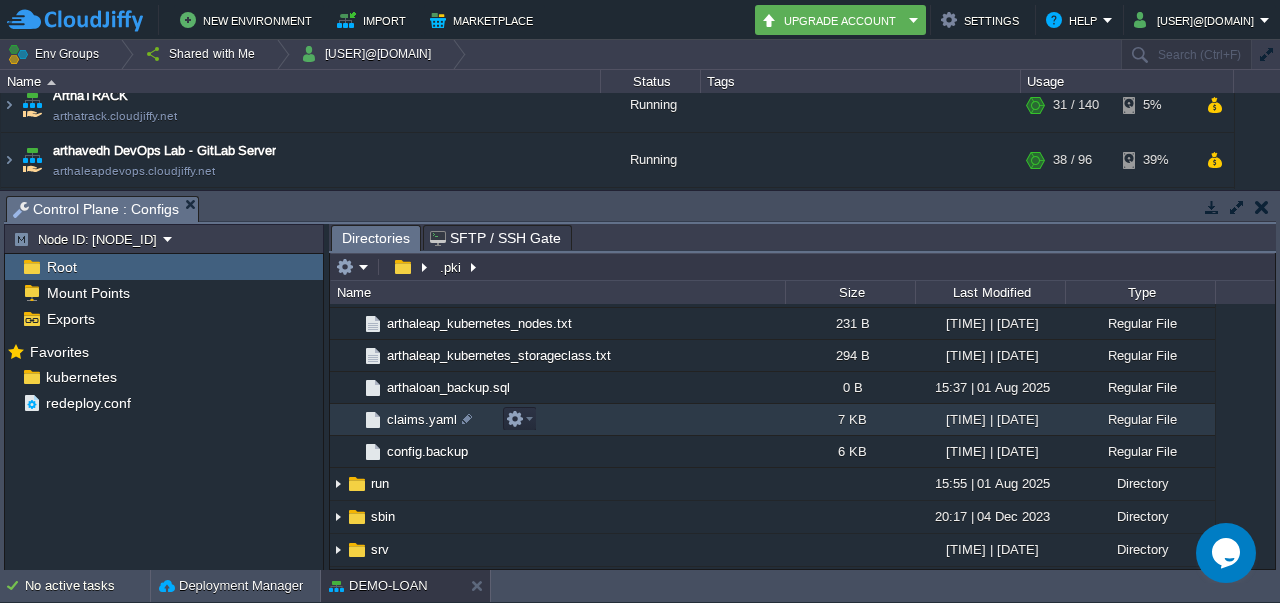 scroll, scrollTop: 1147, scrollLeft: 0, axis: vertical 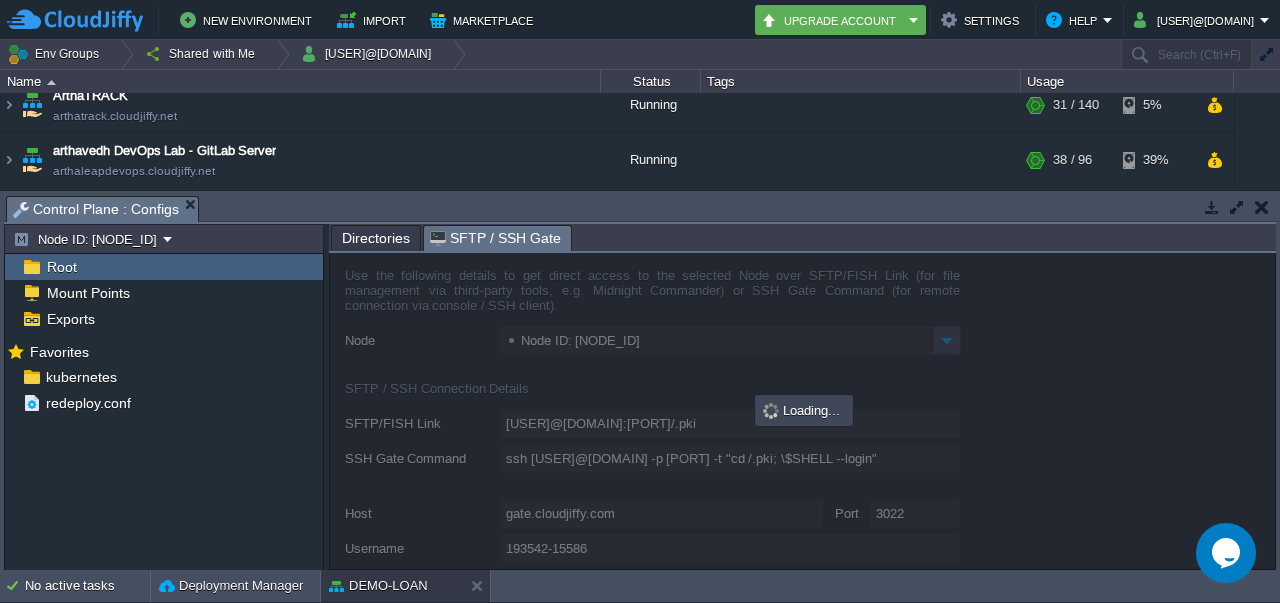 click on "SFTP / SSH Gate" at bounding box center [495, 238] 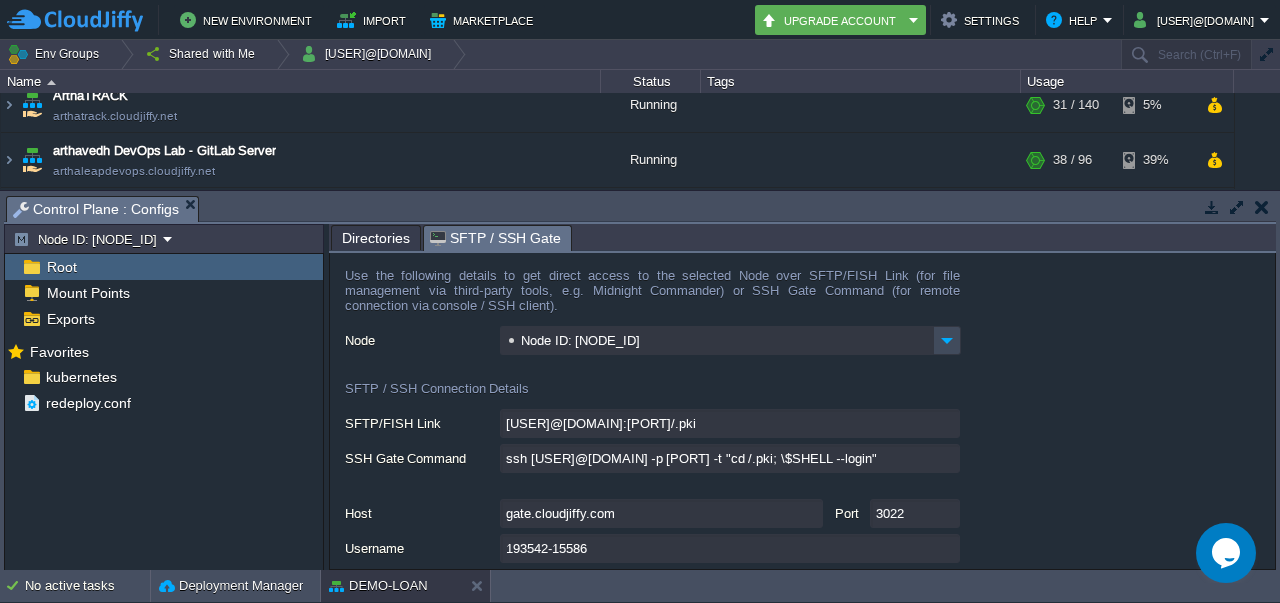 scroll, scrollTop: 125, scrollLeft: 0, axis: vertical 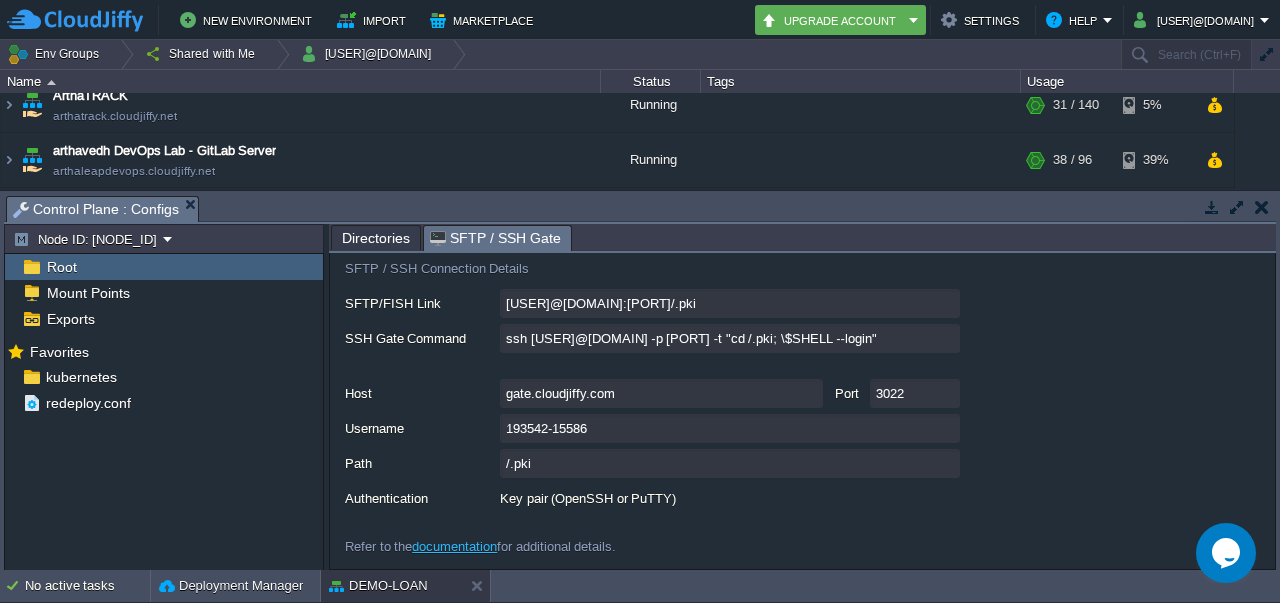 click at bounding box center [1261, 207] 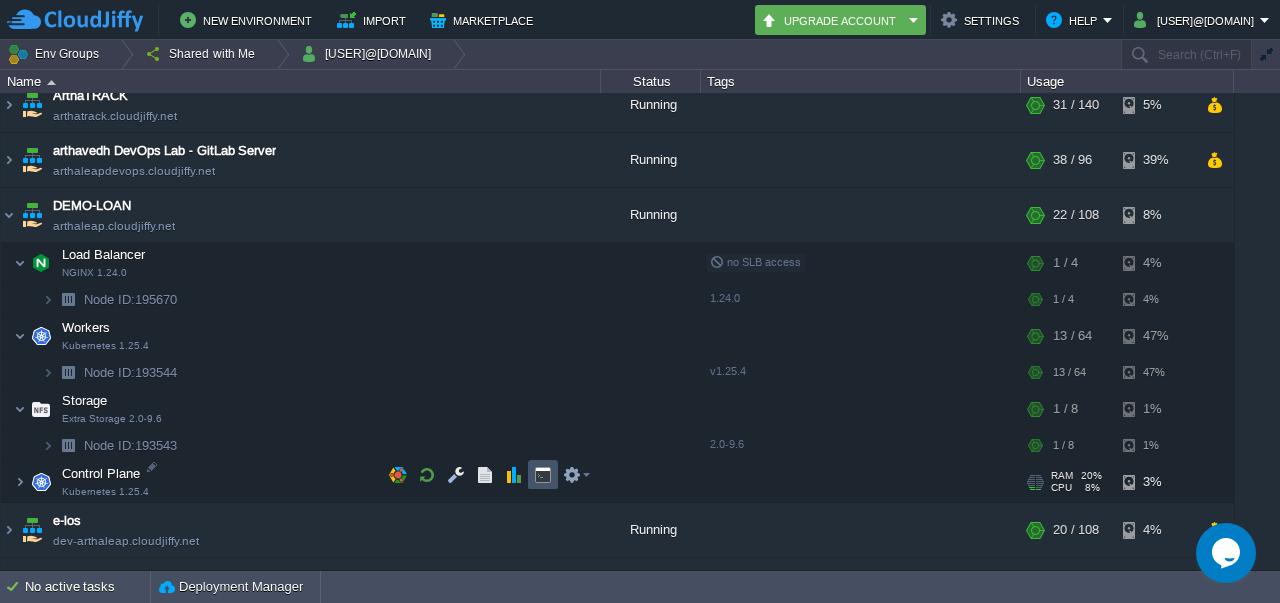 click at bounding box center [543, 475] 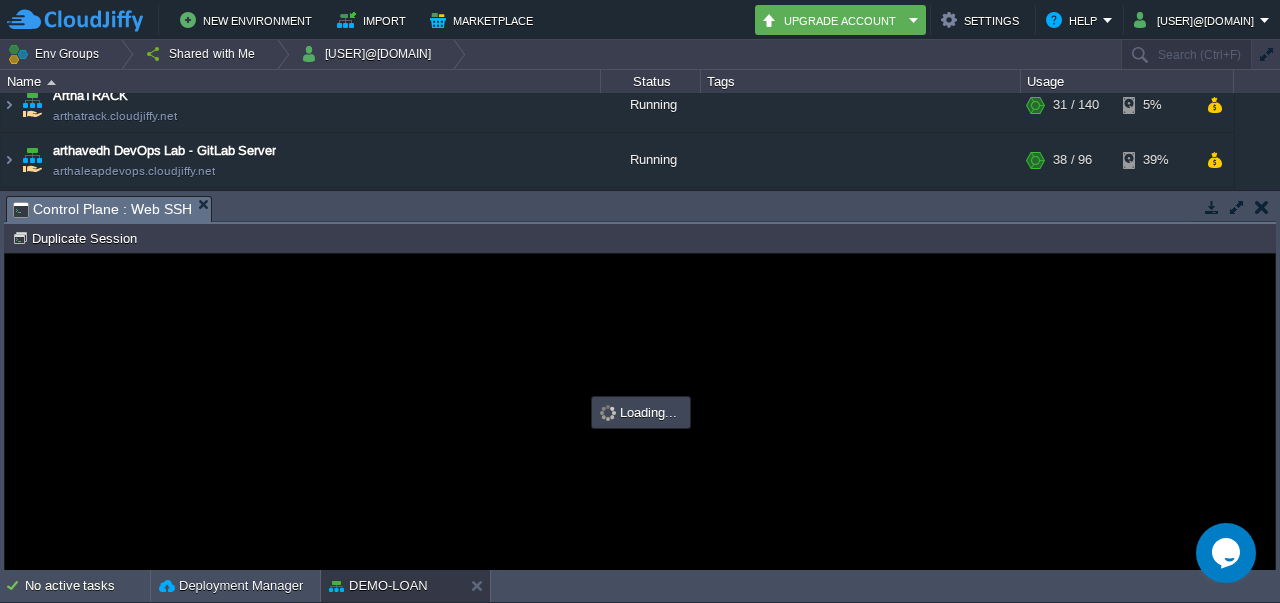 scroll, scrollTop: 0, scrollLeft: 0, axis: both 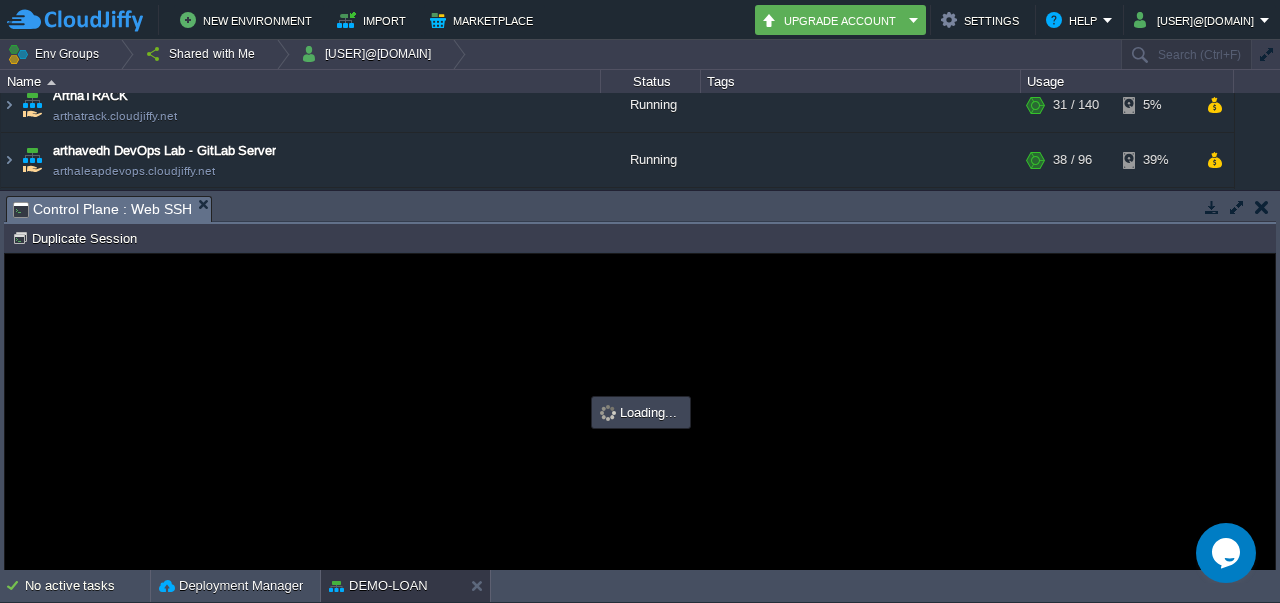 type on "#000000" 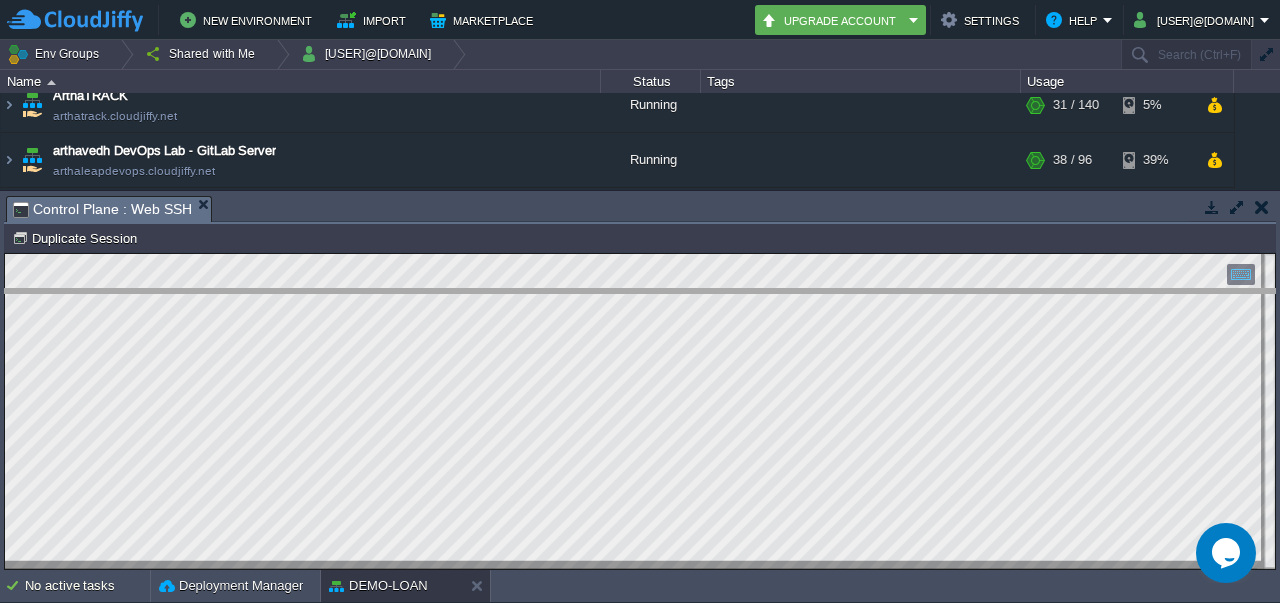 drag, startPoint x: 892, startPoint y: 206, endPoint x: 868, endPoint y: 299, distance: 96.04687 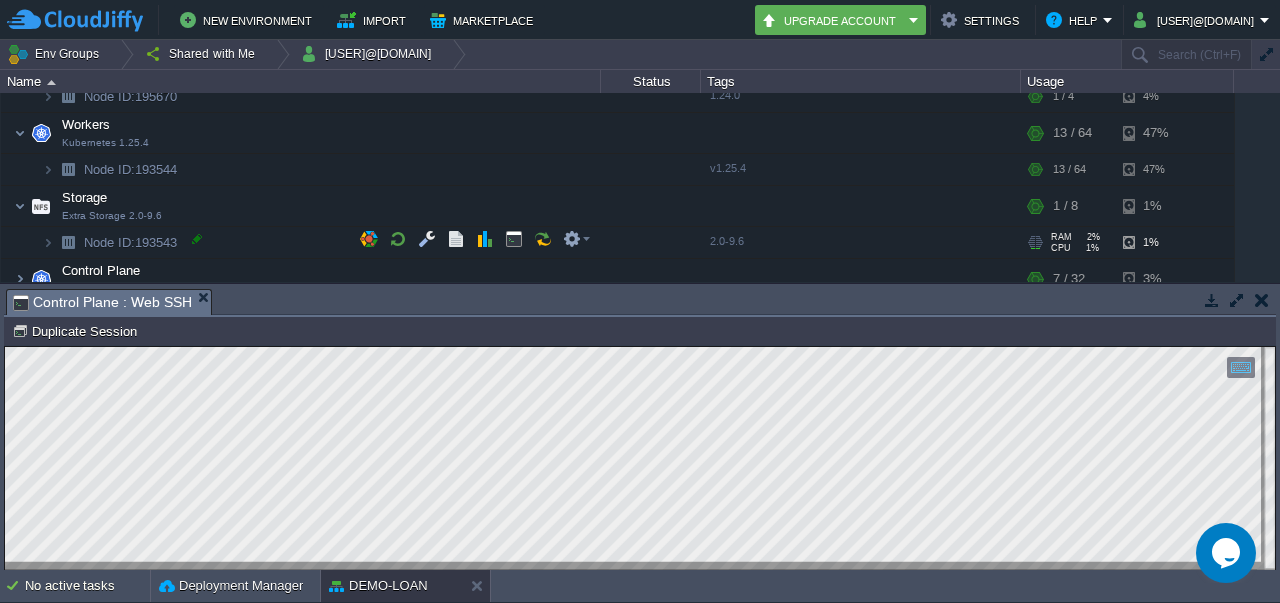 scroll, scrollTop: 719, scrollLeft: 0, axis: vertical 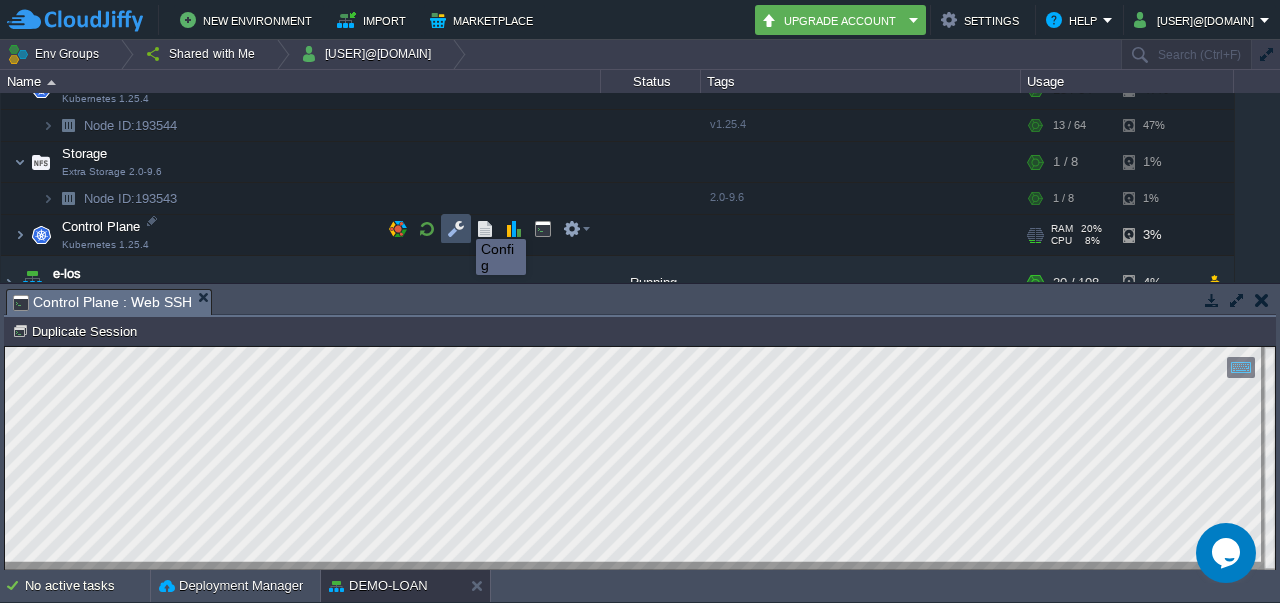 click at bounding box center [456, 229] 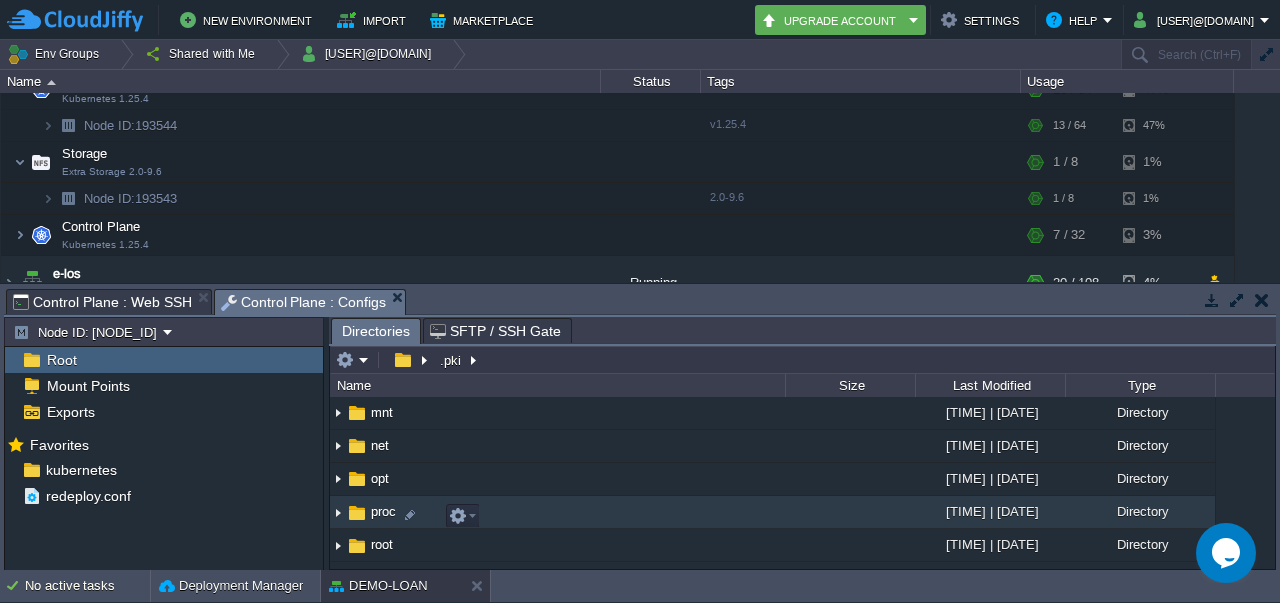 scroll, scrollTop: 487, scrollLeft: 0, axis: vertical 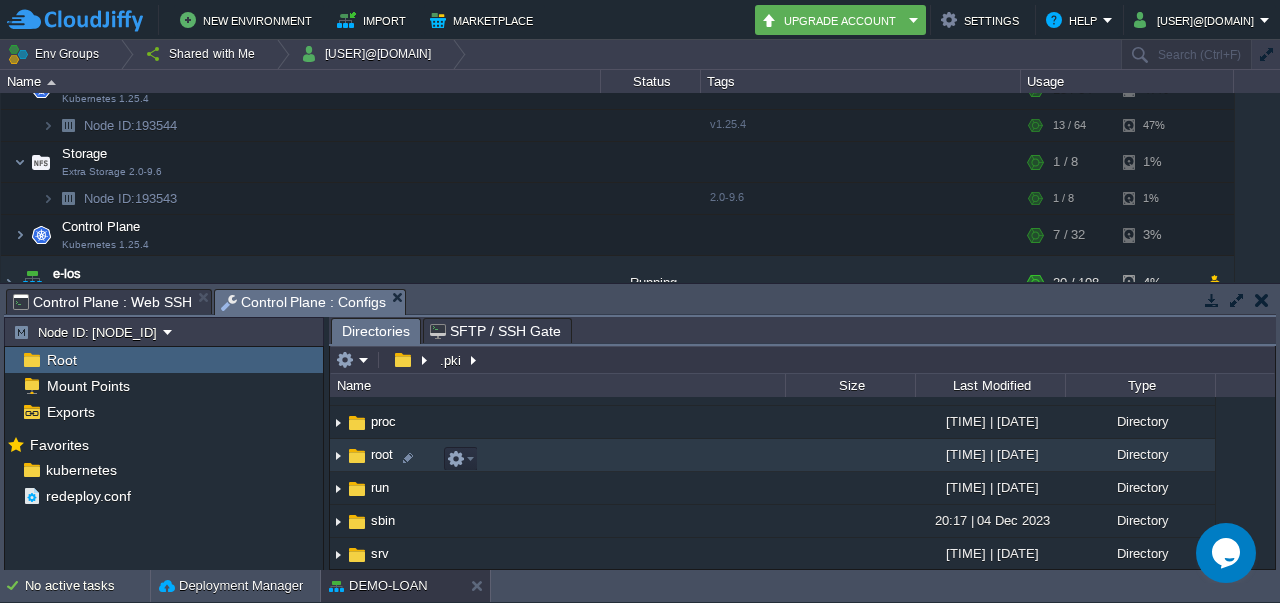 click on "root" at bounding box center (382, 454) 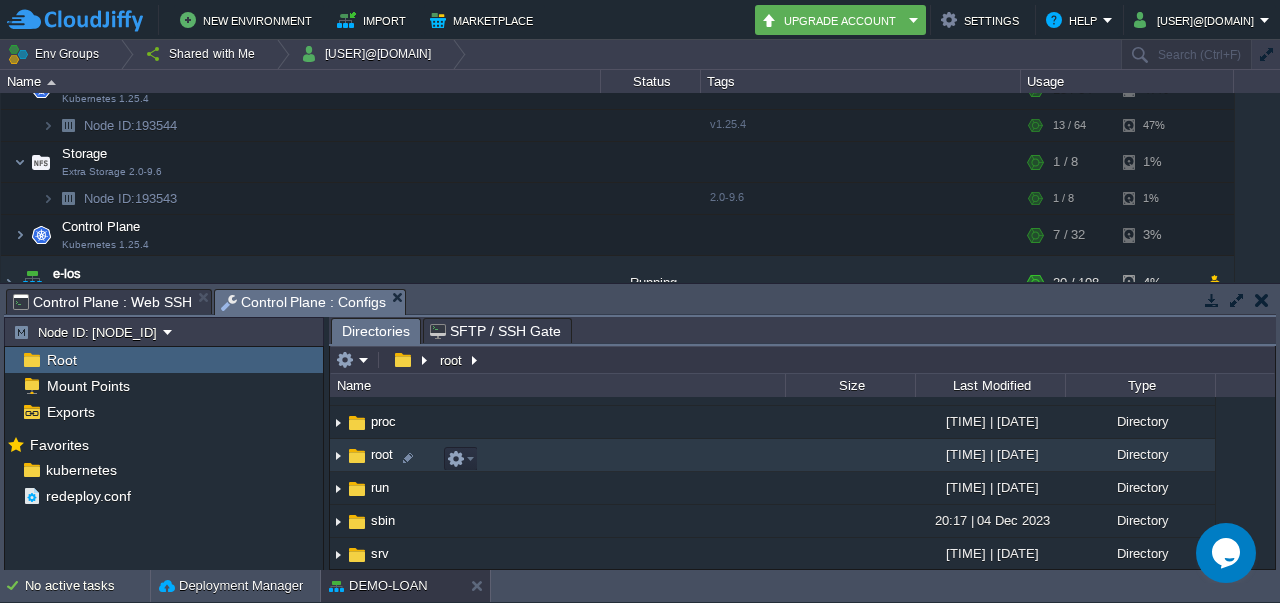 click on "root" at bounding box center (382, 454) 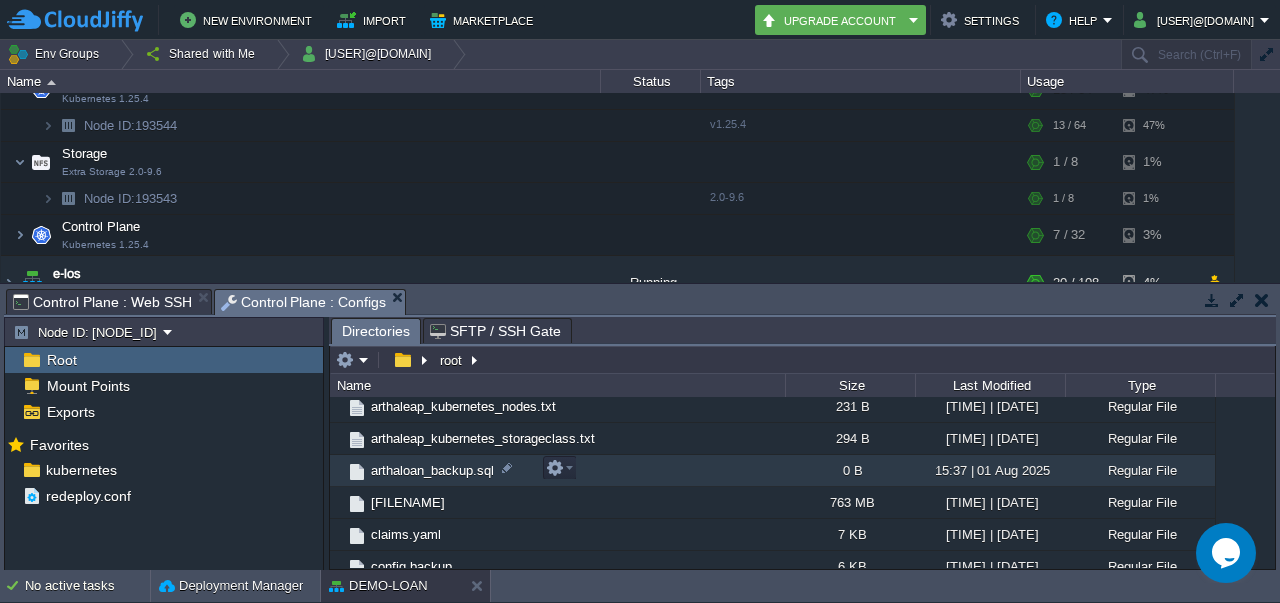 scroll, scrollTop: 632, scrollLeft: 0, axis: vertical 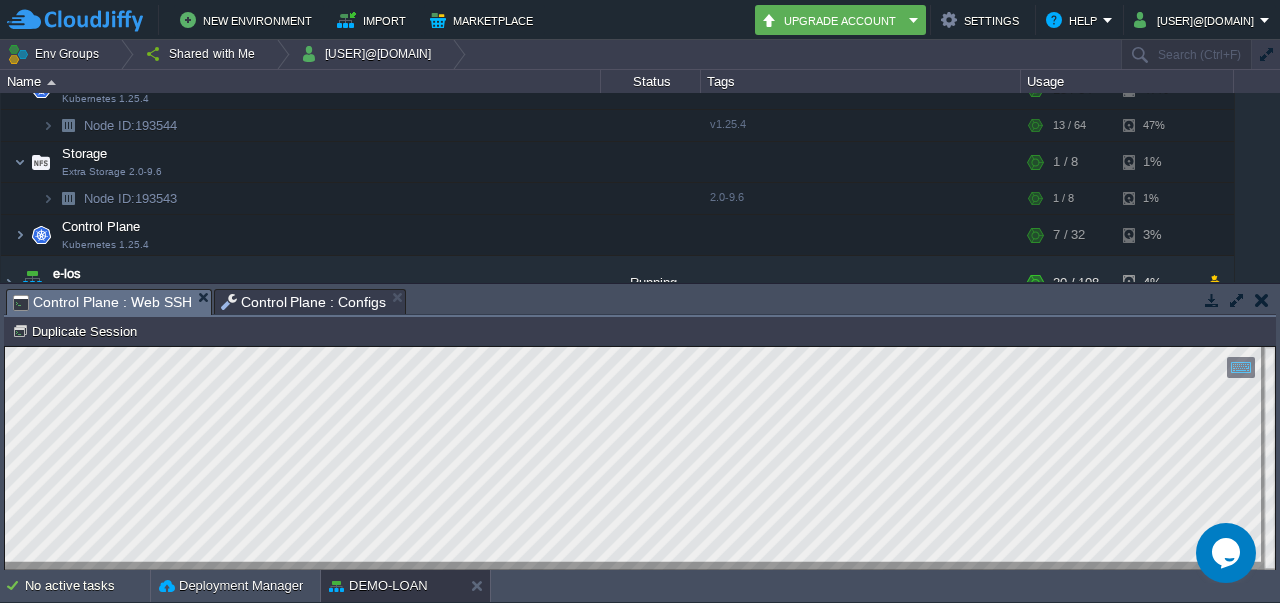 click on "Control Plane : Web SSH" at bounding box center (102, 302) 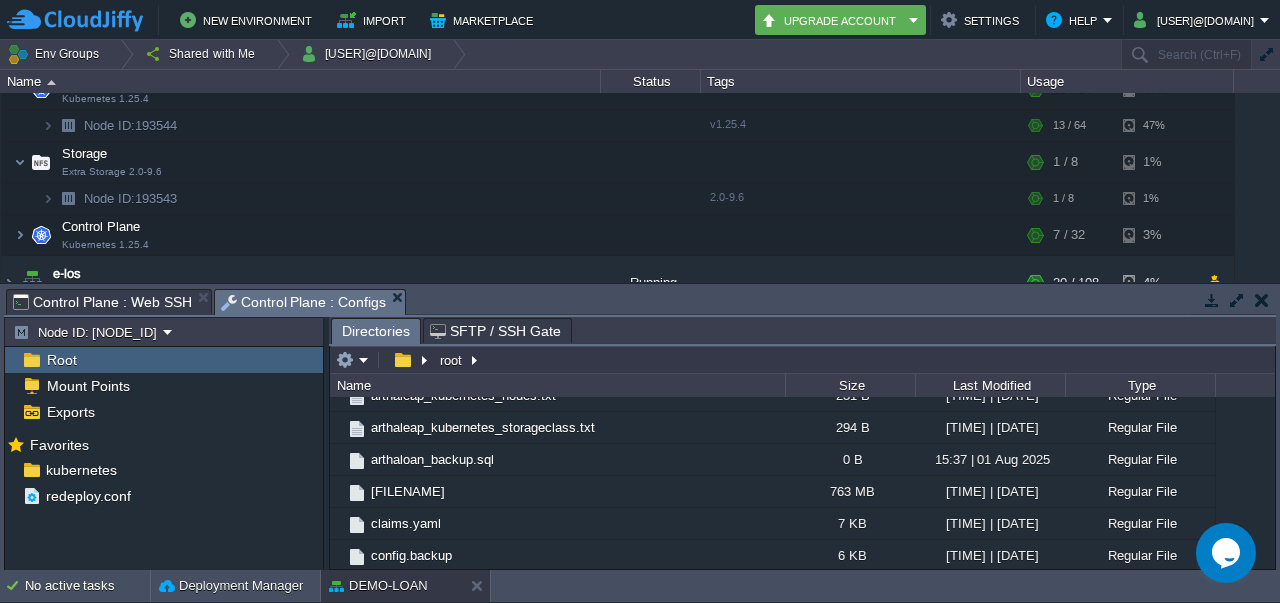 click on "Control Plane : Configs" at bounding box center (304, 302) 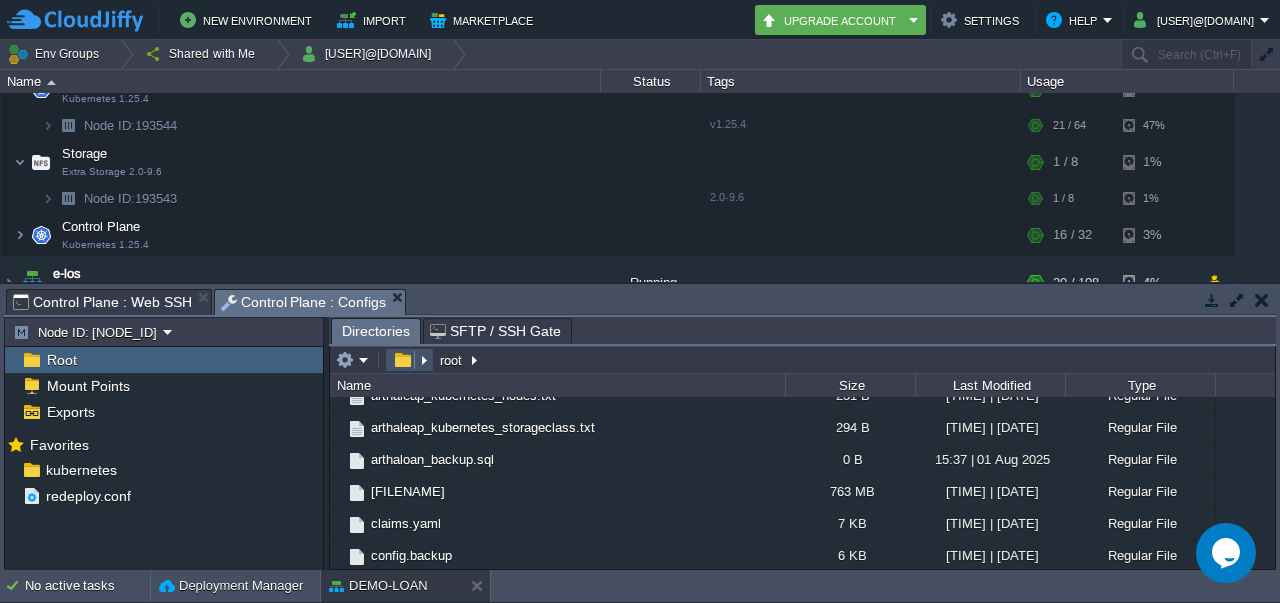 click at bounding box center [402, 360] 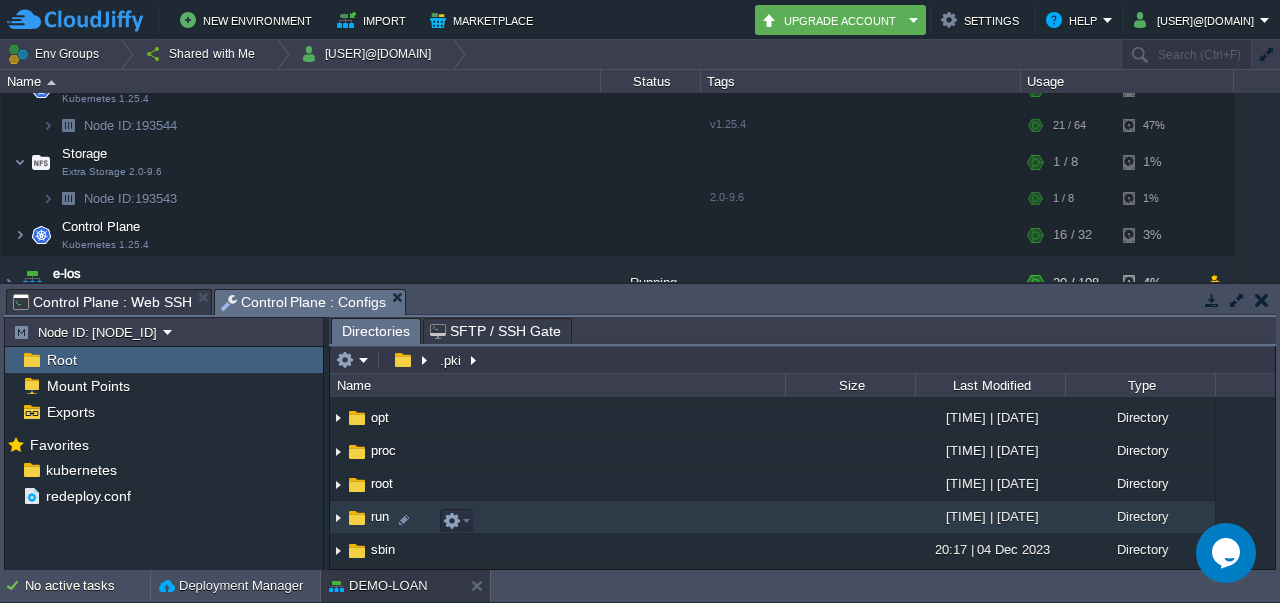 scroll, scrollTop: 469, scrollLeft: 0, axis: vertical 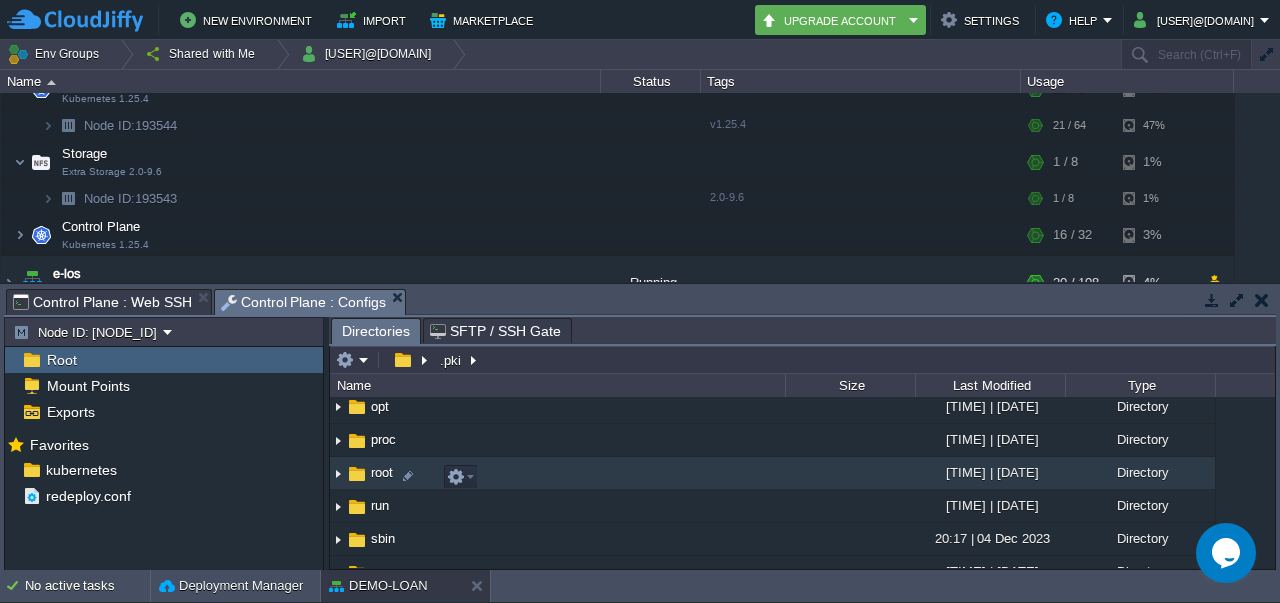 click on "root" at bounding box center (382, 472) 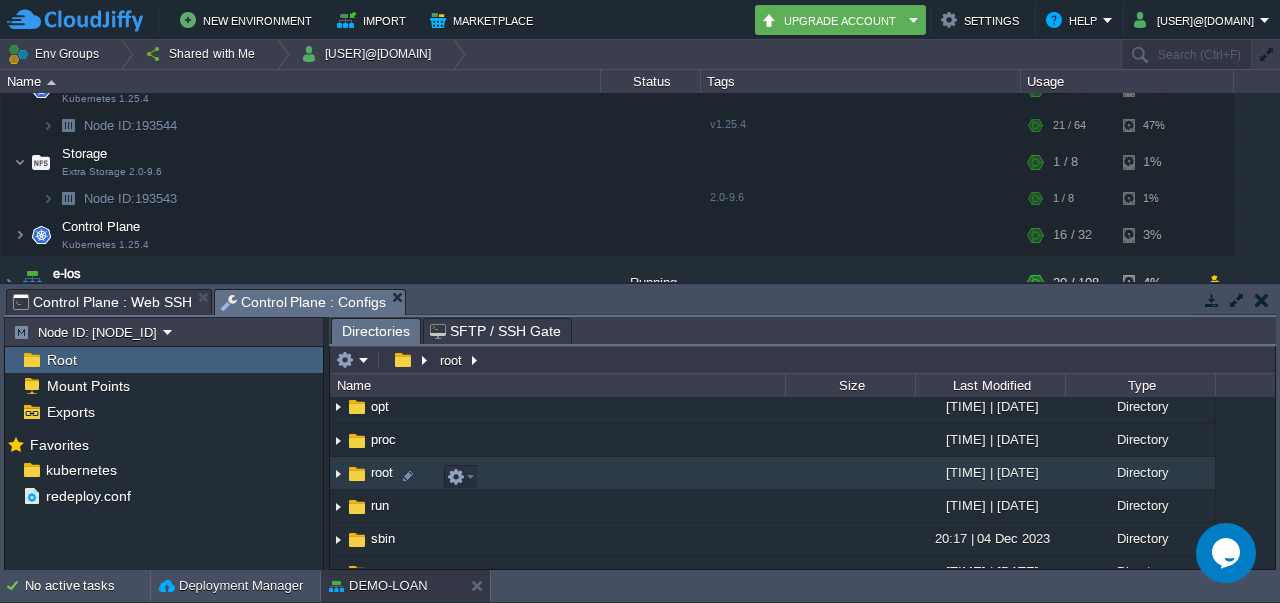 click on "root" at bounding box center [382, 472] 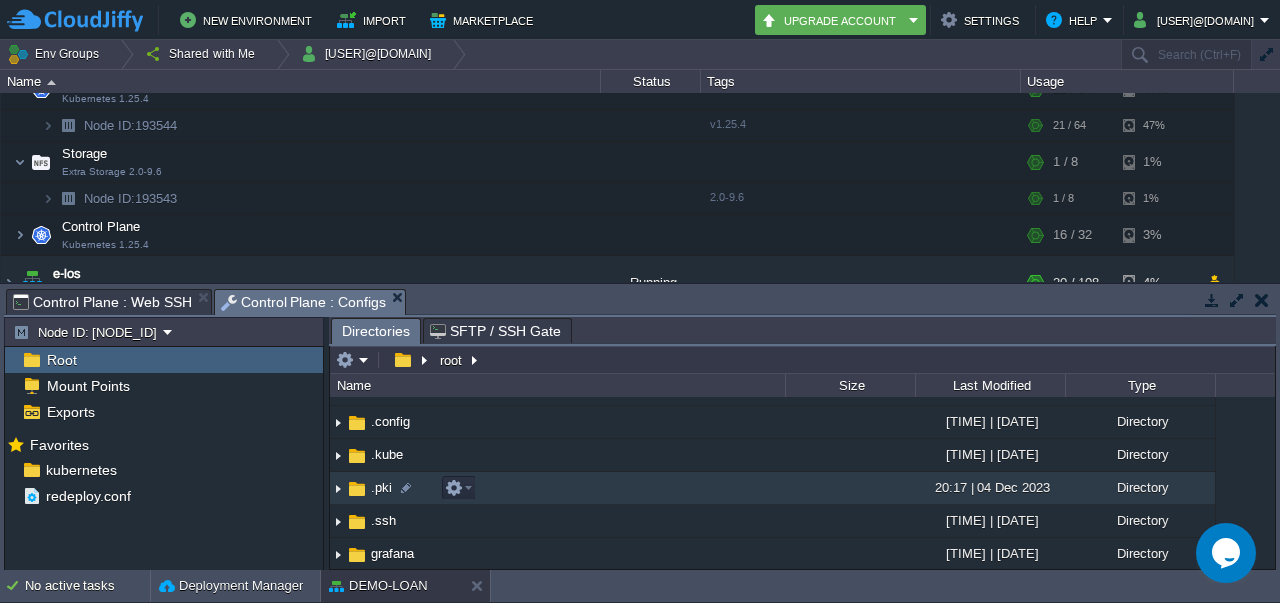 scroll, scrollTop: 55, scrollLeft: 0, axis: vertical 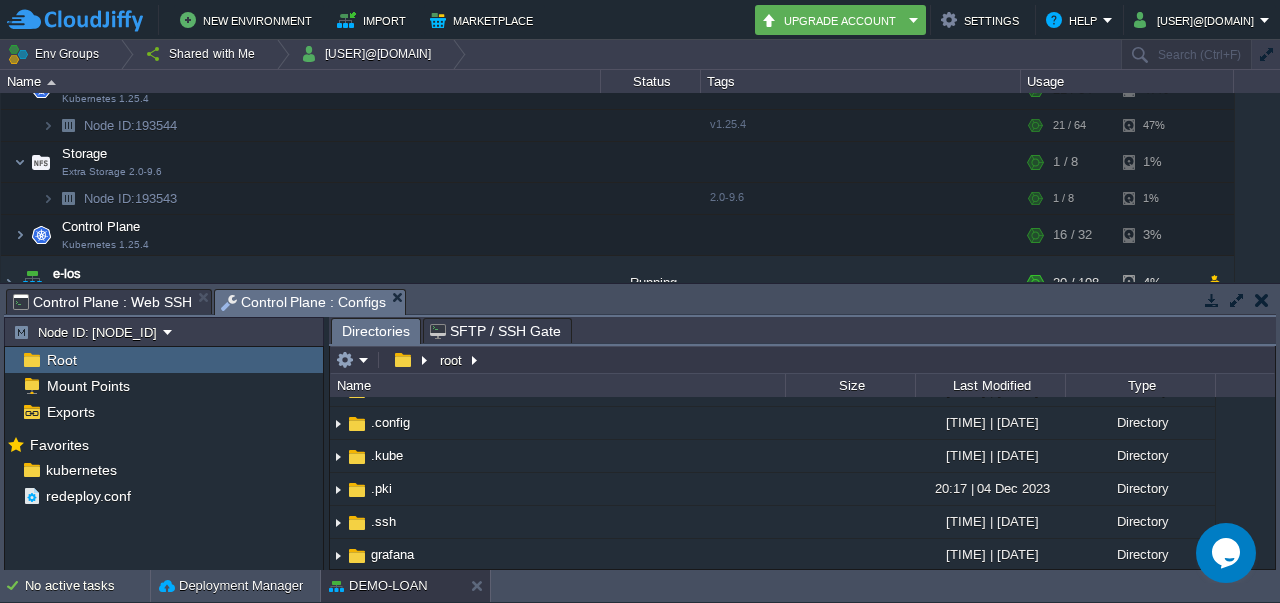 click on "Control Plane : Web SSH" at bounding box center (102, 302) 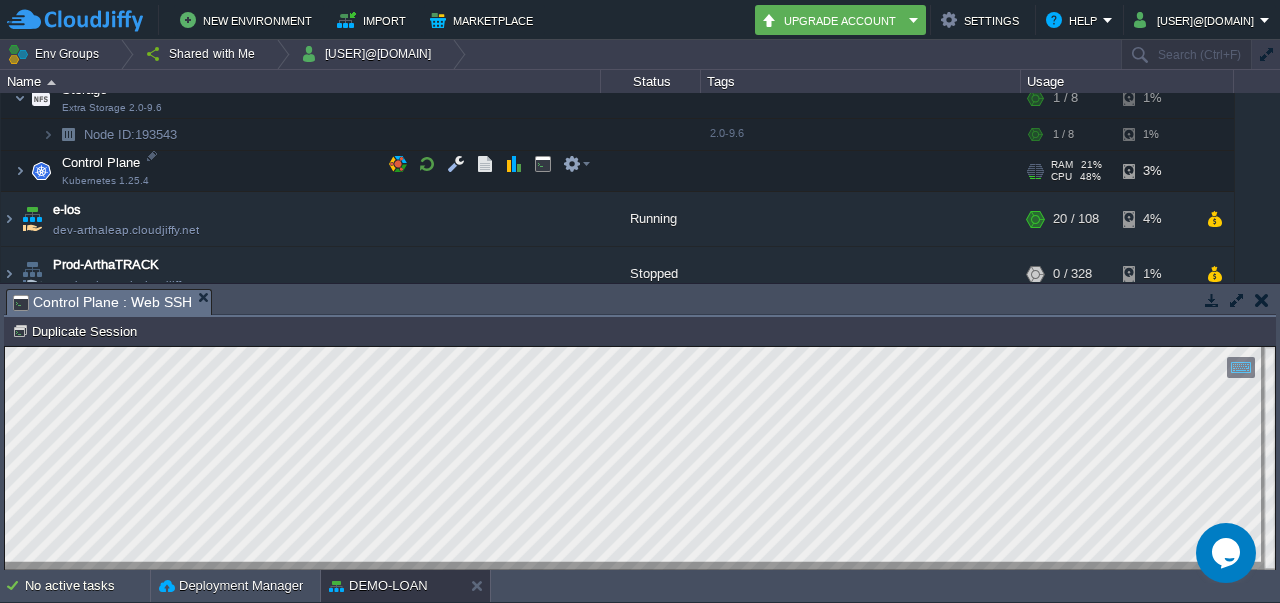 scroll, scrollTop: 725, scrollLeft: 0, axis: vertical 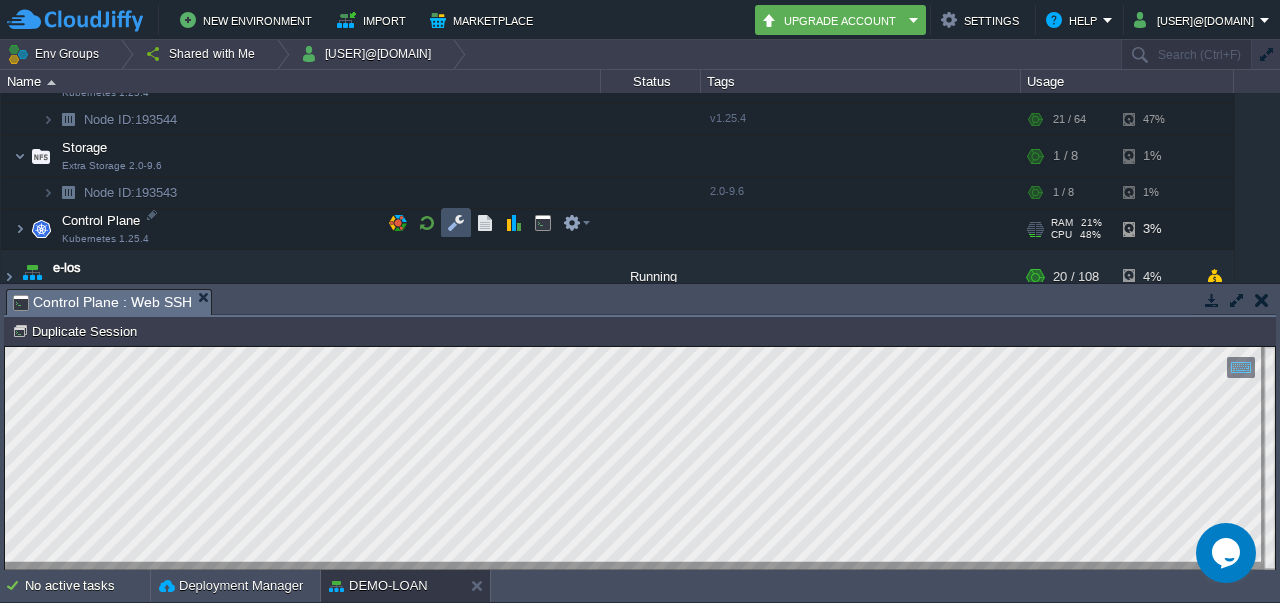 click at bounding box center [456, 223] 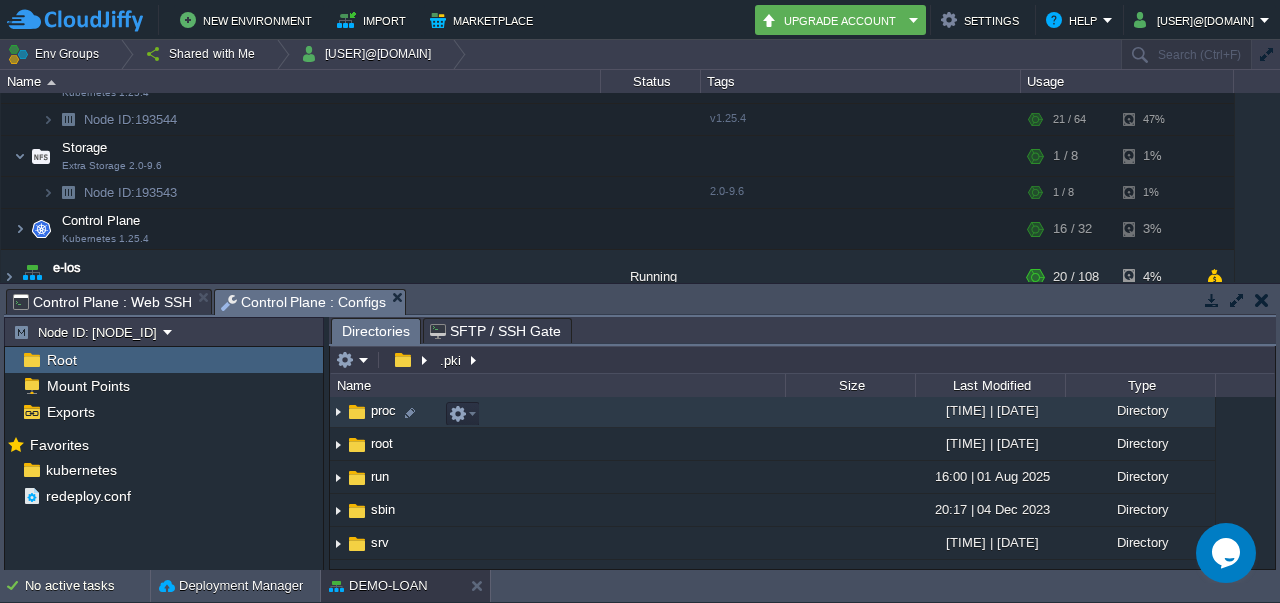 scroll, scrollTop: 500, scrollLeft: 0, axis: vertical 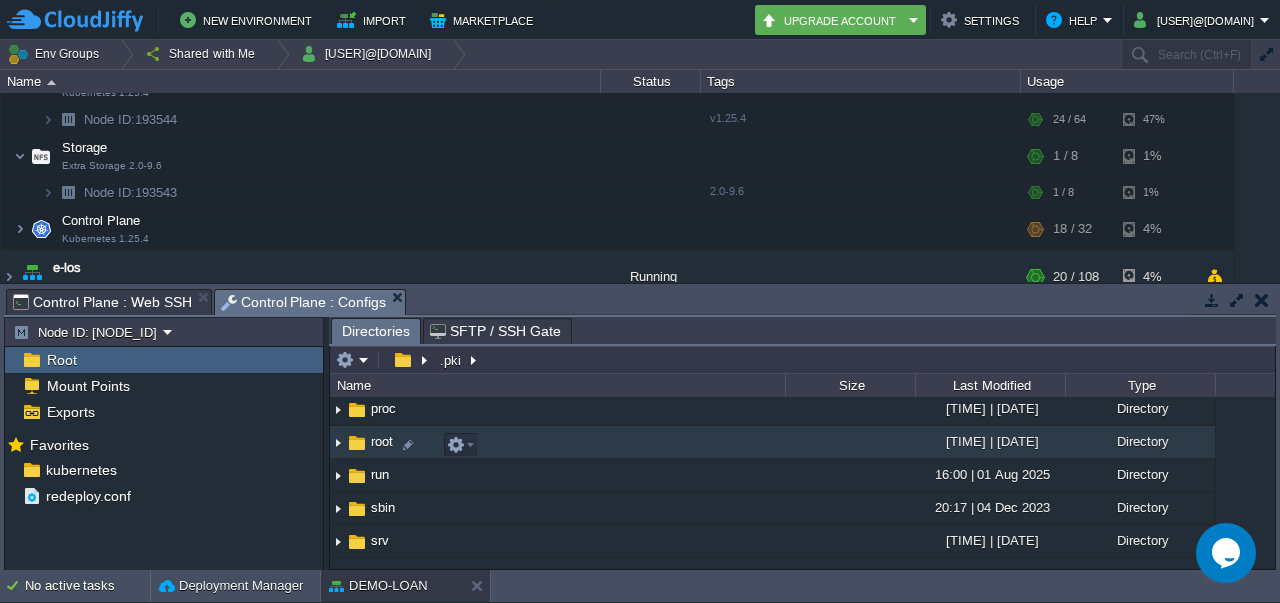 click on "root" at bounding box center [382, 441] 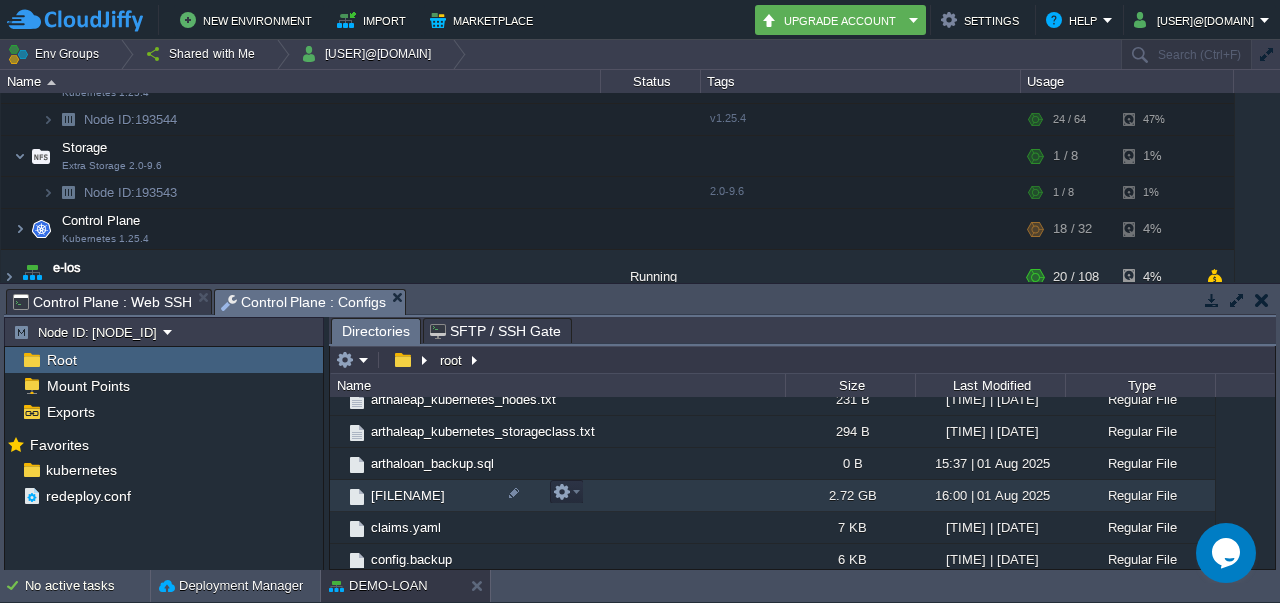 scroll, scrollTop: 632, scrollLeft: 0, axis: vertical 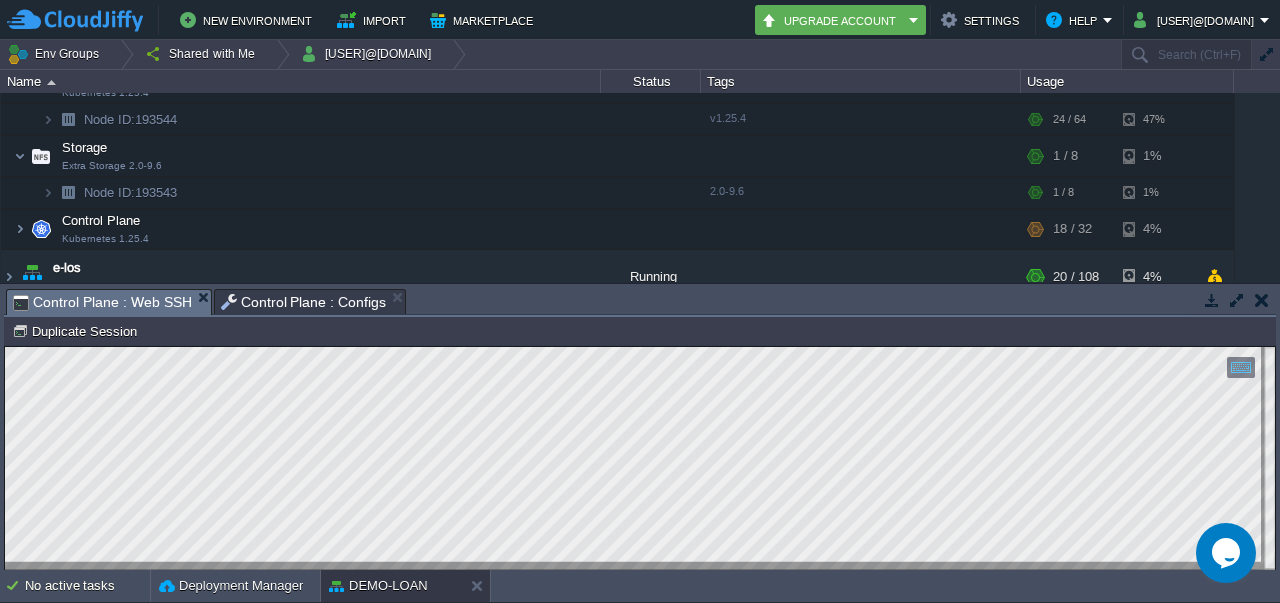 click on "Control Plane : Web SSH" at bounding box center [102, 302] 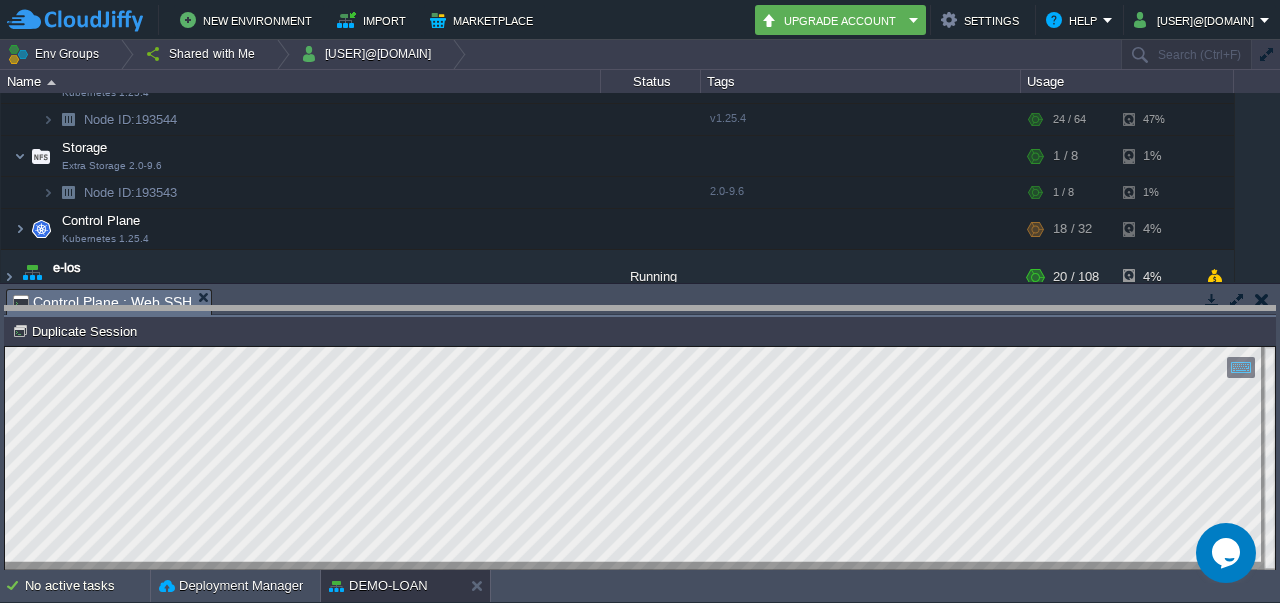 drag, startPoint x: 461, startPoint y: 312, endPoint x: 461, endPoint y: 330, distance: 18 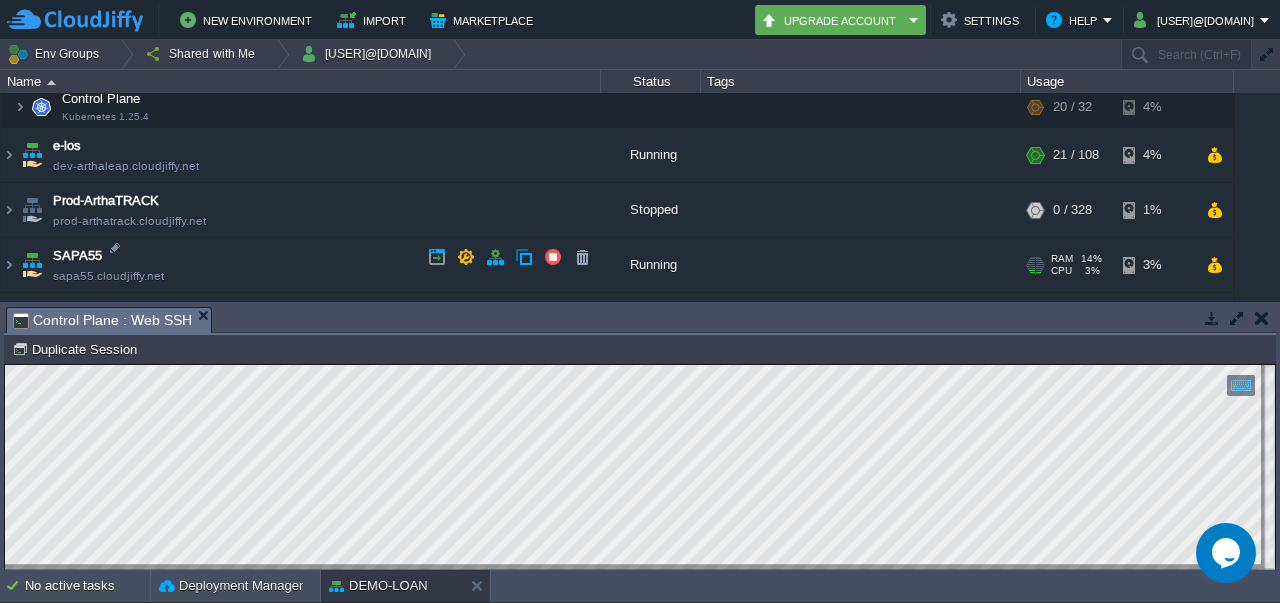 scroll, scrollTop: 871, scrollLeft: 0, axis: vertical 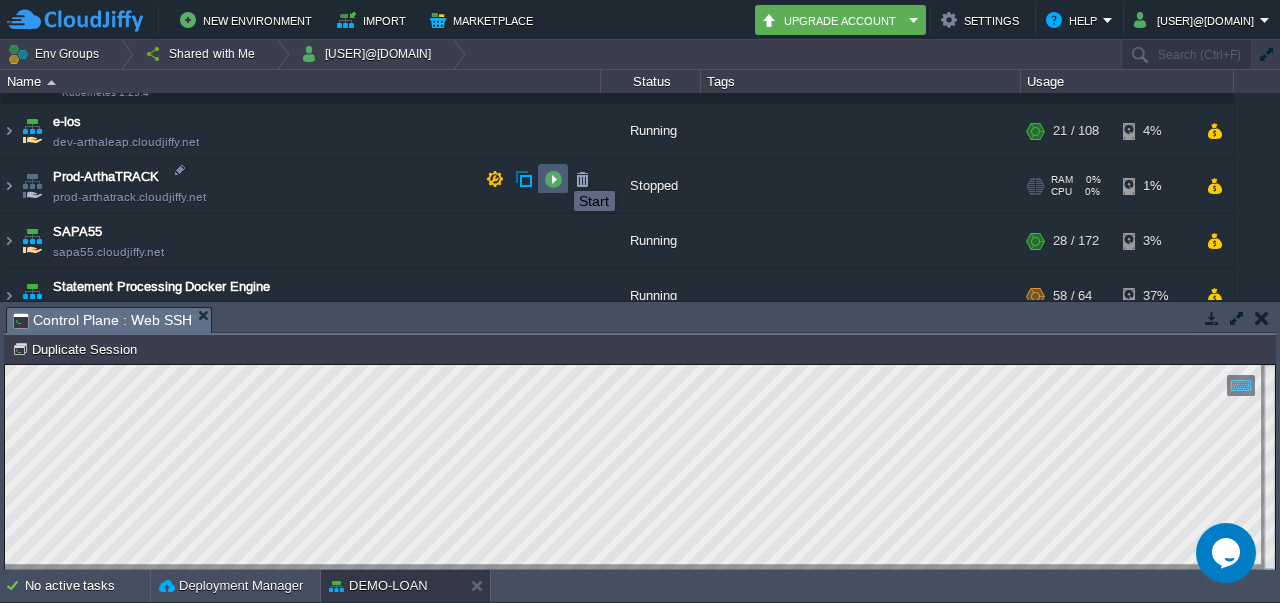 click at bounding box center [553, 179] 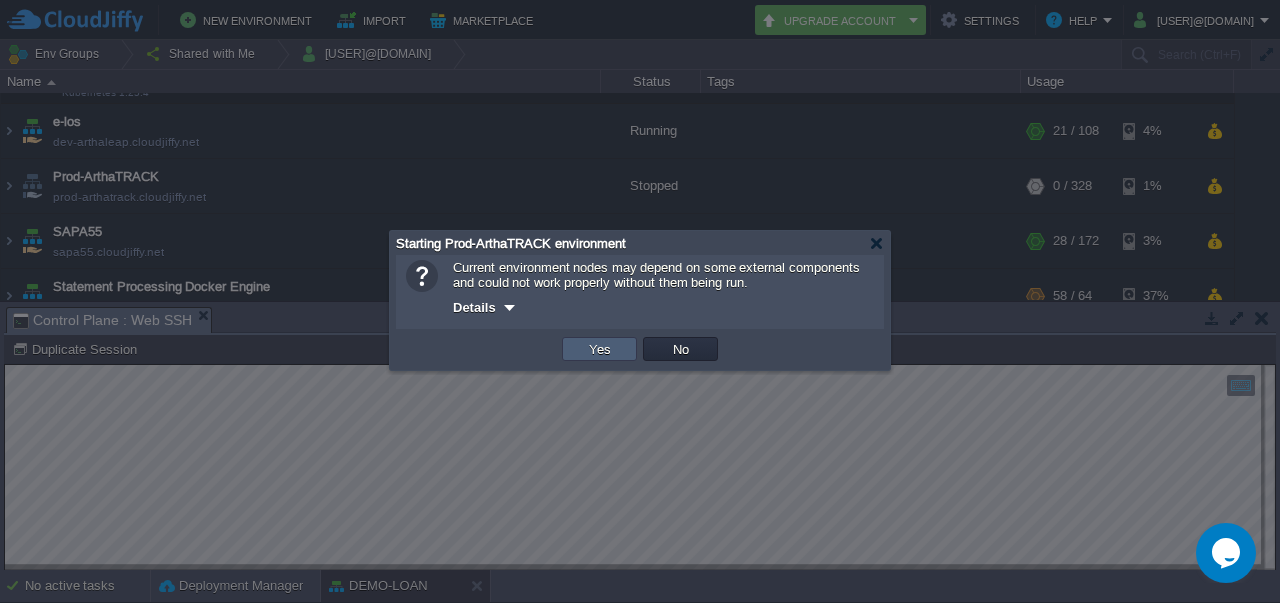 click on "Yes" at bounding box center [600, 349] 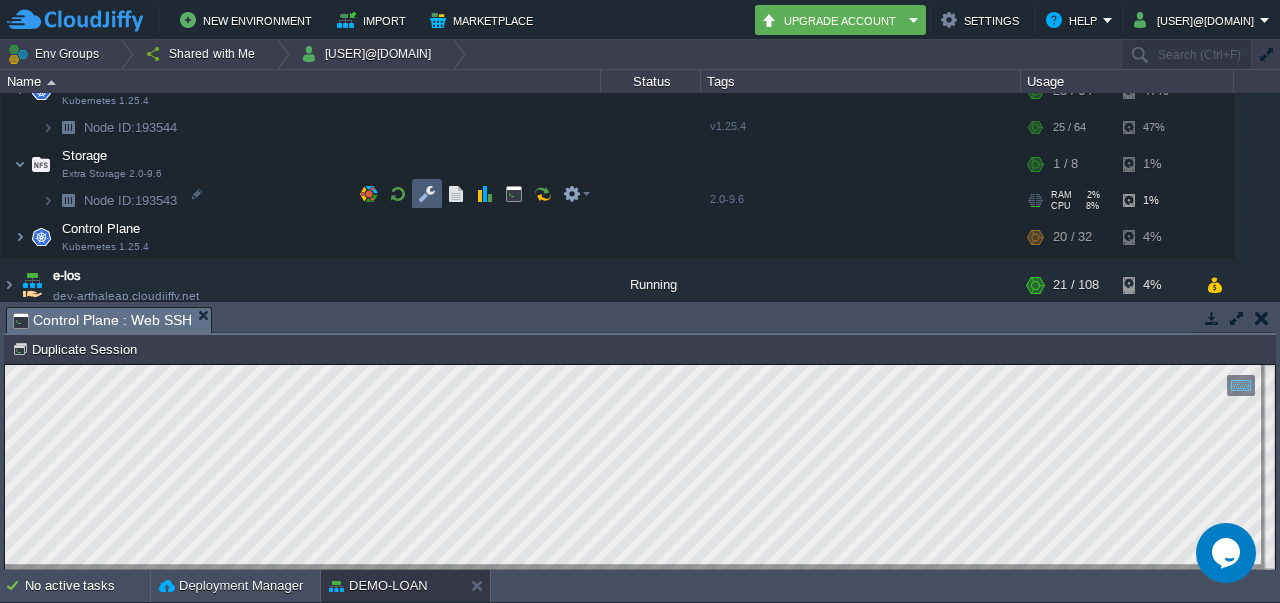 scroll, scrollTop: 720, scrollLeft: 0, axis: vertical 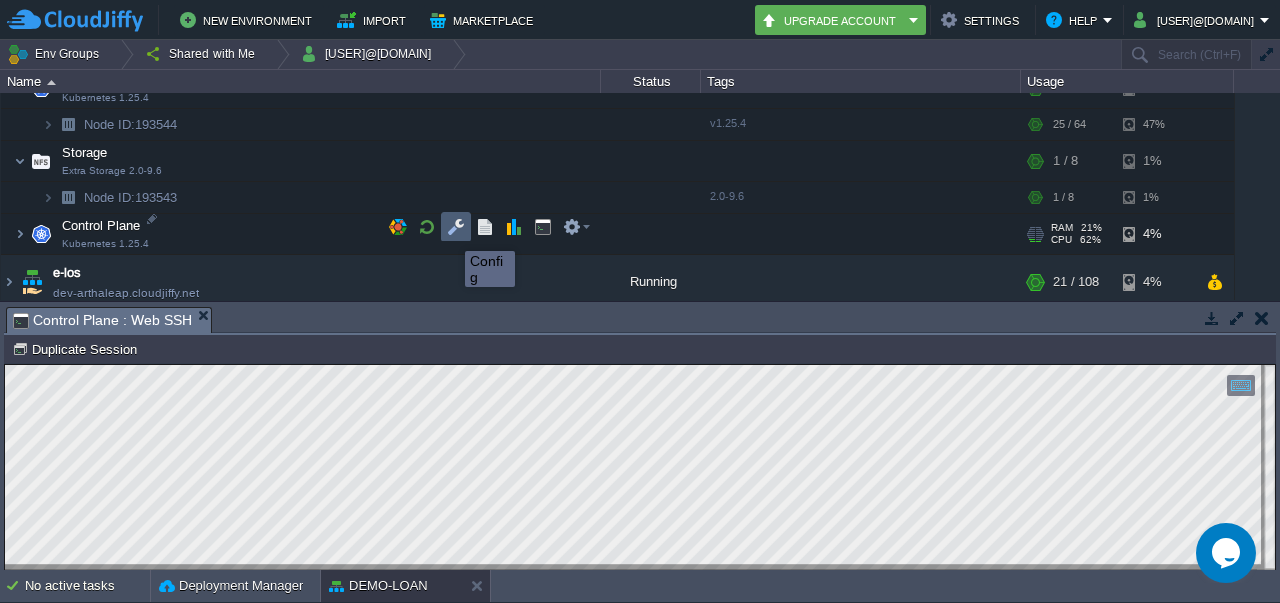 click at bounding box center [456, 227] 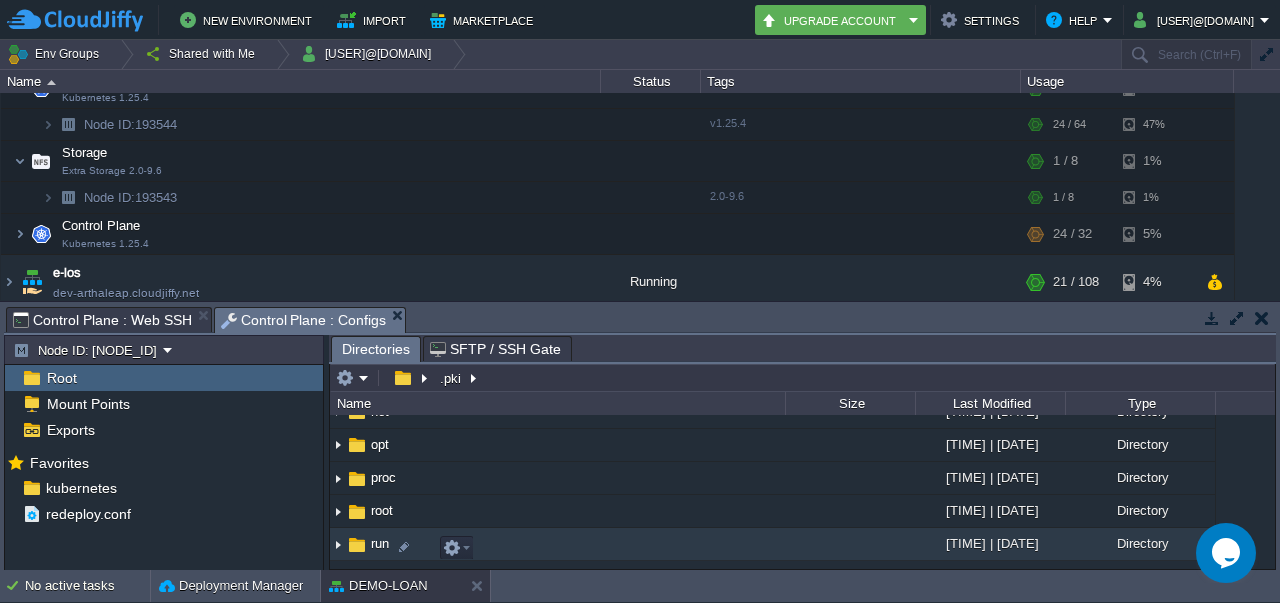 scroll, scrollTop: 507, scrollLeft: 0, axis: vertical 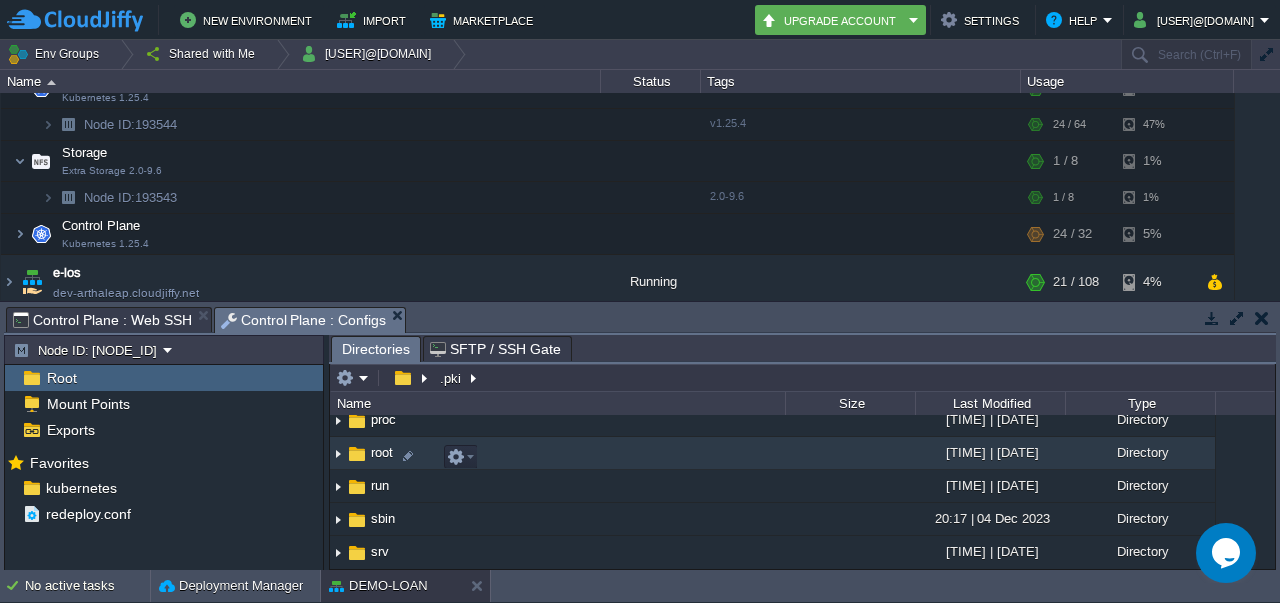 click on "root" at bounding box center [382, 452] 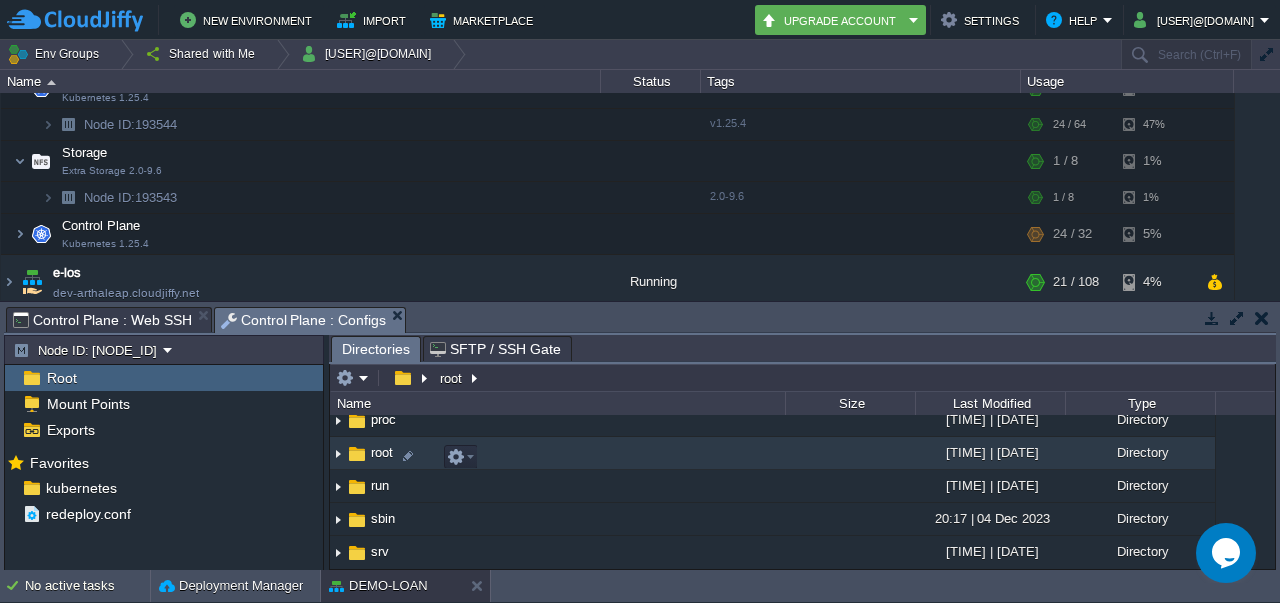 click on "root" at bounding box center (382, 452) 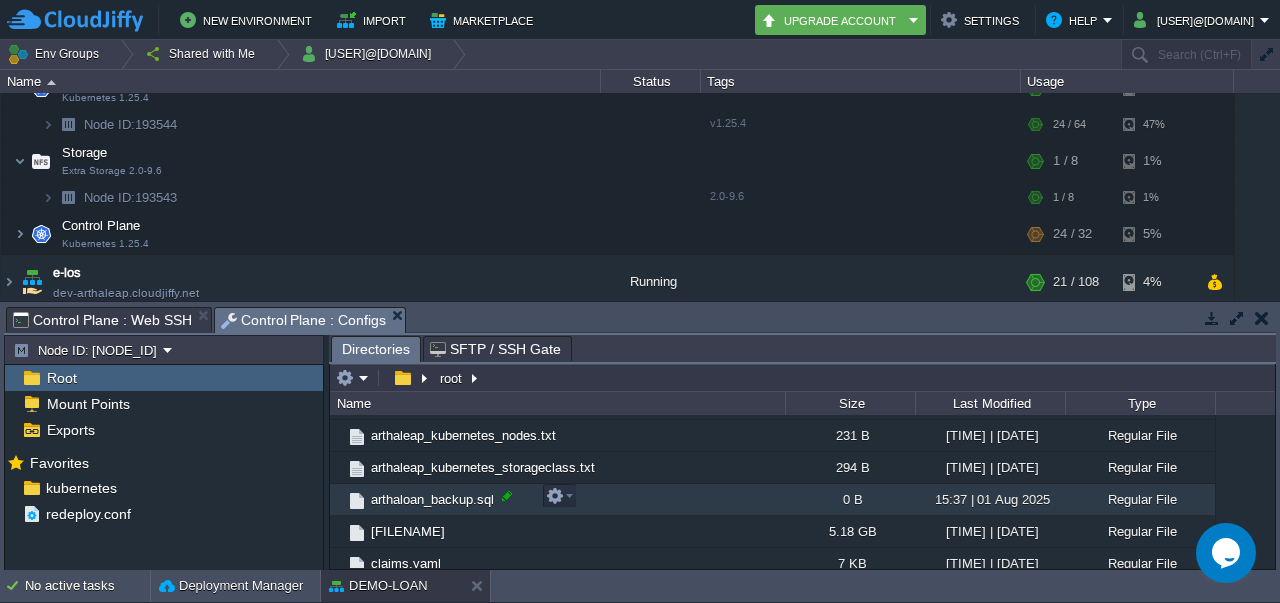 scroll, scrollTop: 641, scrollLeft: 0, axis: vertical 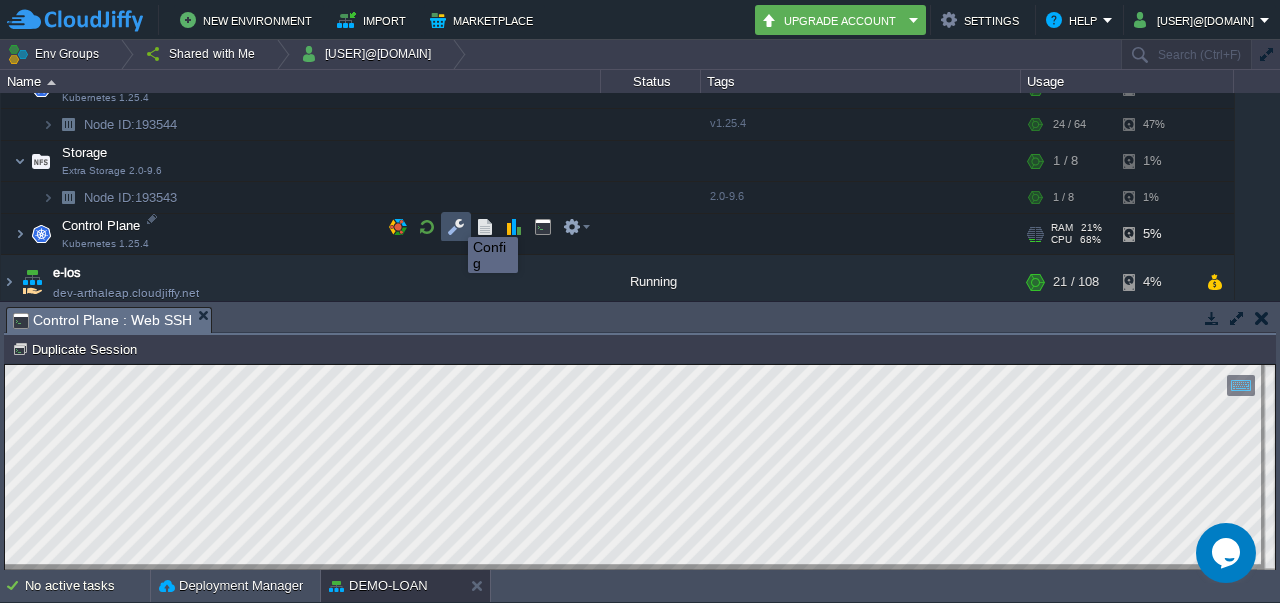 click at bounding box center [456, 227] 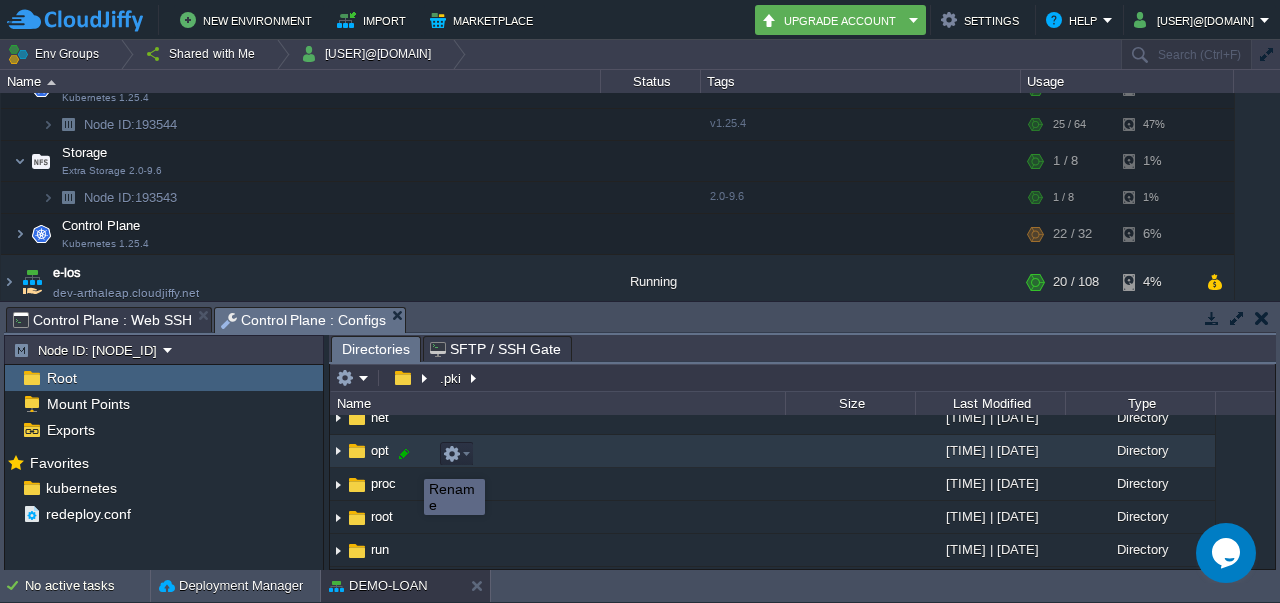 scroll, scrollTop: 461, scrollLeft: 0, axis: vertical 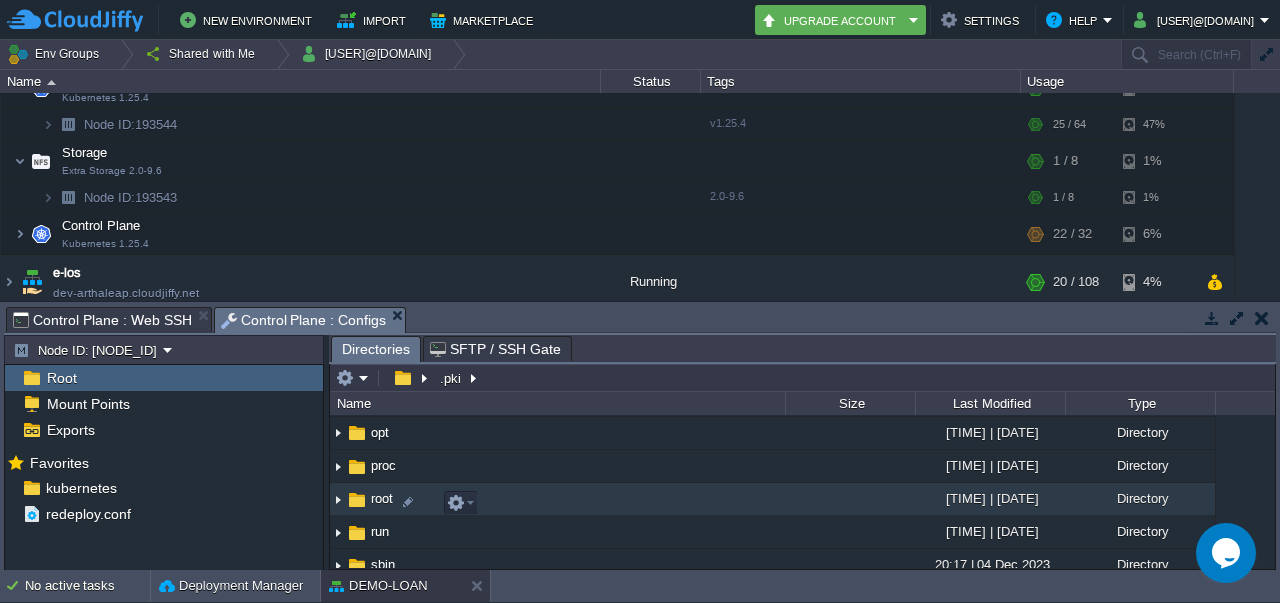 click on "root" at bounding box center [382, 498] 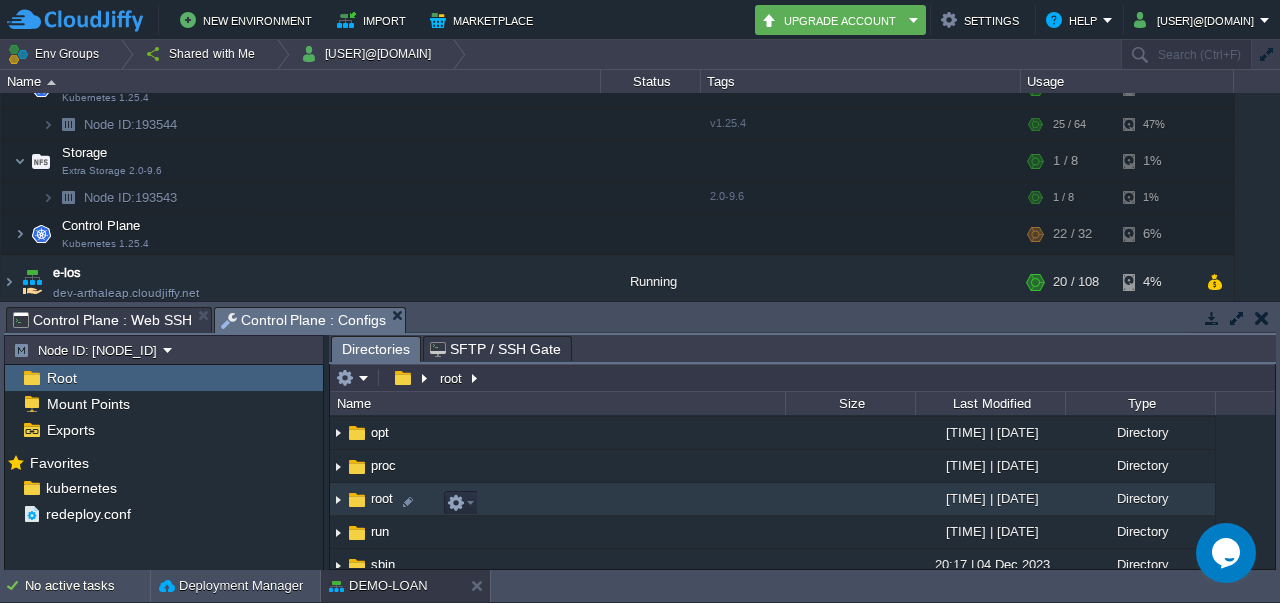 click on "root" at bounding box center (382, 498) 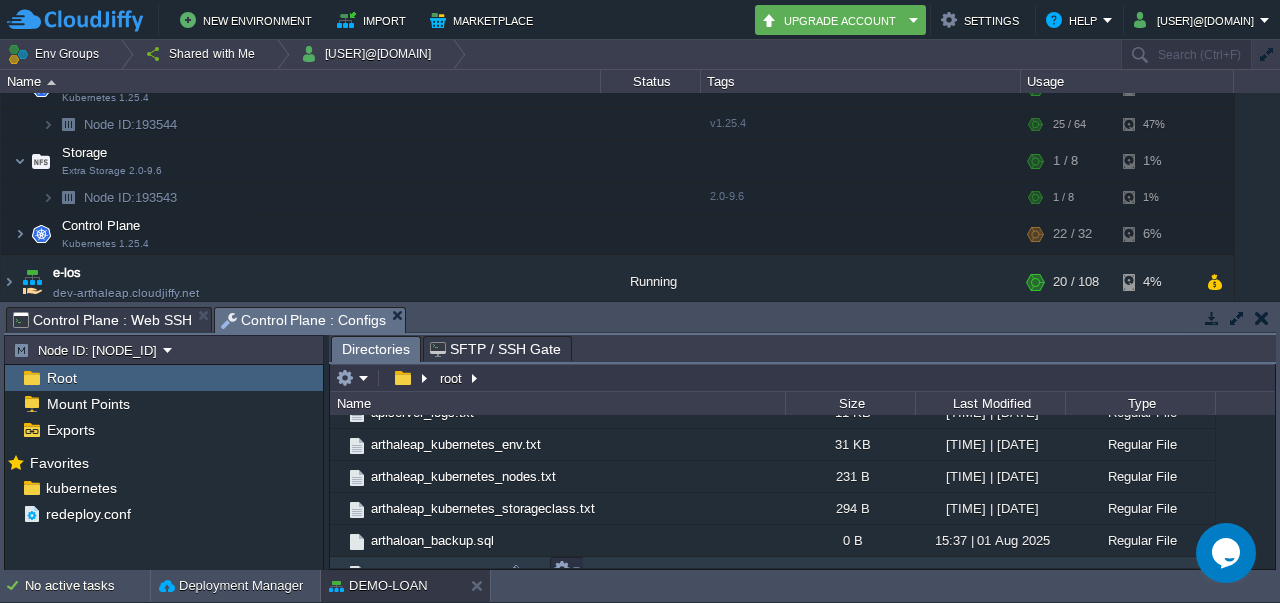 scroll, scrollTop: 650, scrollLeft: 0, axis: vertical 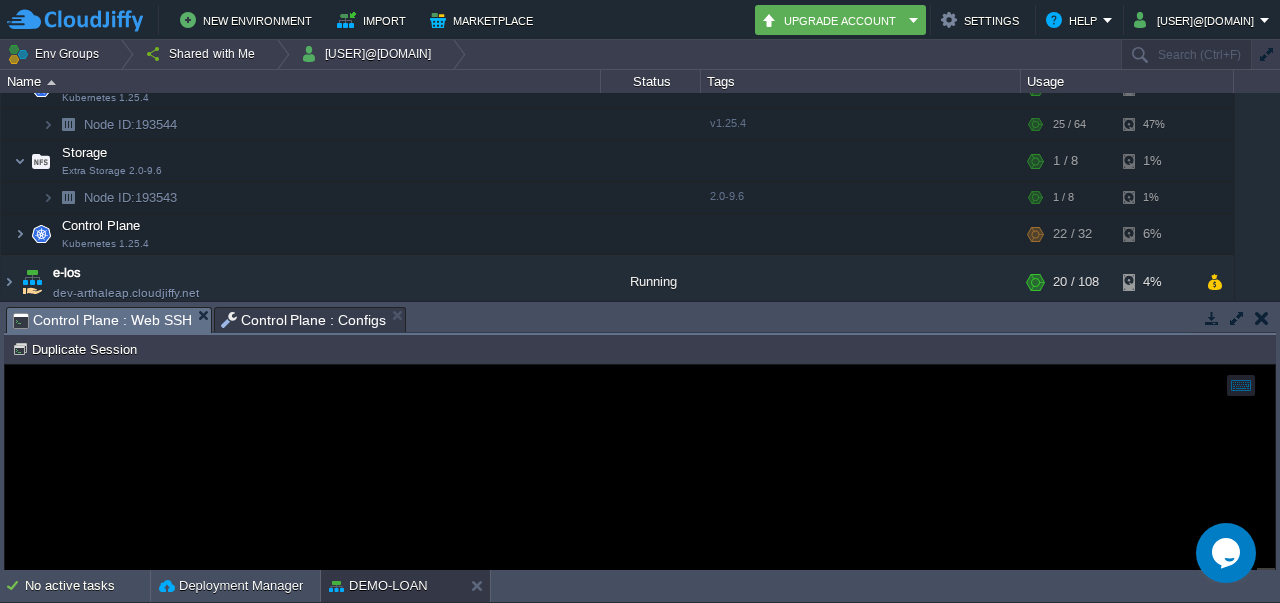 click on "Control Plane : Web SSH" at bounding box center (102, 320) 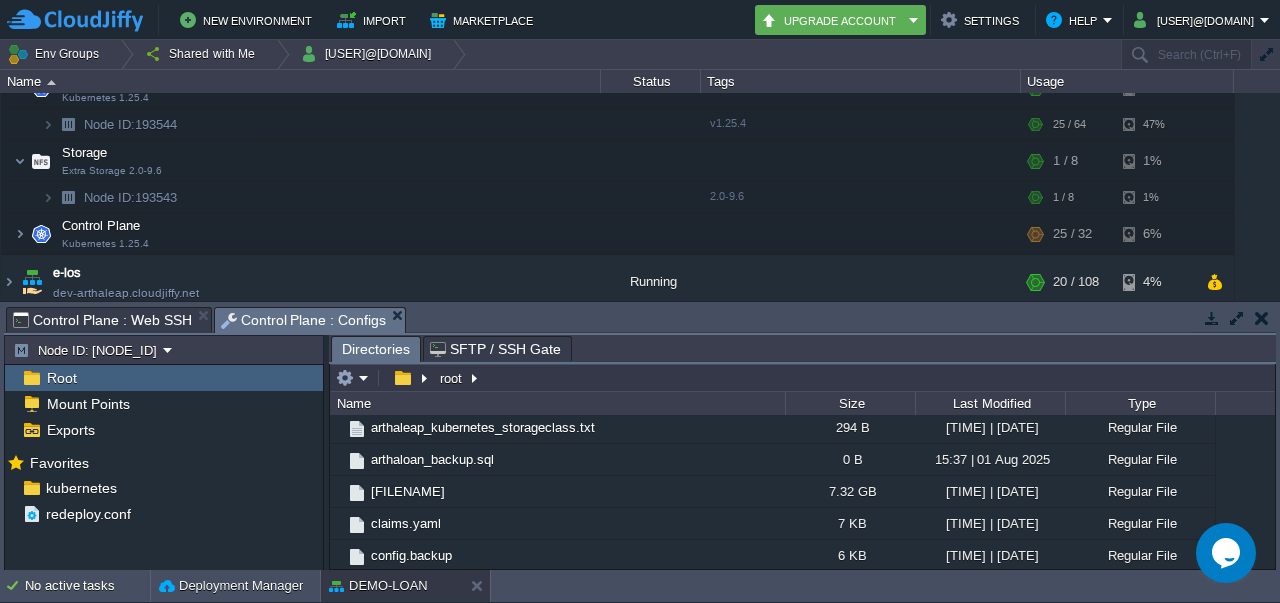 click on "Control Plane : Configs" at bounding box center [304, 320] 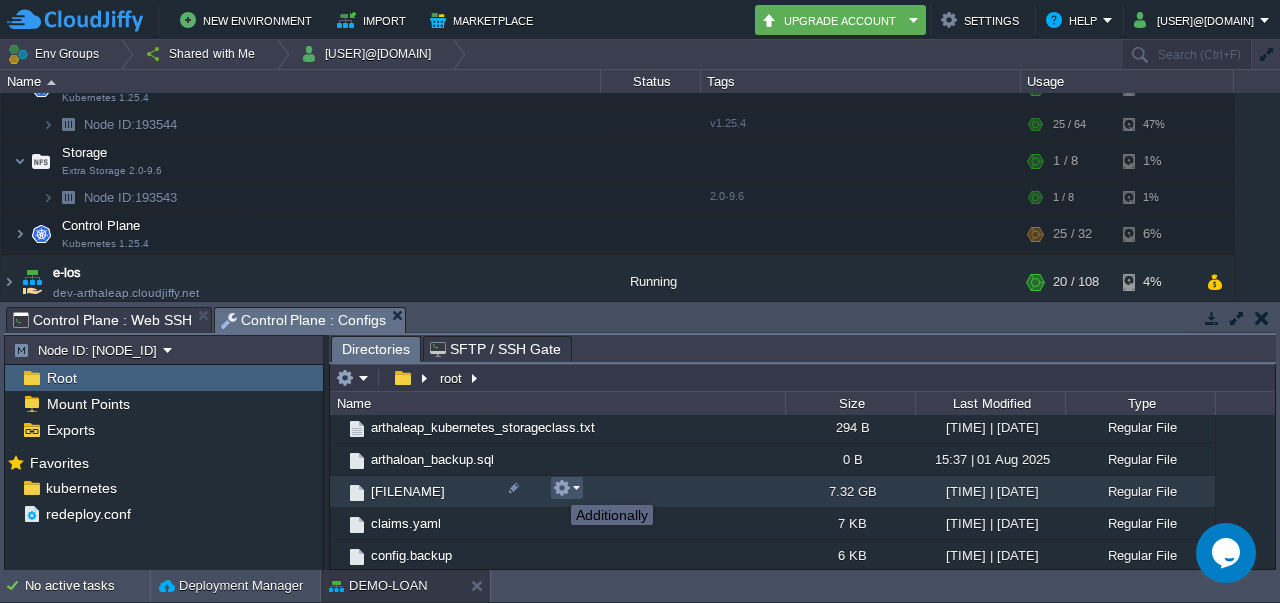 click at bounding box center [562, 488] 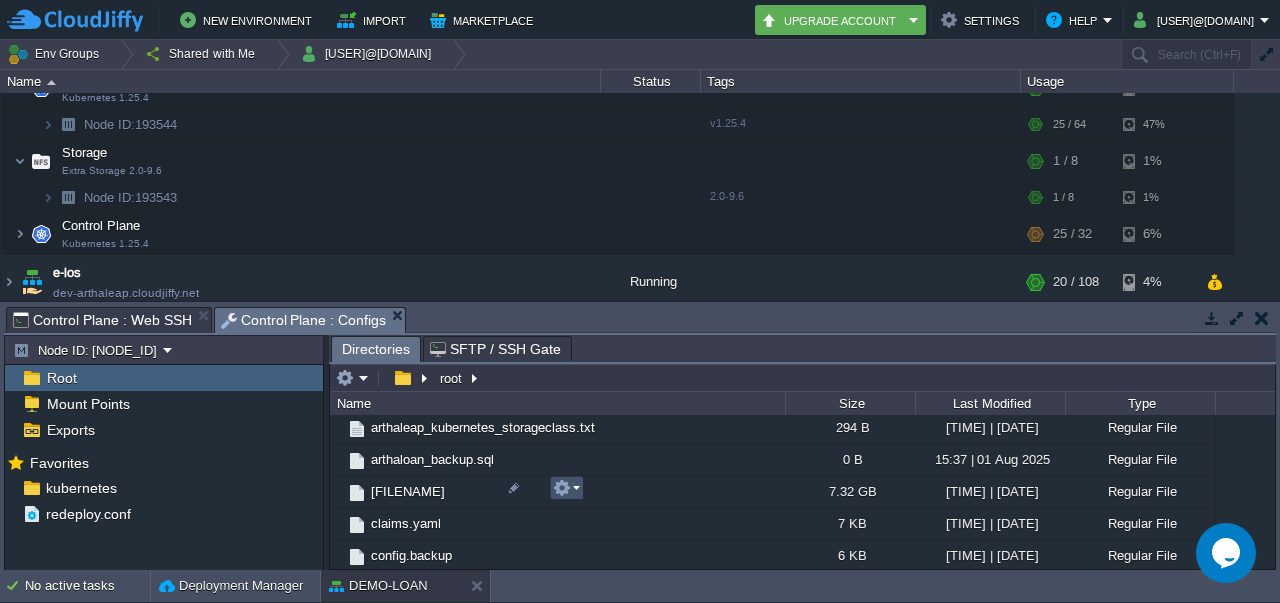 click at bounding box center [562, 488] 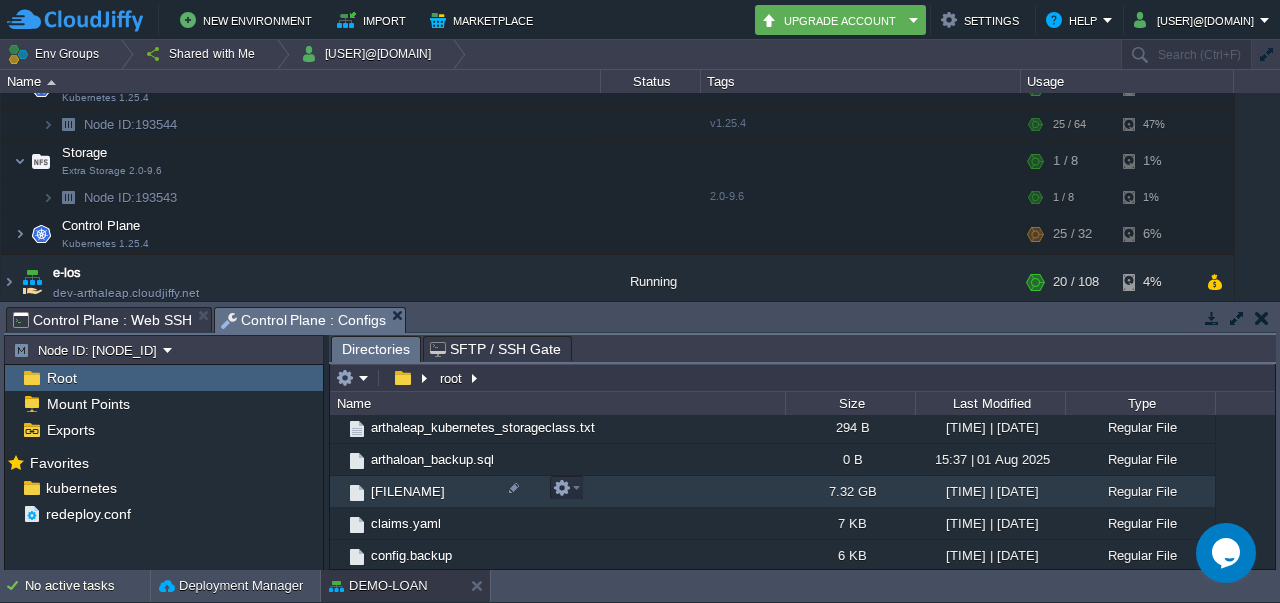 drag, startPoint x: 632, startPoint y: 491, endPoint x: 586, endPoint y: 483, distance: 46.69047 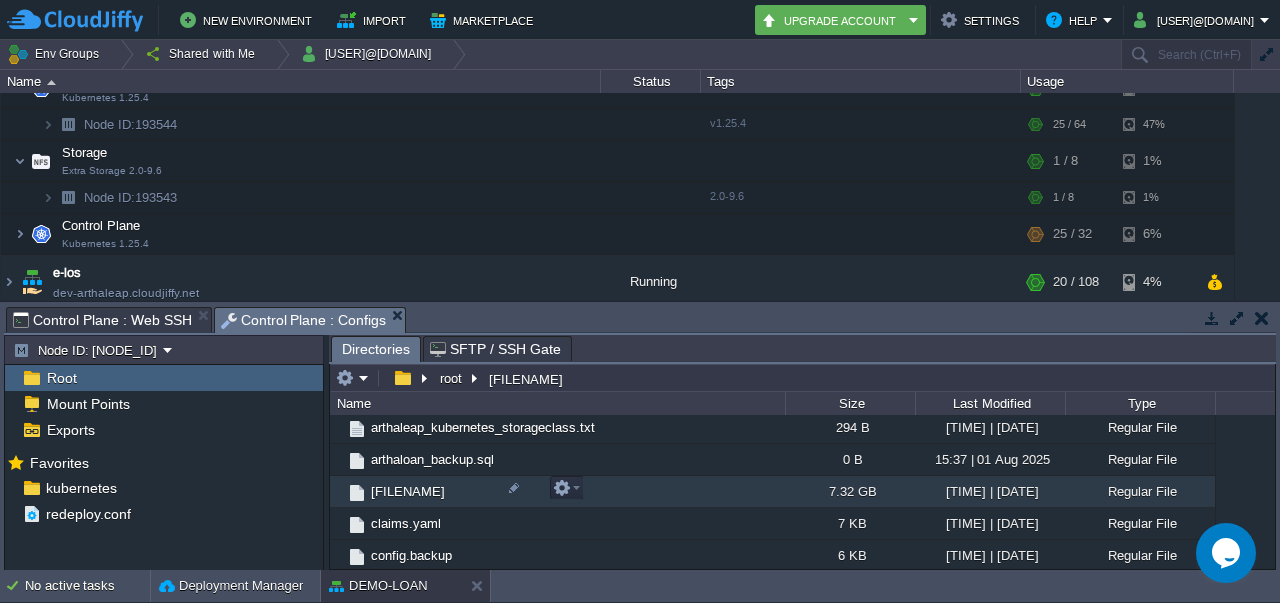 click on "[FILENAME]" at bounding box center (557, 492) 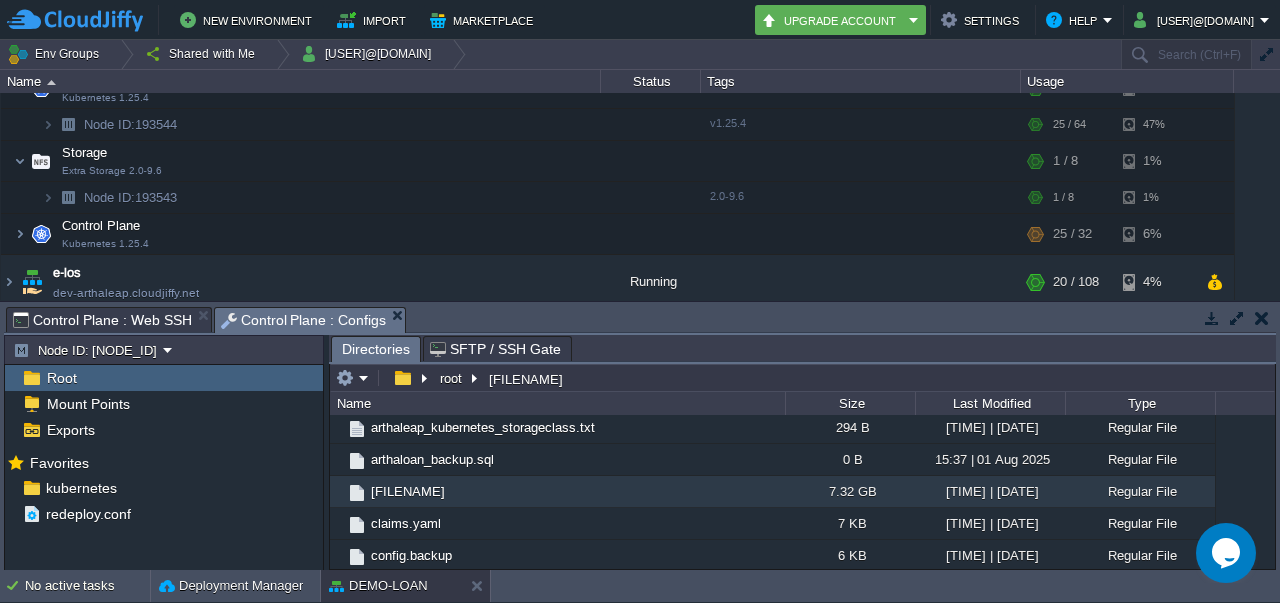 click on "Directories SFTP / SSH Gate" at bounding box center [2829, 348] 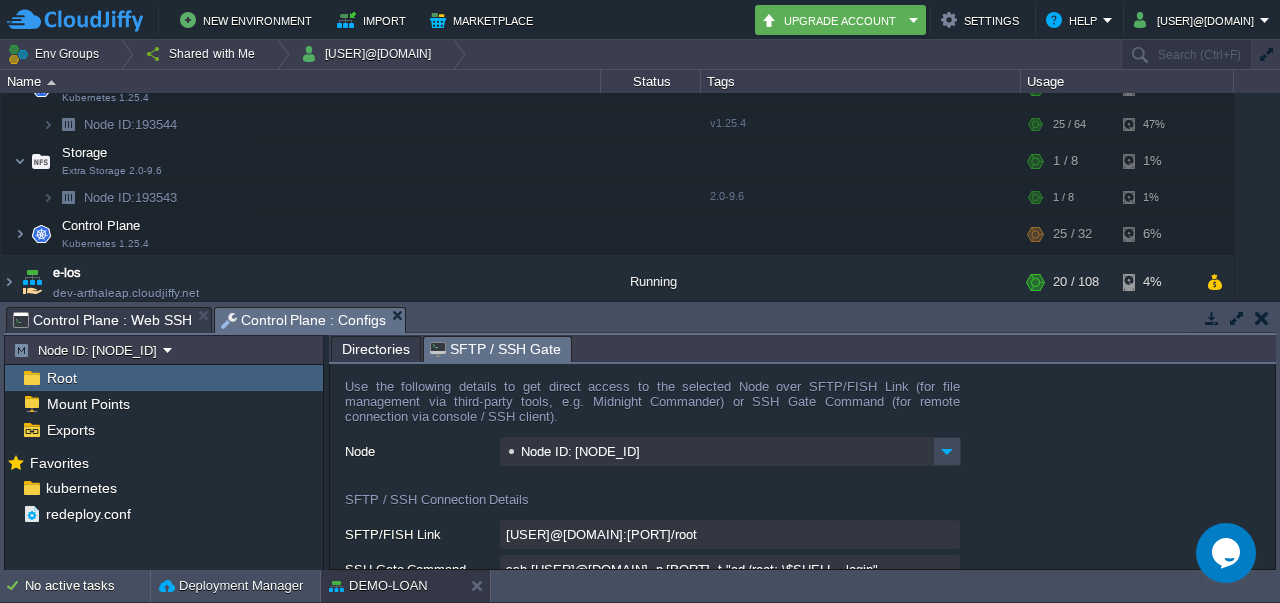 click on "SFTP / SSH Gate" at bounding box center (495, 349) 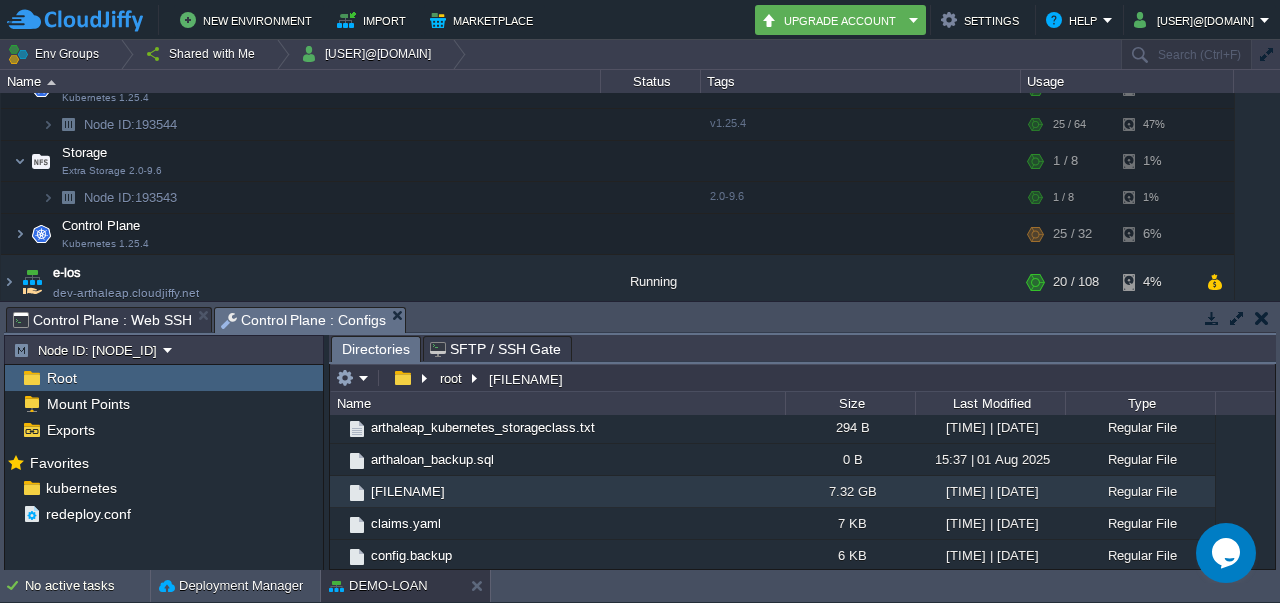 click on "Directories" at bounding box center [376, 349] 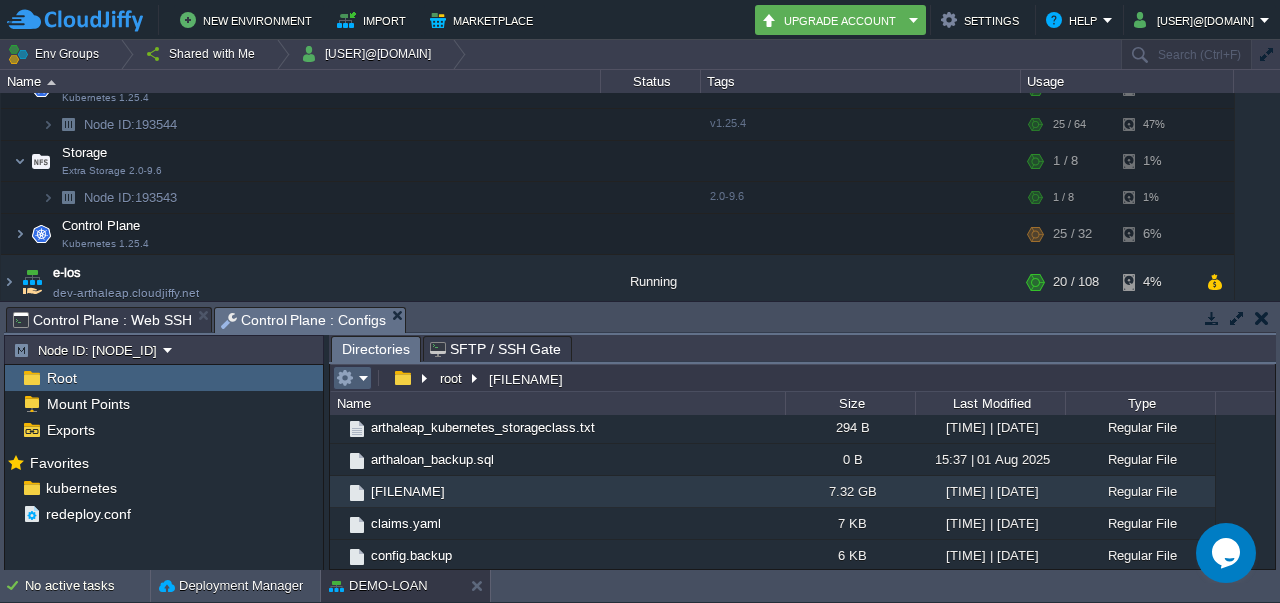click at bounding box center [352, 378] 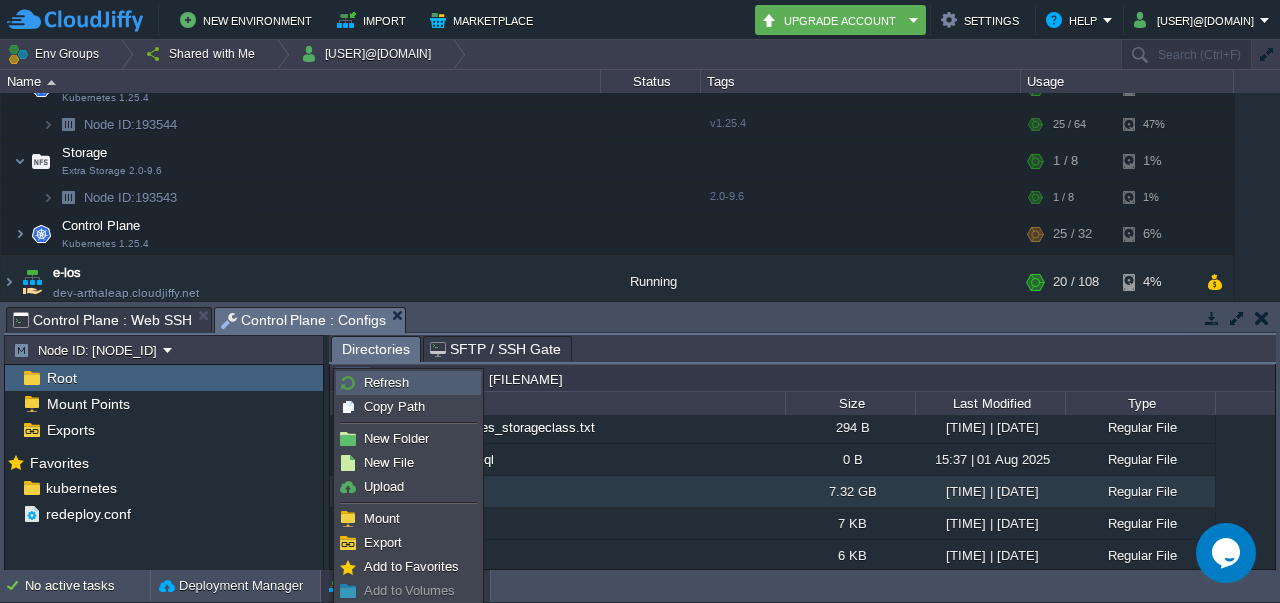 click on "Refresh" at bounding box center [408, 383] 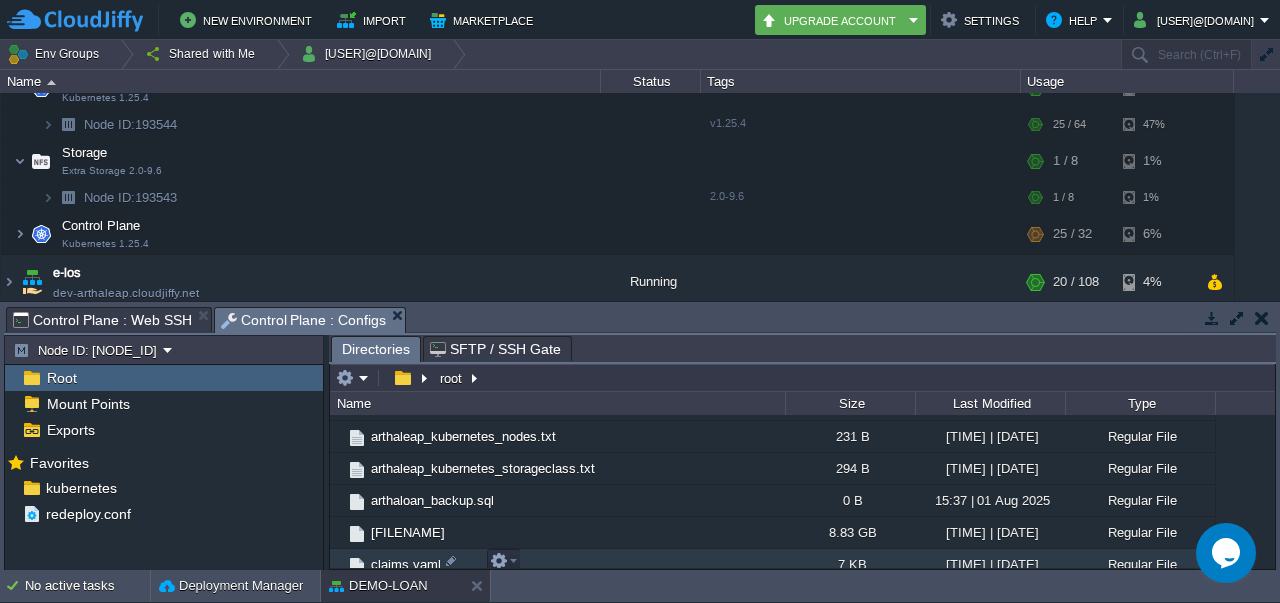 scroll, scrollTop: 639, scrollLeft: 0, axis: vertical 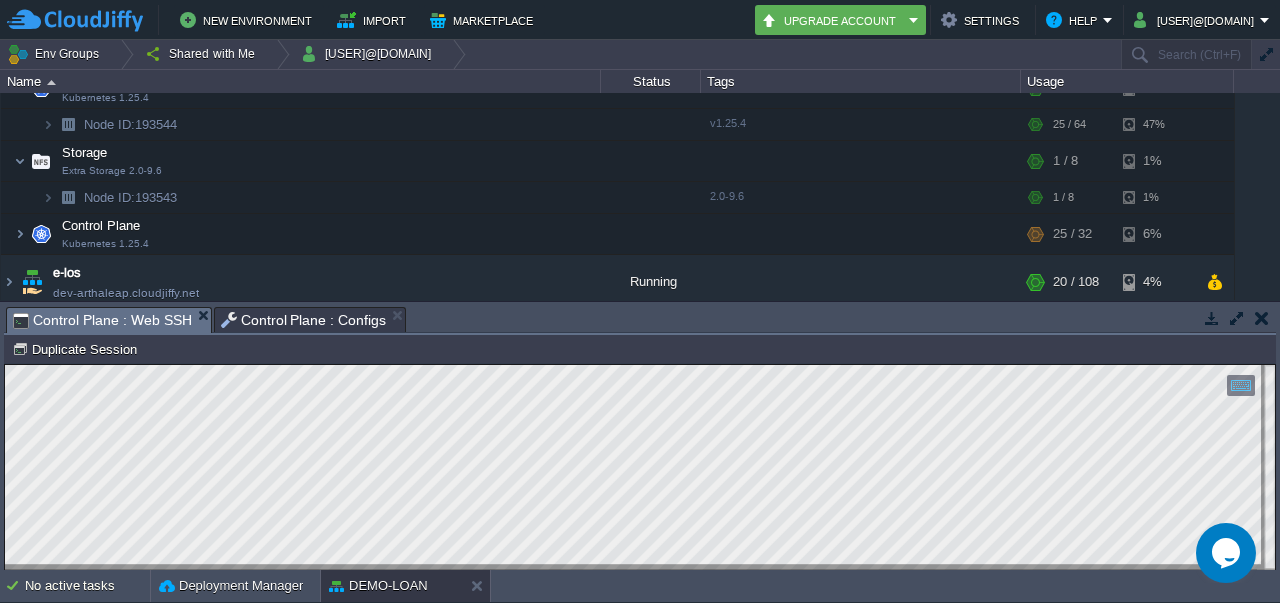 click on "Control Plane : Web SSH" at bounding box center (102, 320) 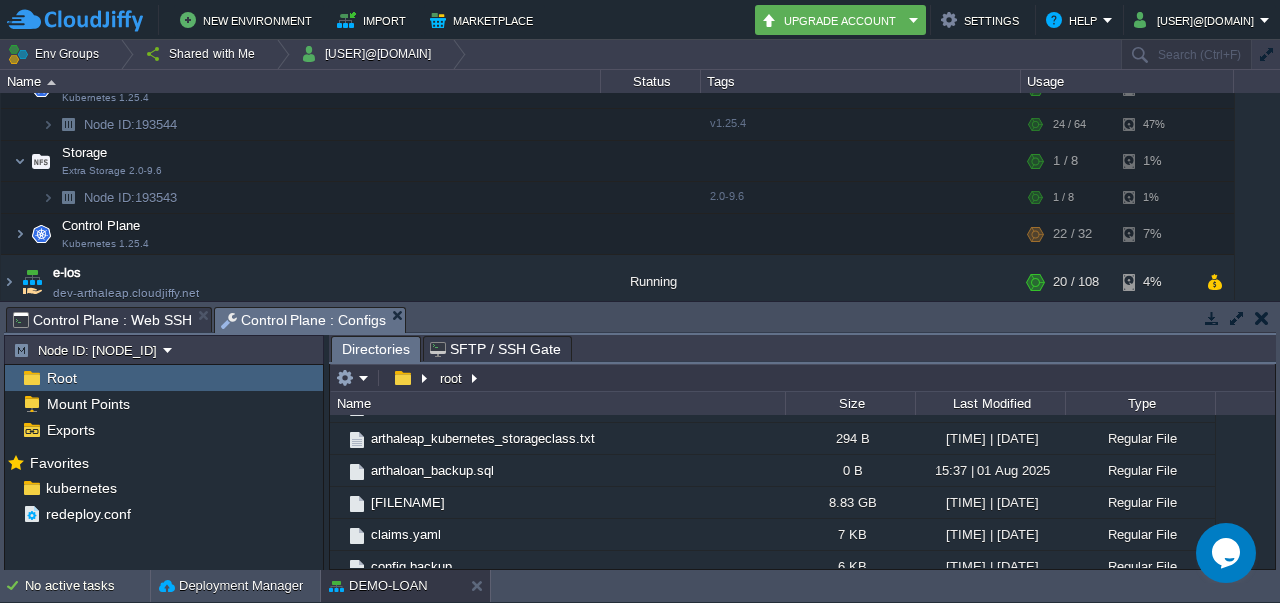 click on "Control Plane : Configs" at bounding box center [304, 320] 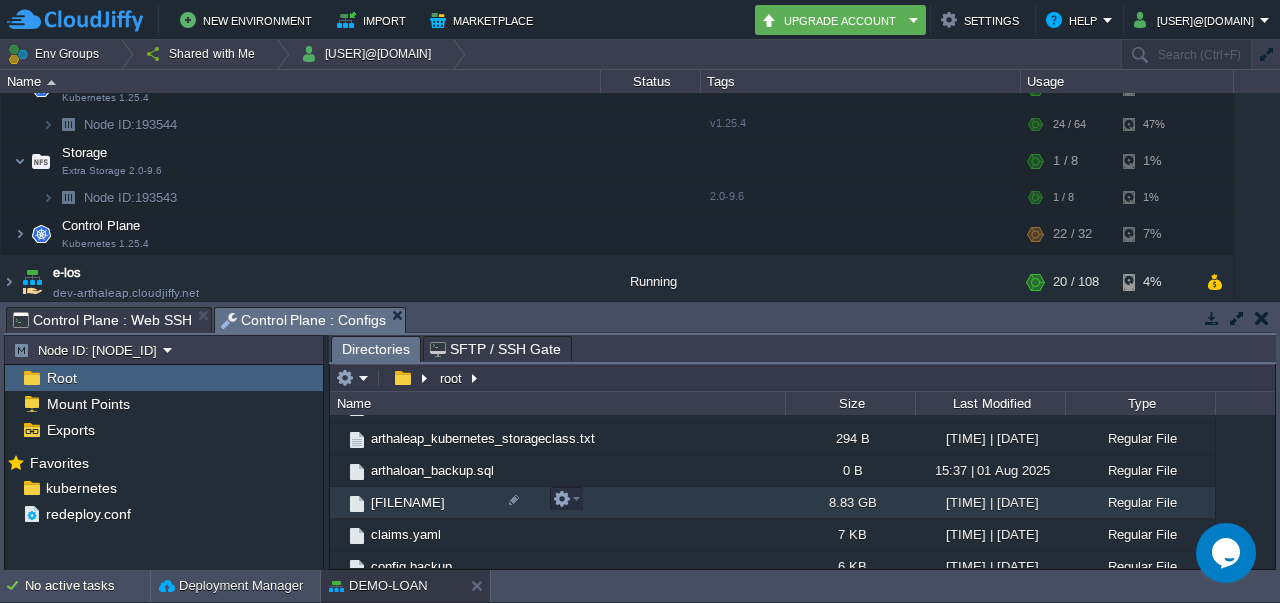 scroll, scrollTop: 650, scrollLeft: 0, axis: vertical 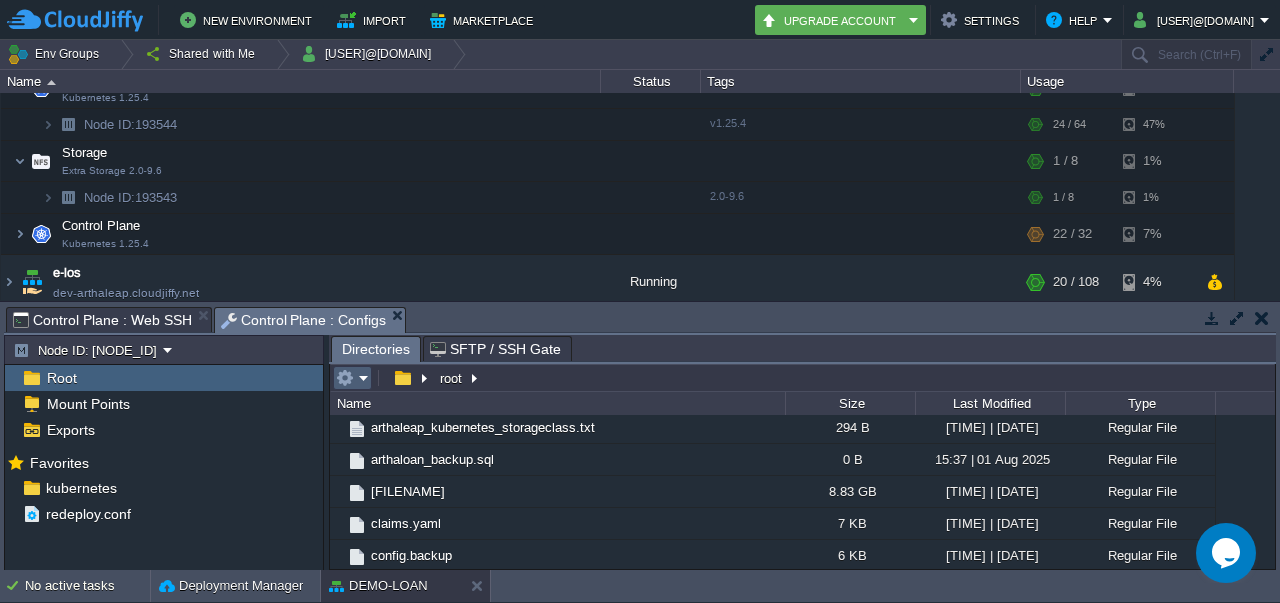 click at bounding box center (352, 378) 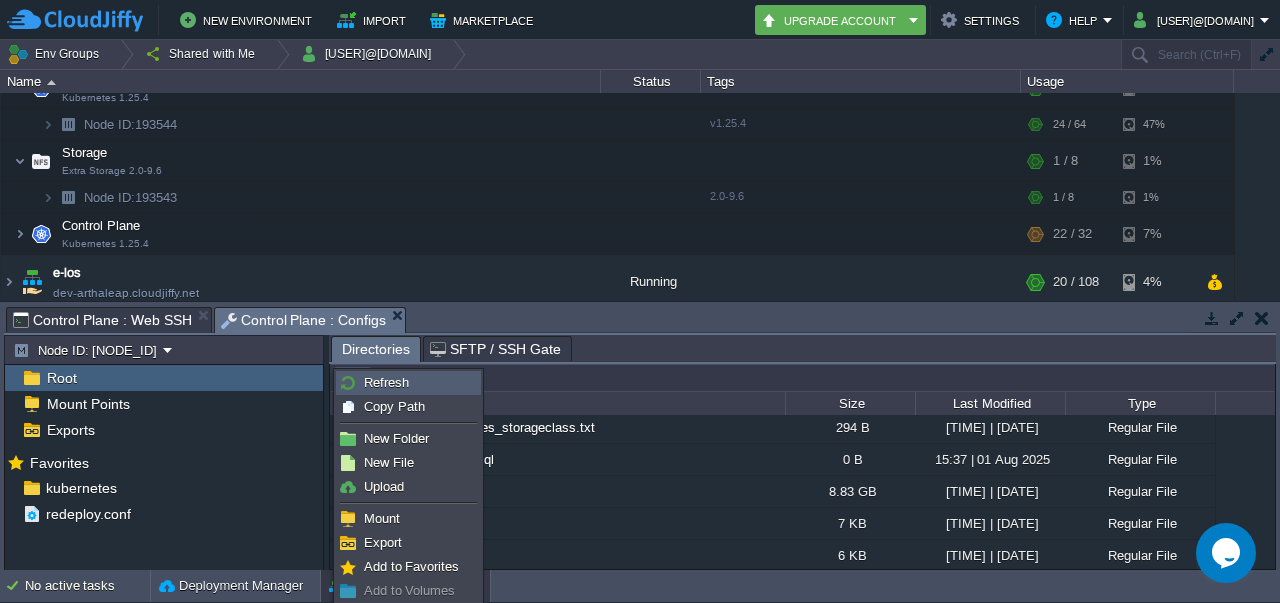 click on "Refresh" at bounding box center [408, 383] 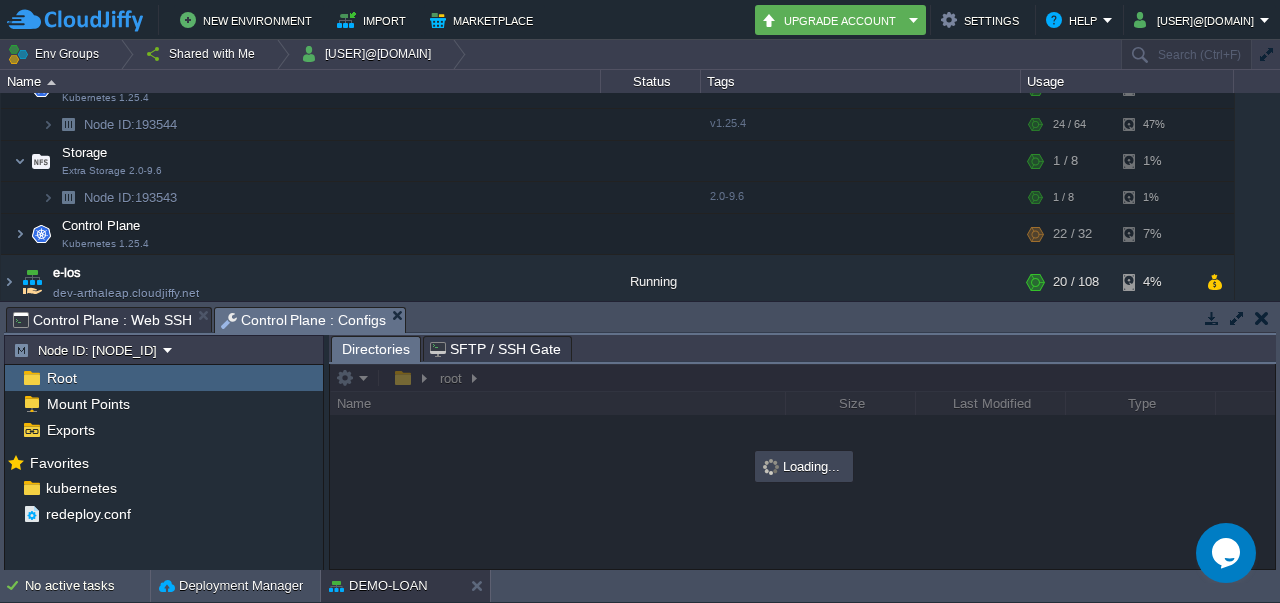 scroll, scrollTop: 0, scrollLeft: 0, axis: both 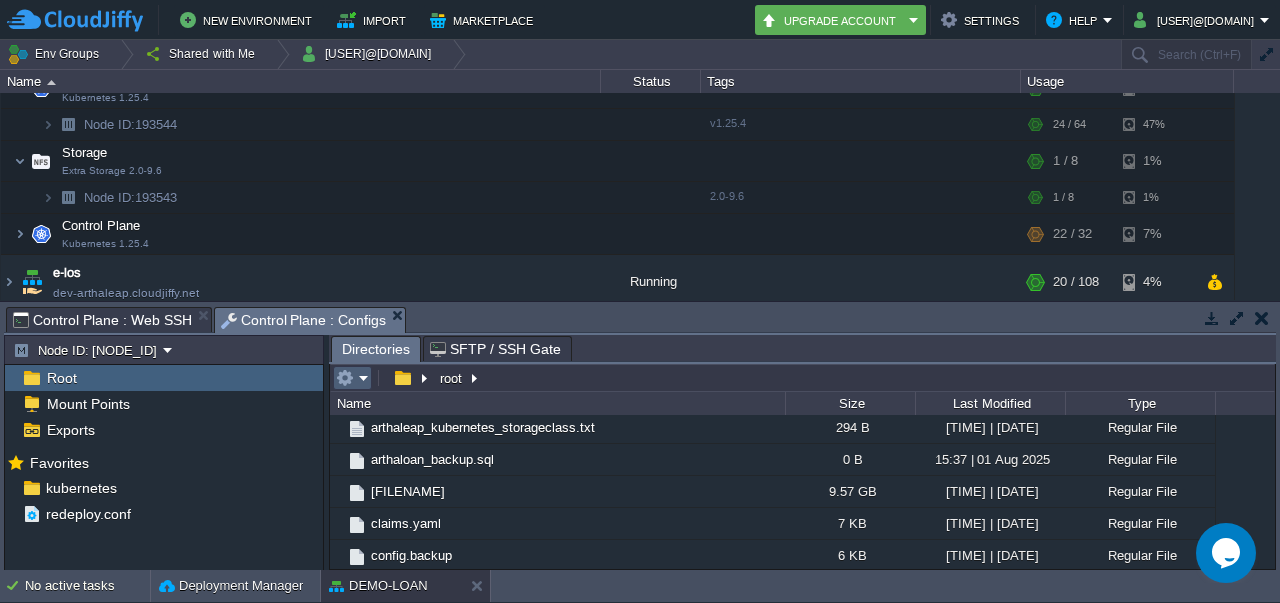 click at bounding box center (352, 378) 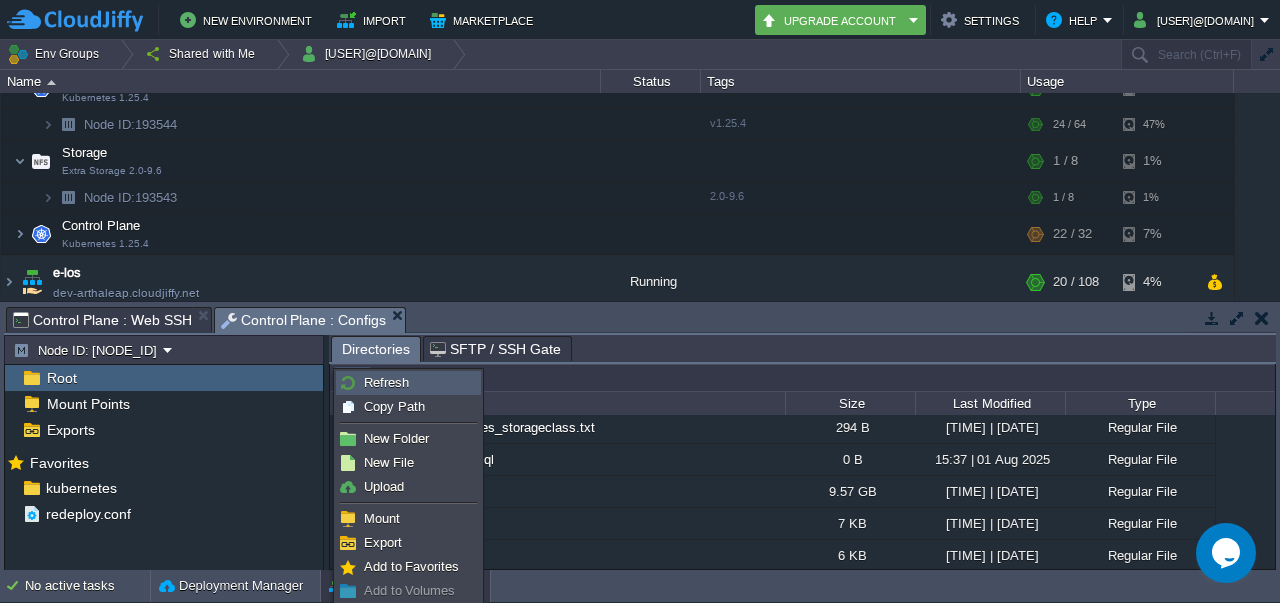click on "Refresh" at bounding box center [408, 383] 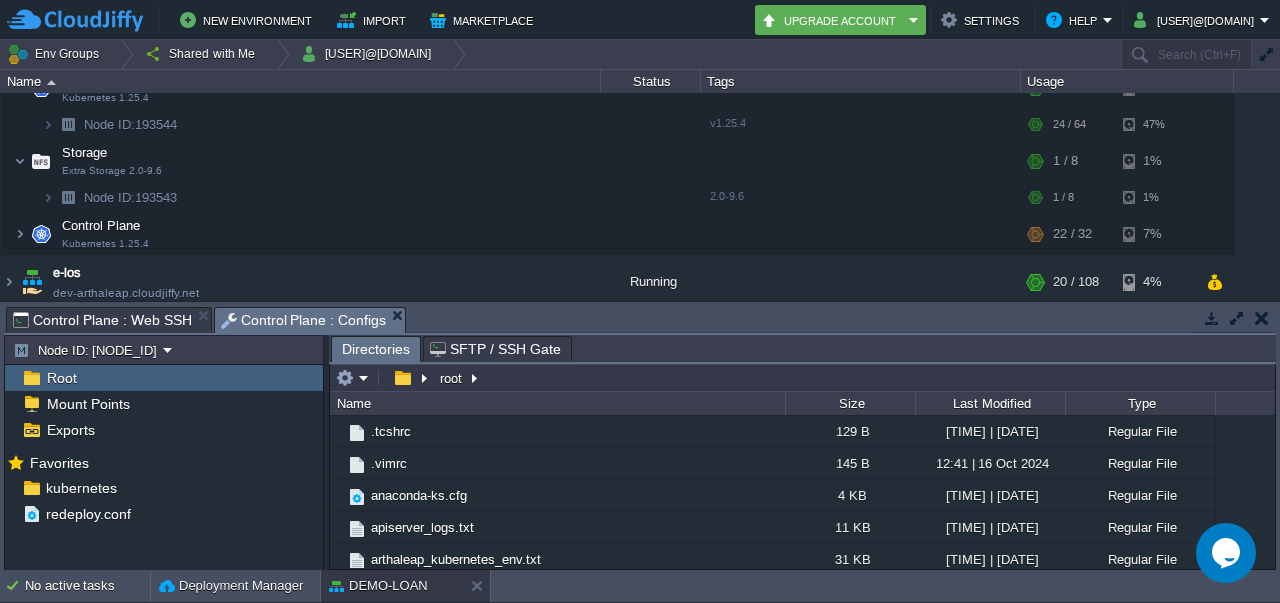 scroll, scrollTop: 650, scrollLeft: 0, axis: vertical 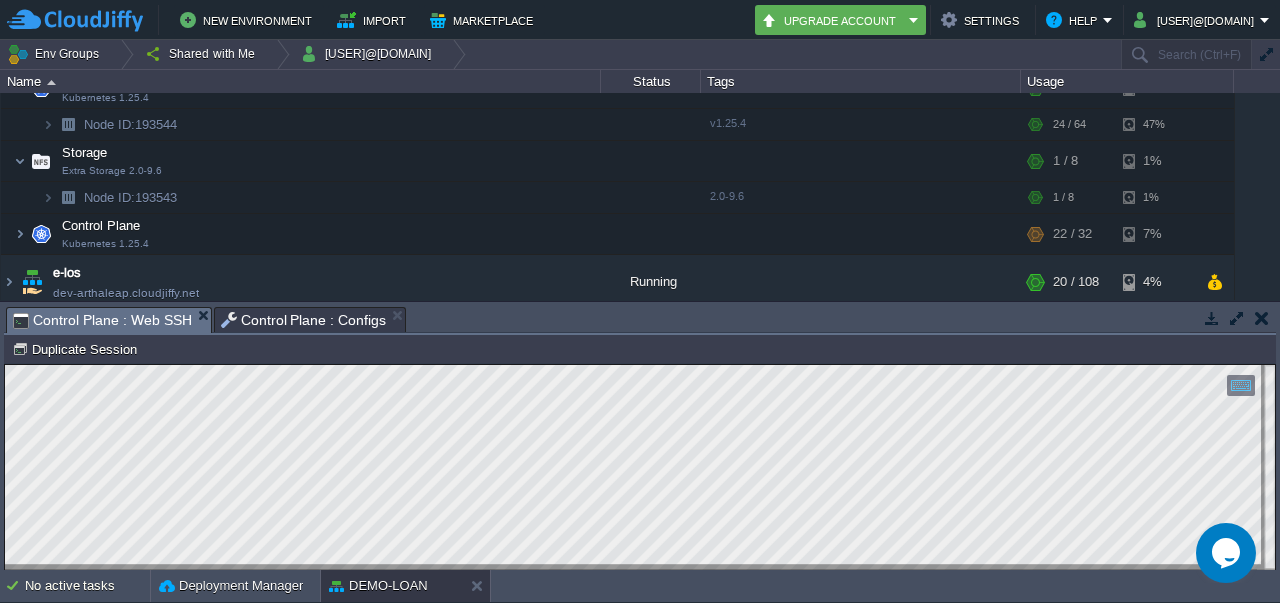 click on "Control Plane : Web SSH" at bounding box center [102, 320] 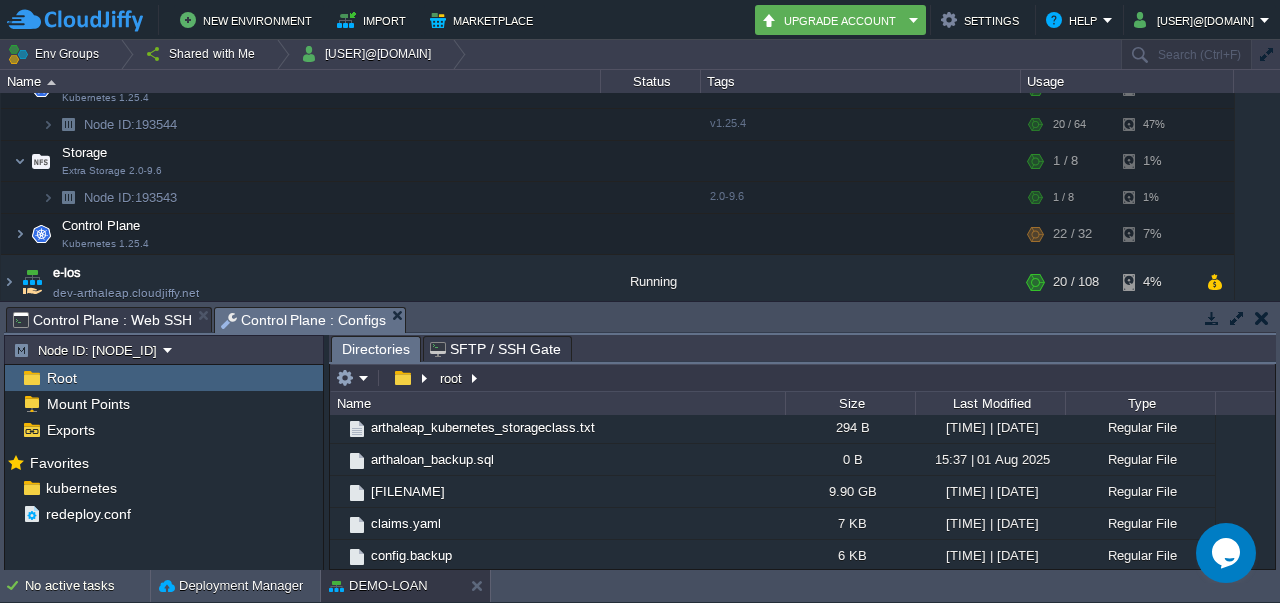 click on "Control Plane : Configs" at bounding box center [304, 320] 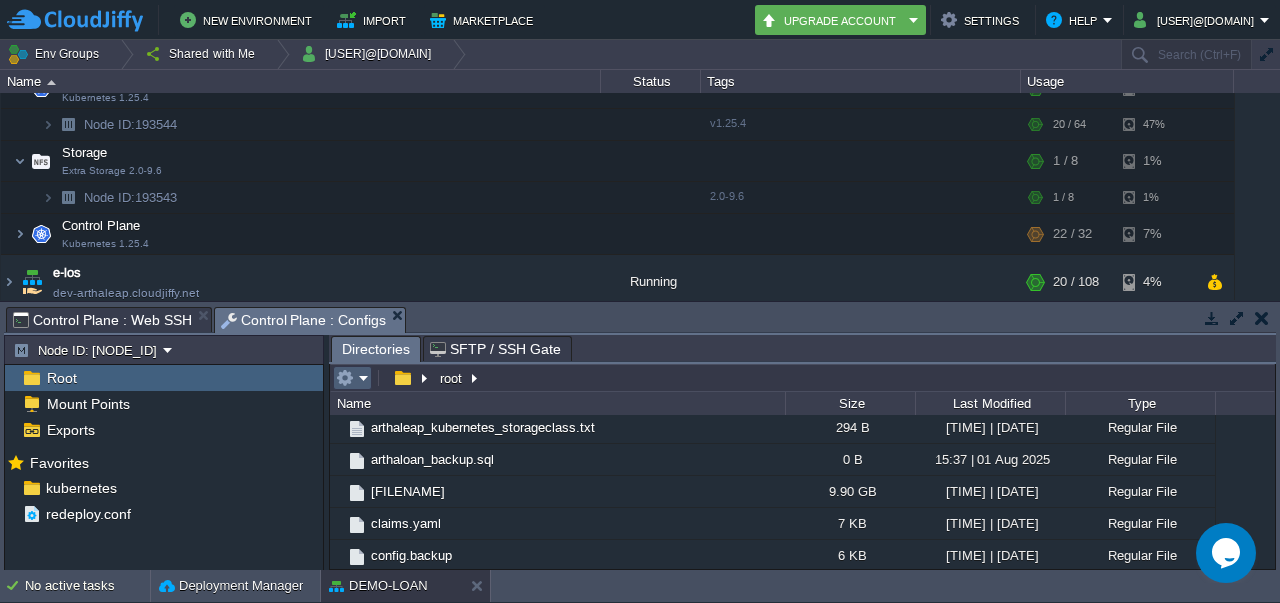 click at bounding box center (352, 378) 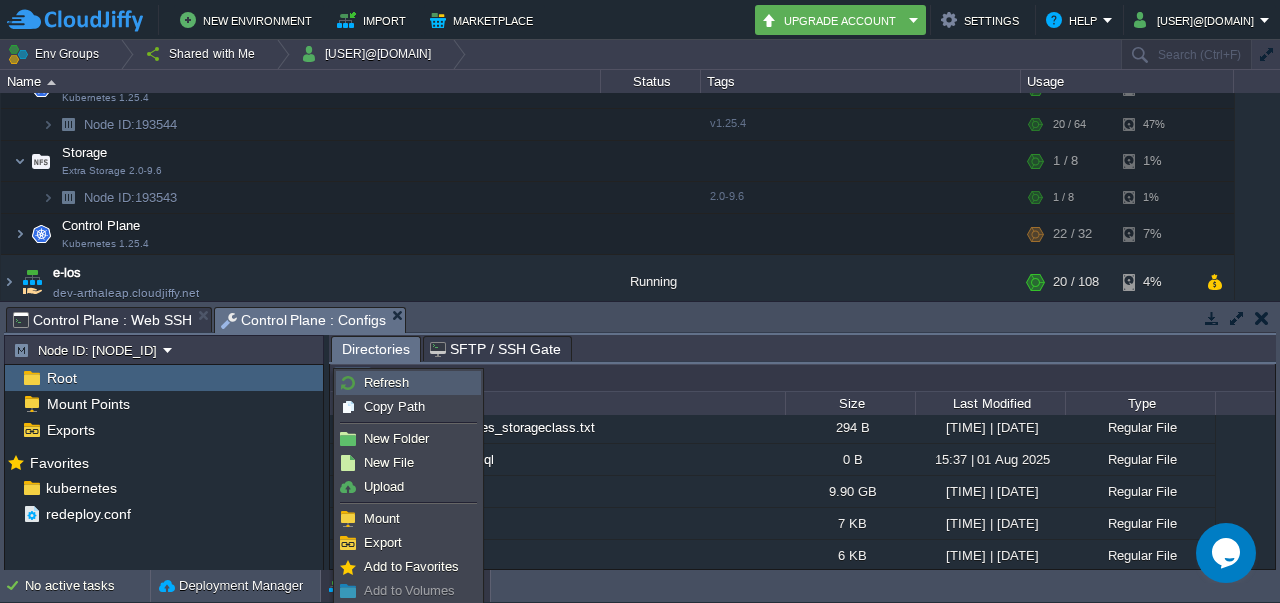 click on "Refresh" at bounding box center (386, 382) 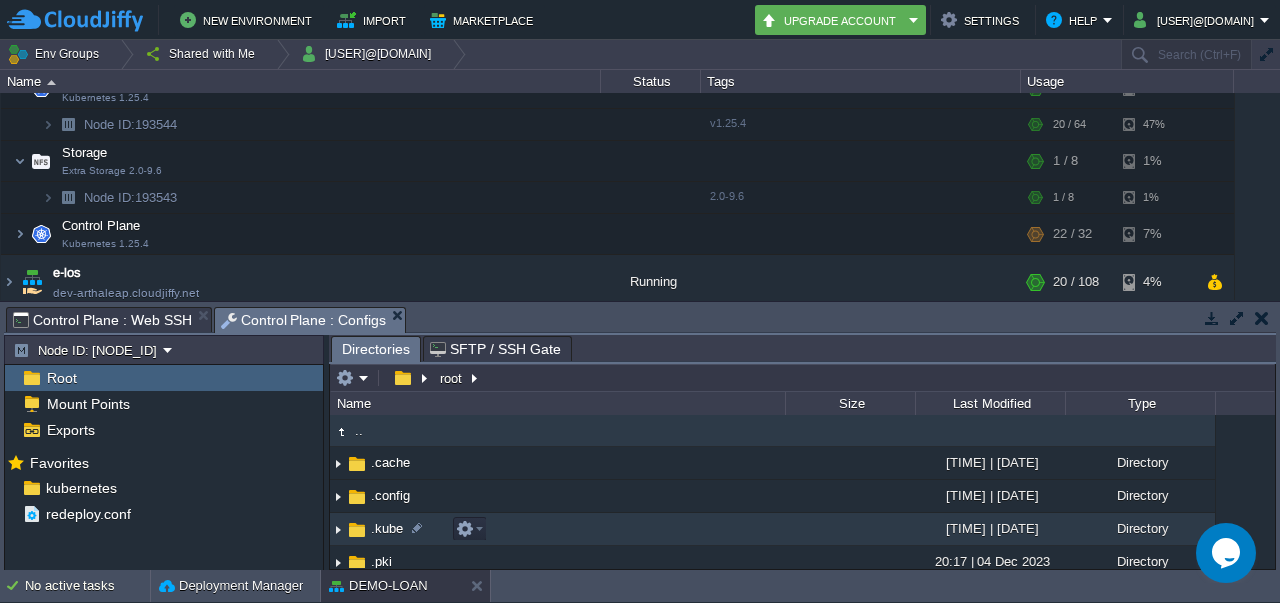 scroll, scrollTop: 650, scrollLeft: 0, axis: vertical 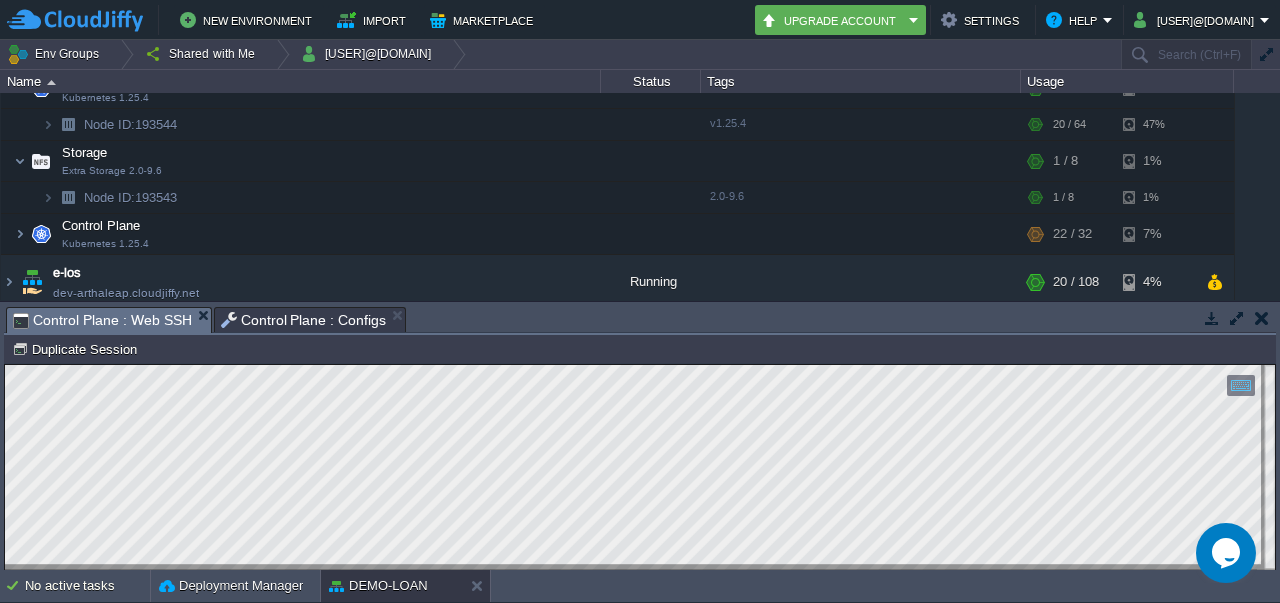 click on "Control Plane : Web SSH" at bounding box center [102, 320] 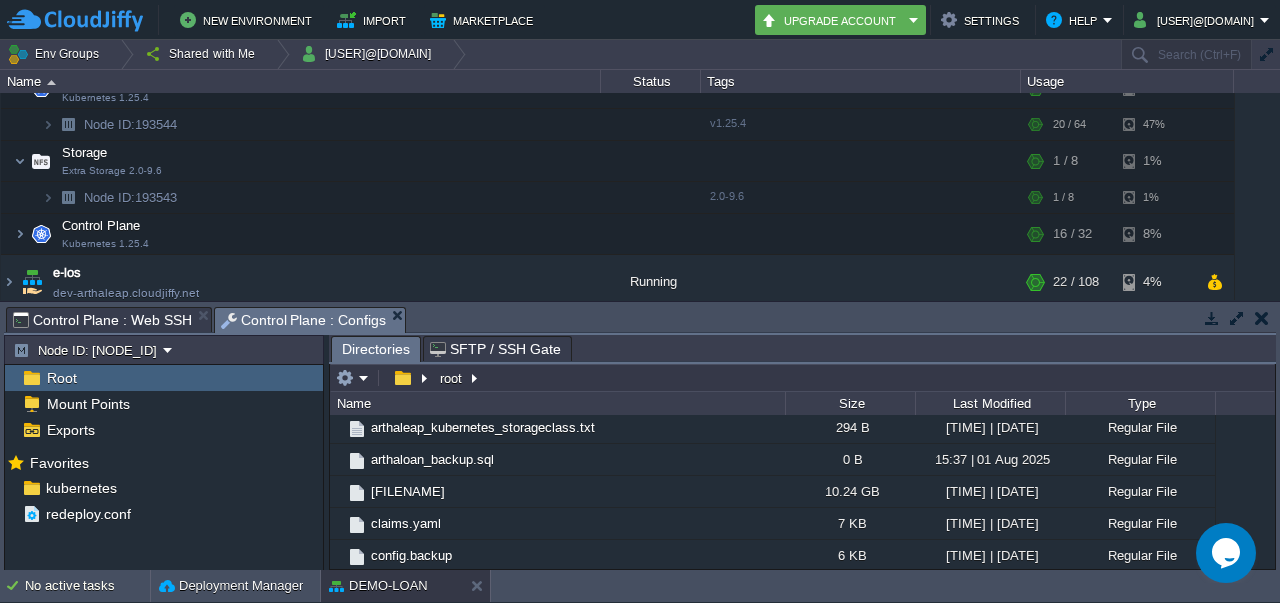 click on "Control Plane : Configs" at bounding box center (304, 320) 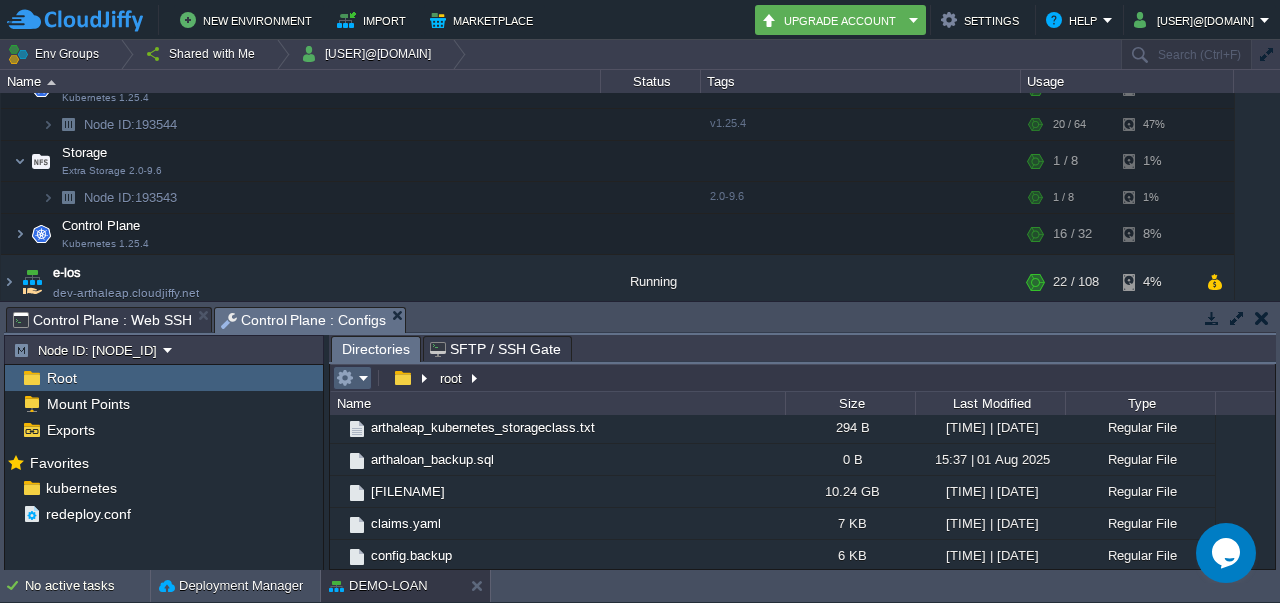 click at bounding box center (352, 378) 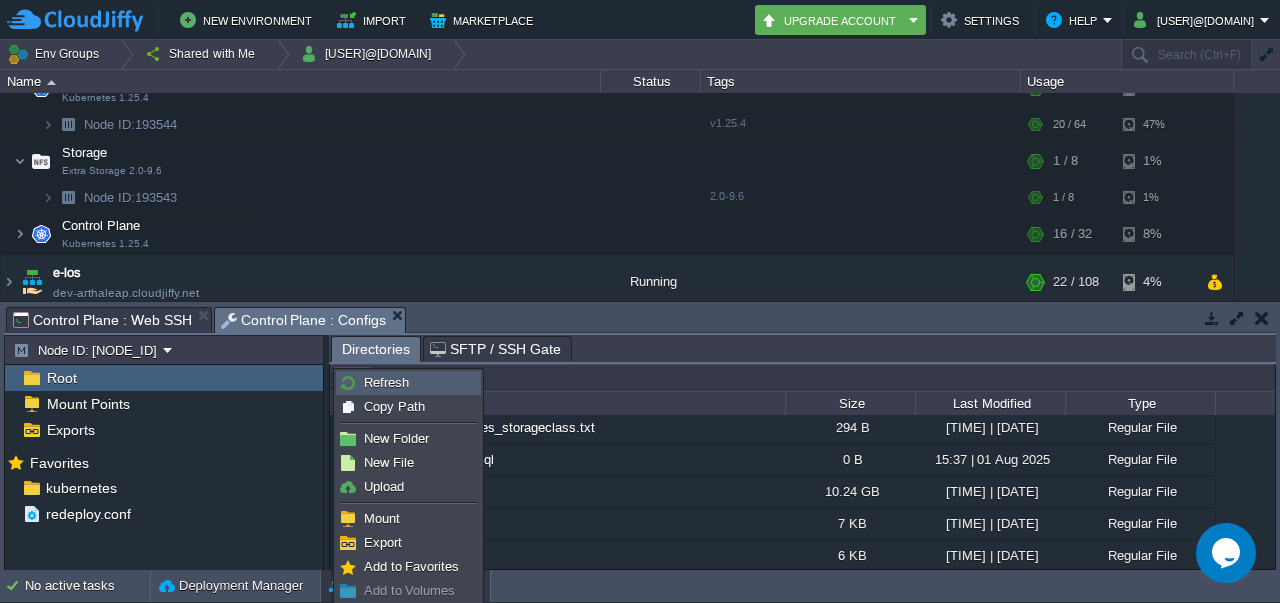 click on "Refresh" at bounding box center [386, 382] 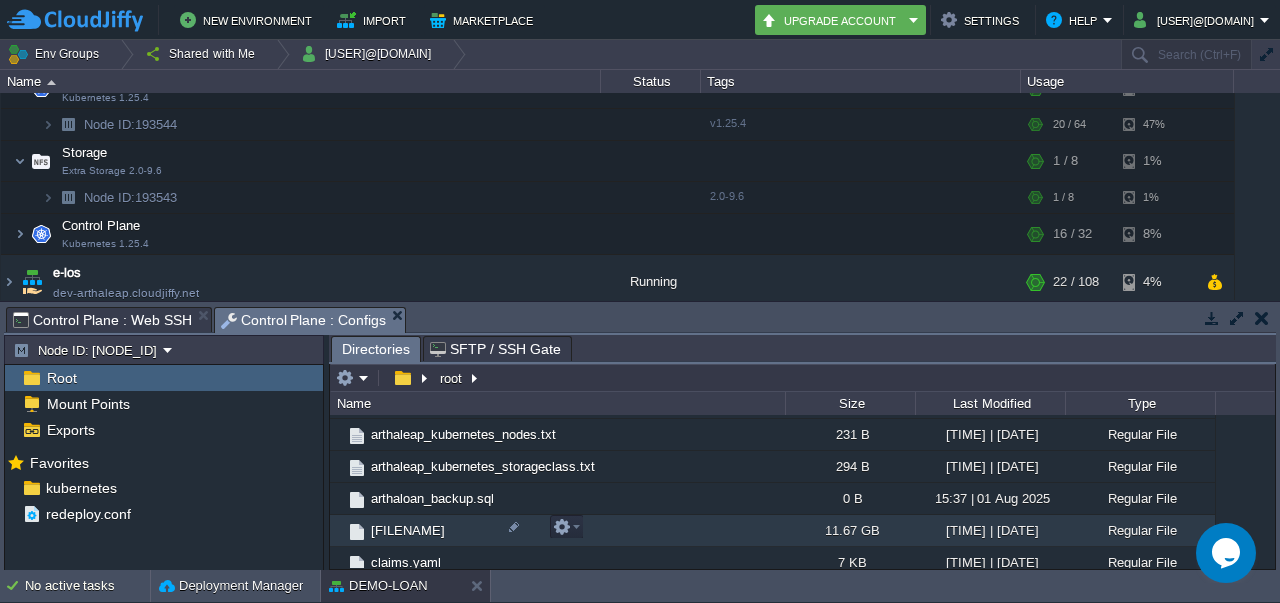 scroll, scrollTop: 650, scrollLeft: 0, axis: vertical 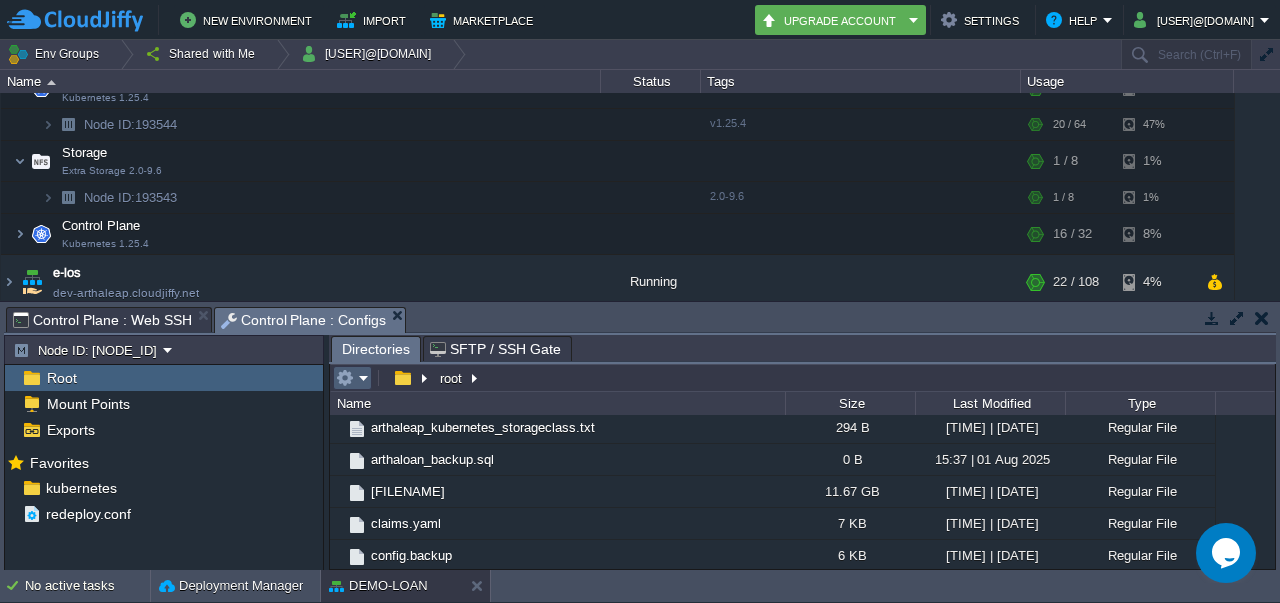 click at bounding box center (352, 378) 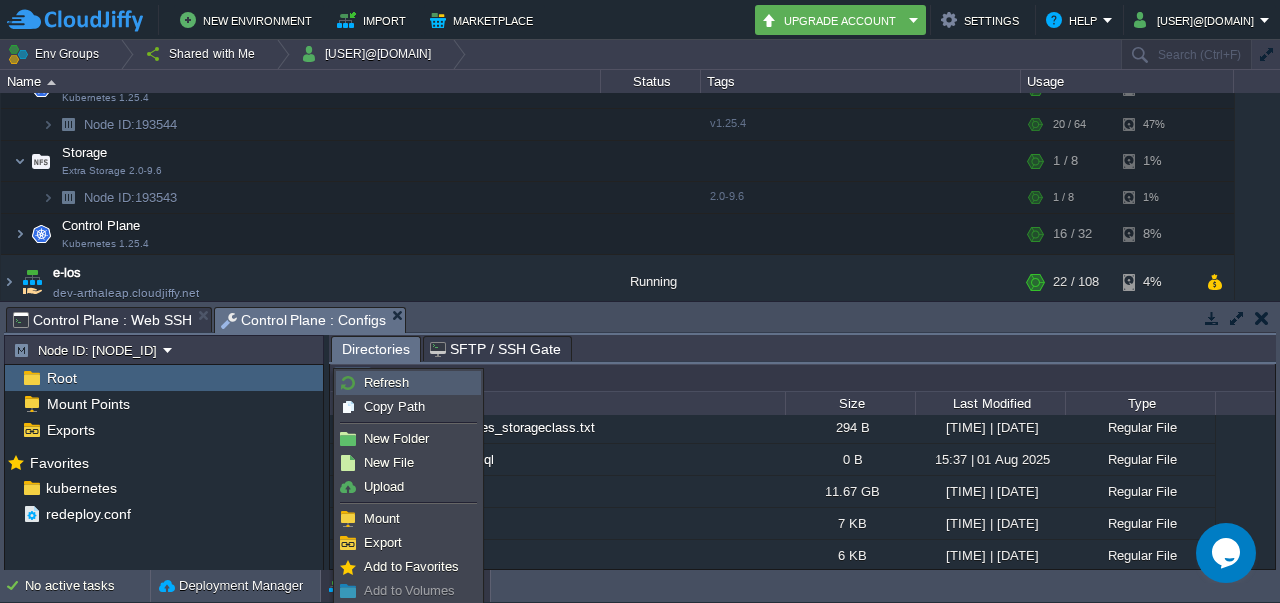 click on "Refresh" at bounding box center (386, 382) 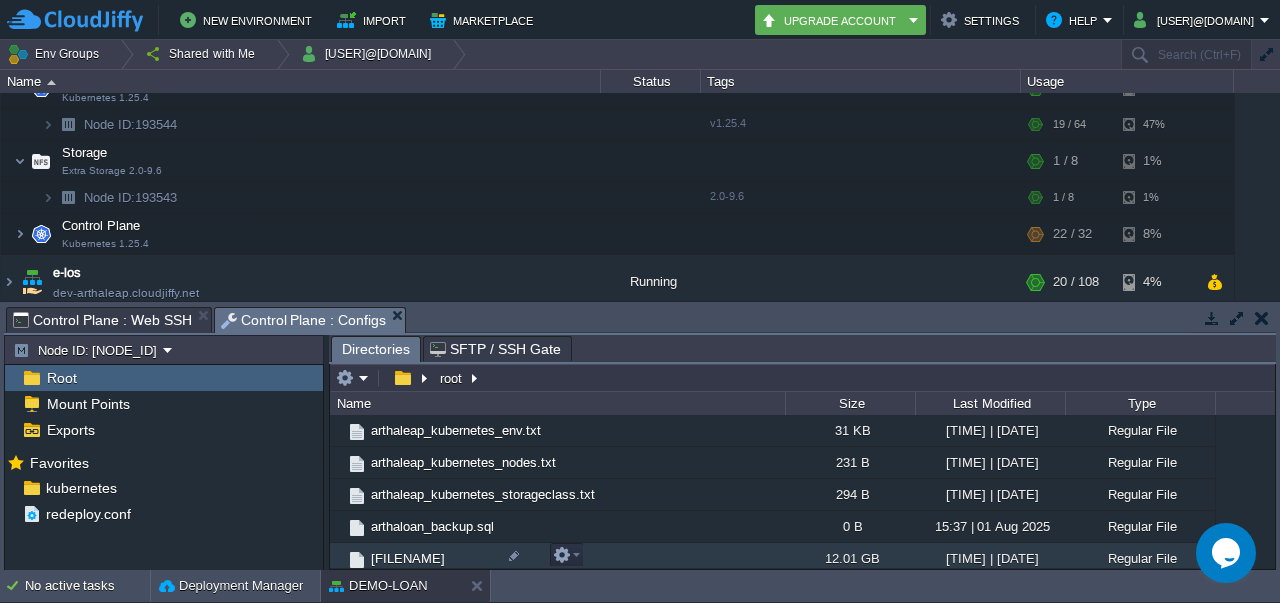 scroll, scrollTop: 650, scrollLeft: 0, axis: vertical 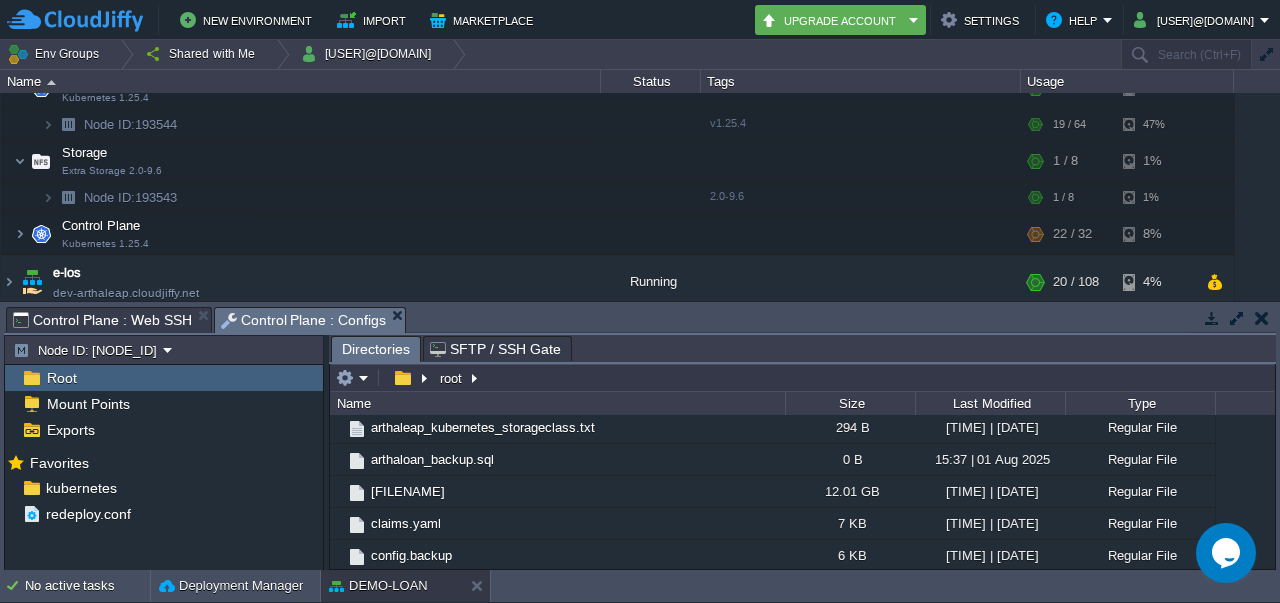 click on "Control Plane : Web SSH" at bounding box center (102, 320) 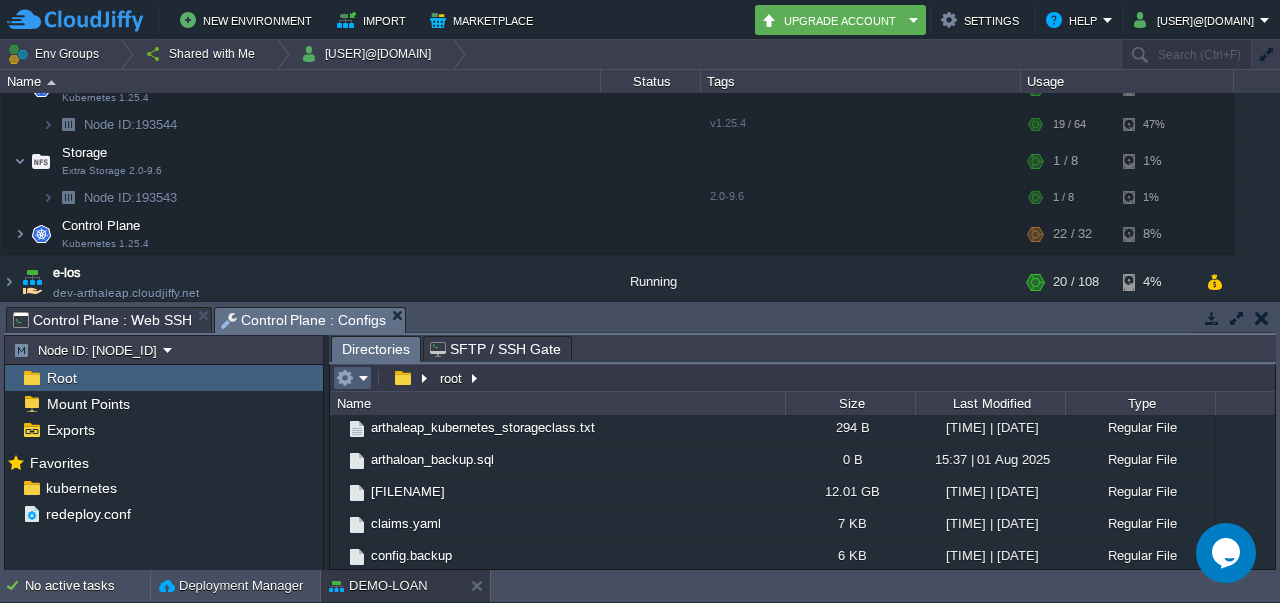 click at bounding box center (352, 378) 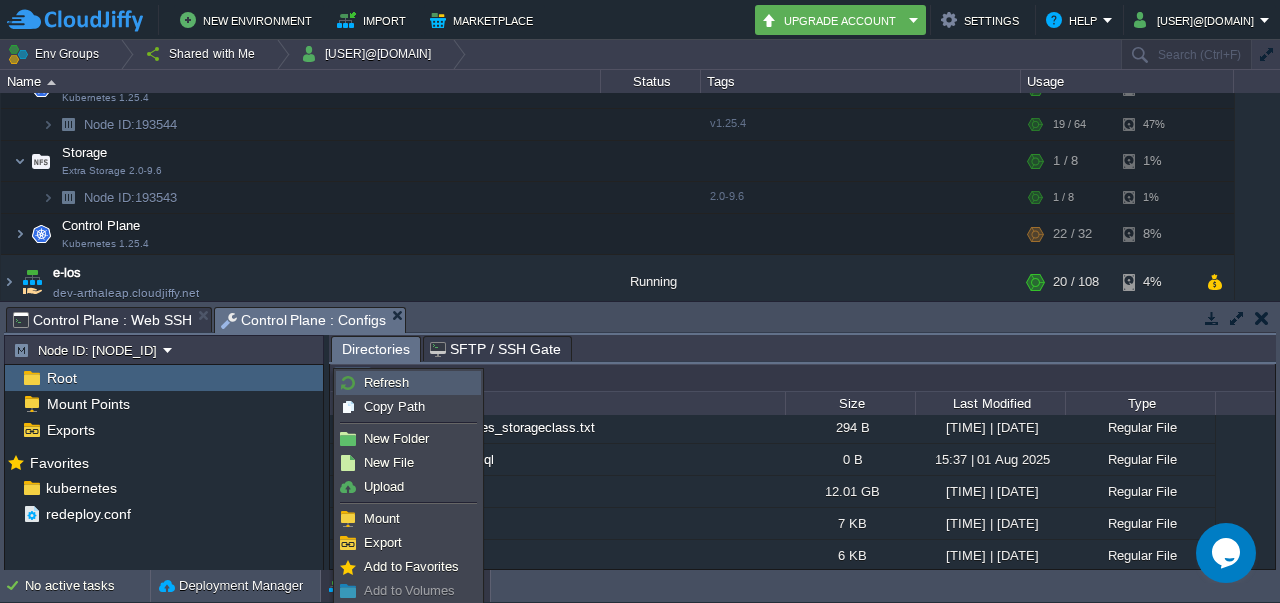 click at bounding box center (348, 383) 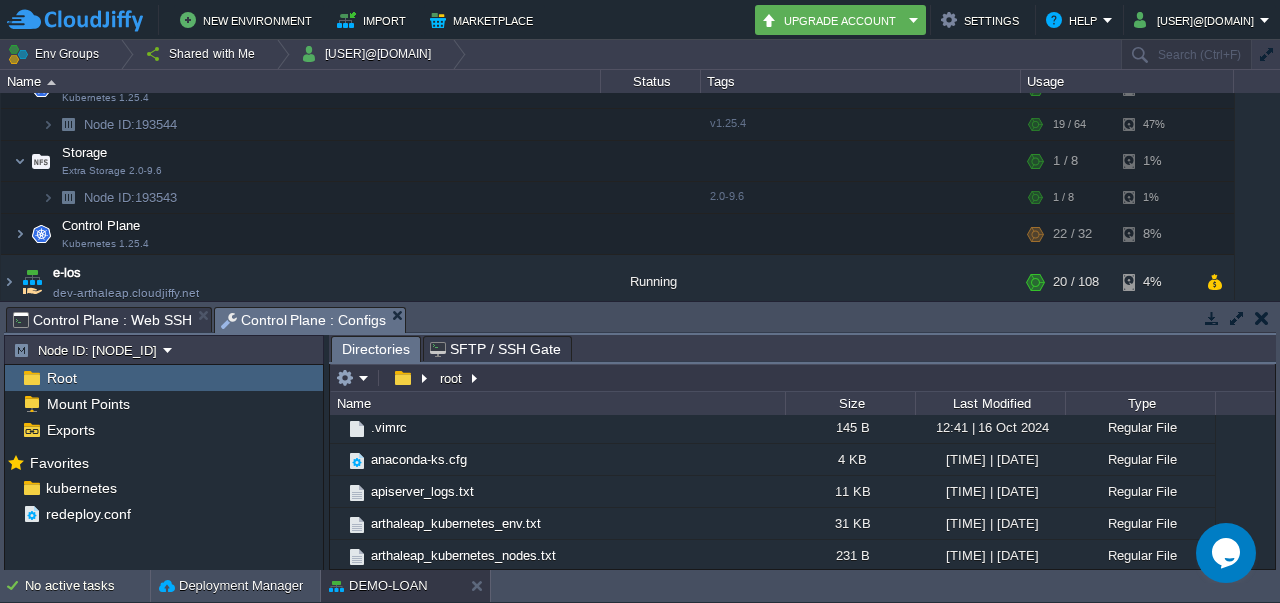 scroll, scrollTop: 650, scrollLeft: 0, axis: vertical 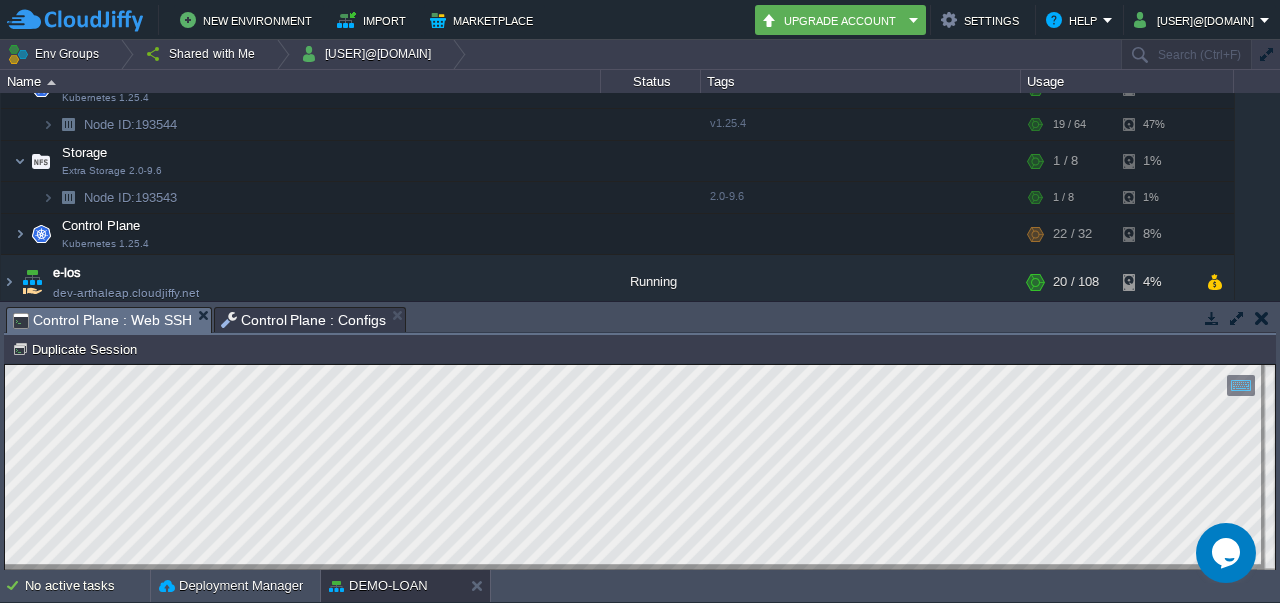 click on "Control Plane : Web SSH" at bounding box center [102, 320] 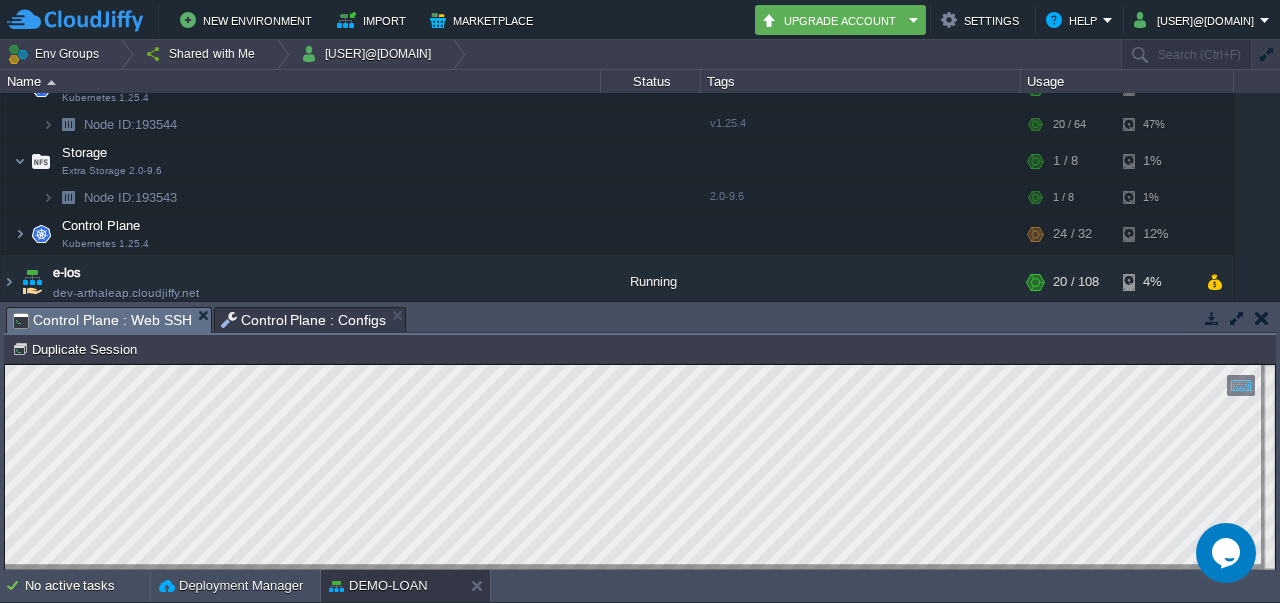 click on "Control Plane : Web SSH" at bounding box center [102, 320] 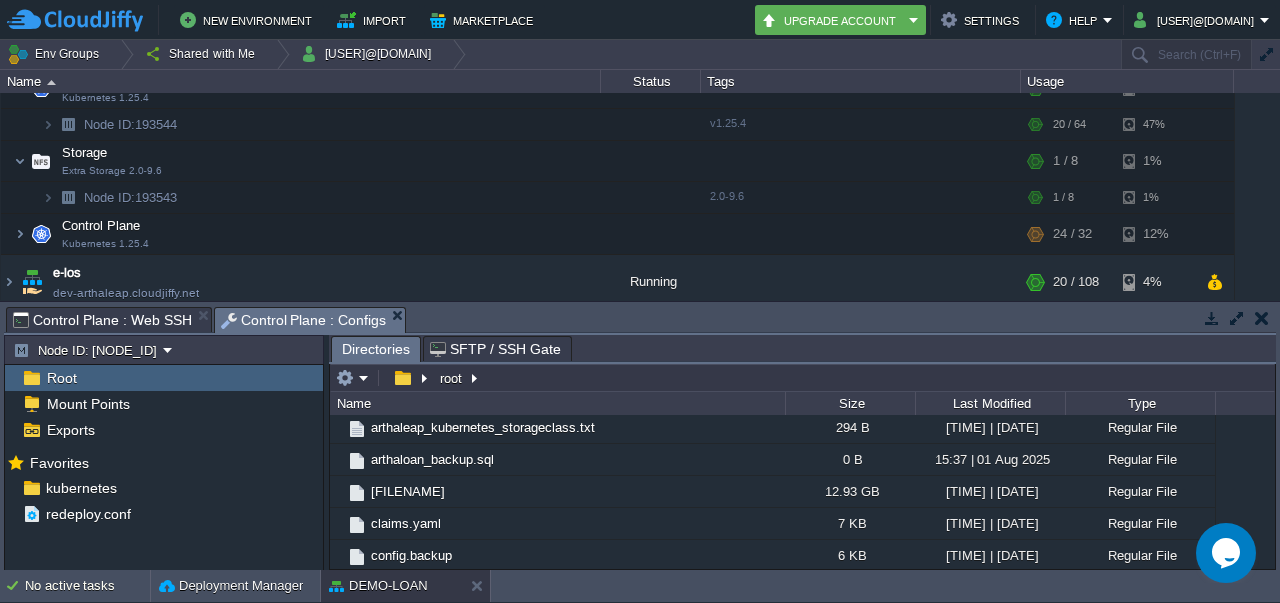 click on "Control Plane : Configs" at bounding box center (304, 320) 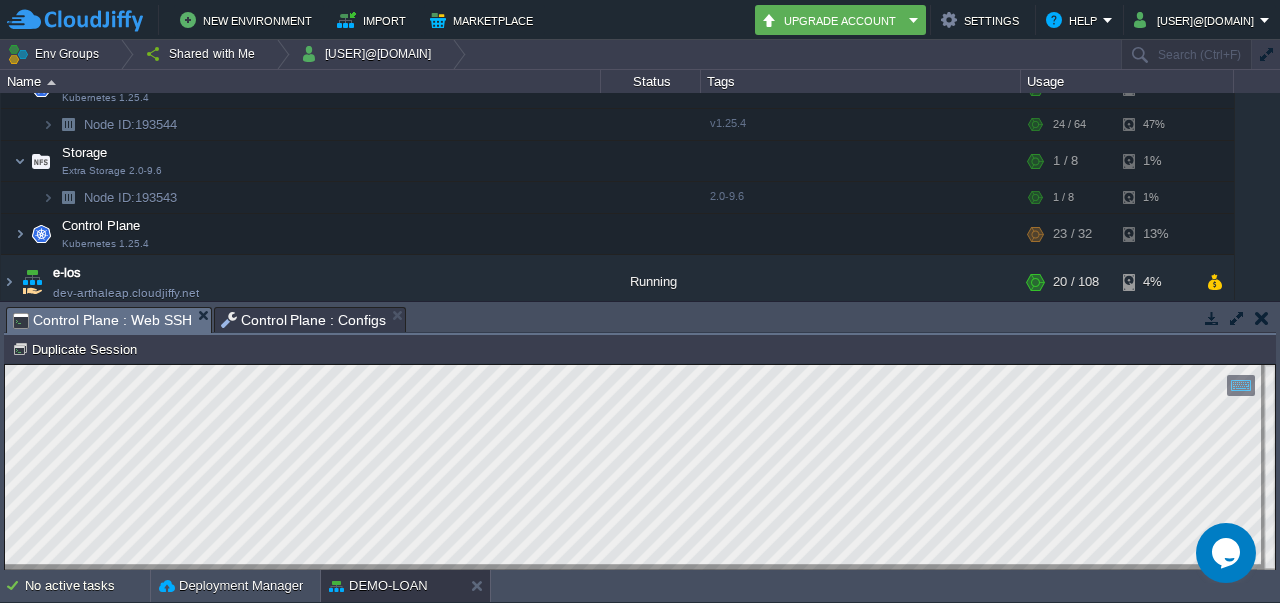 click on "Control Plane : Web SSH" at bounding box center [102, 320] 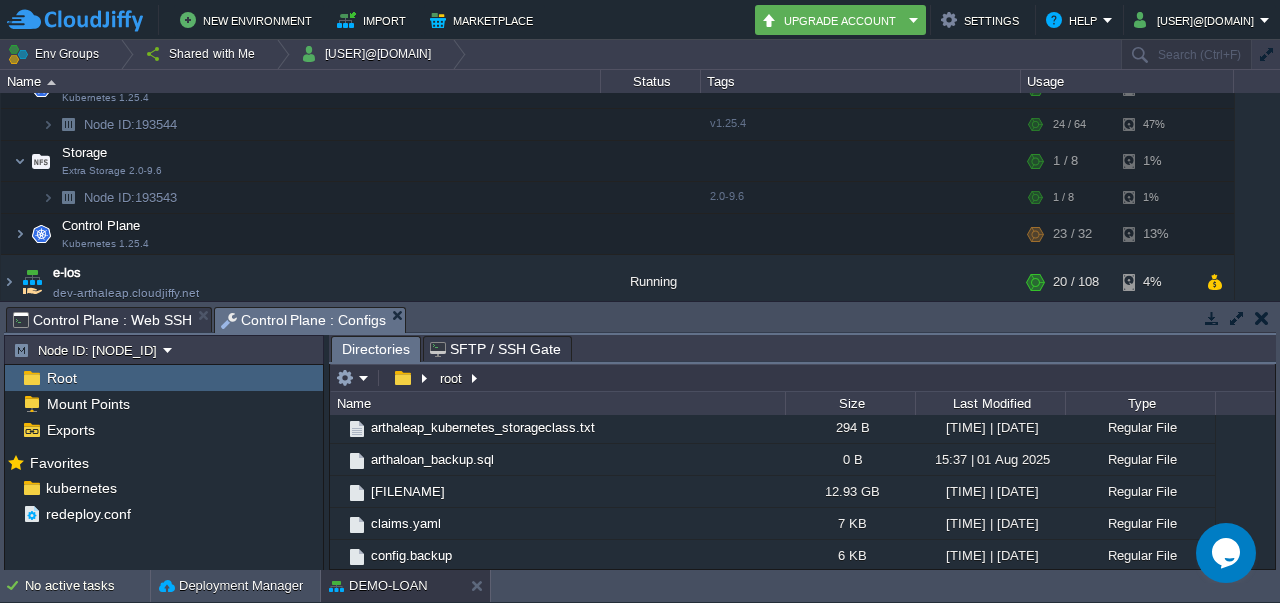 click on "Control Plane : Configs" at bounding box center [304, 320] 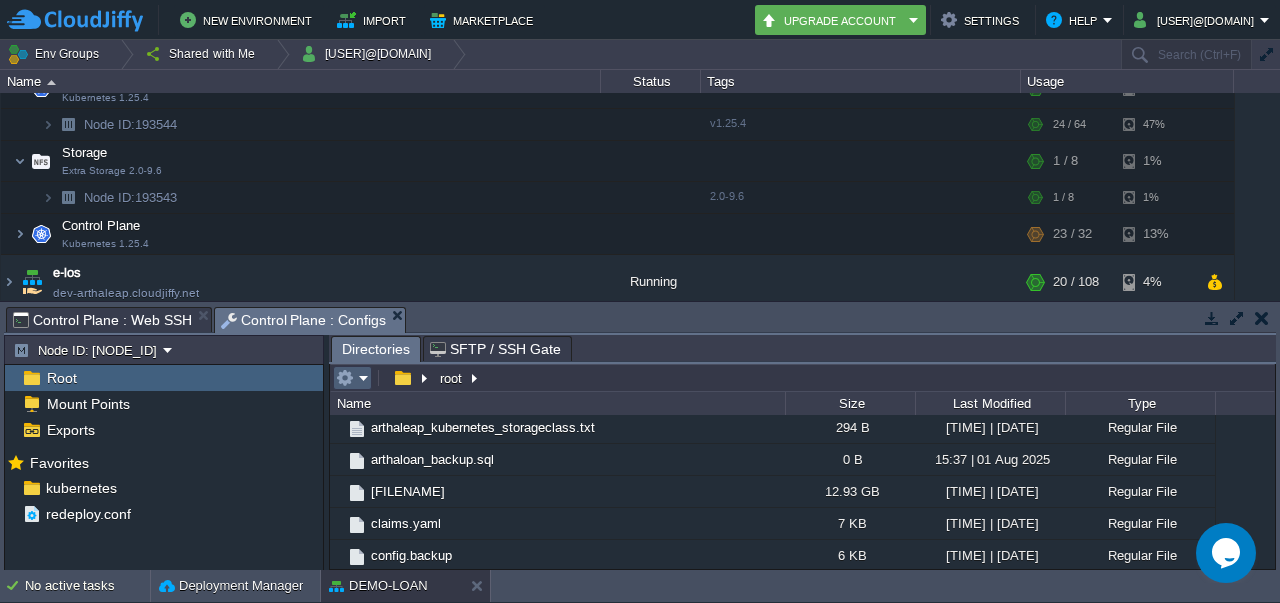 click at bounding box center [352, 378] 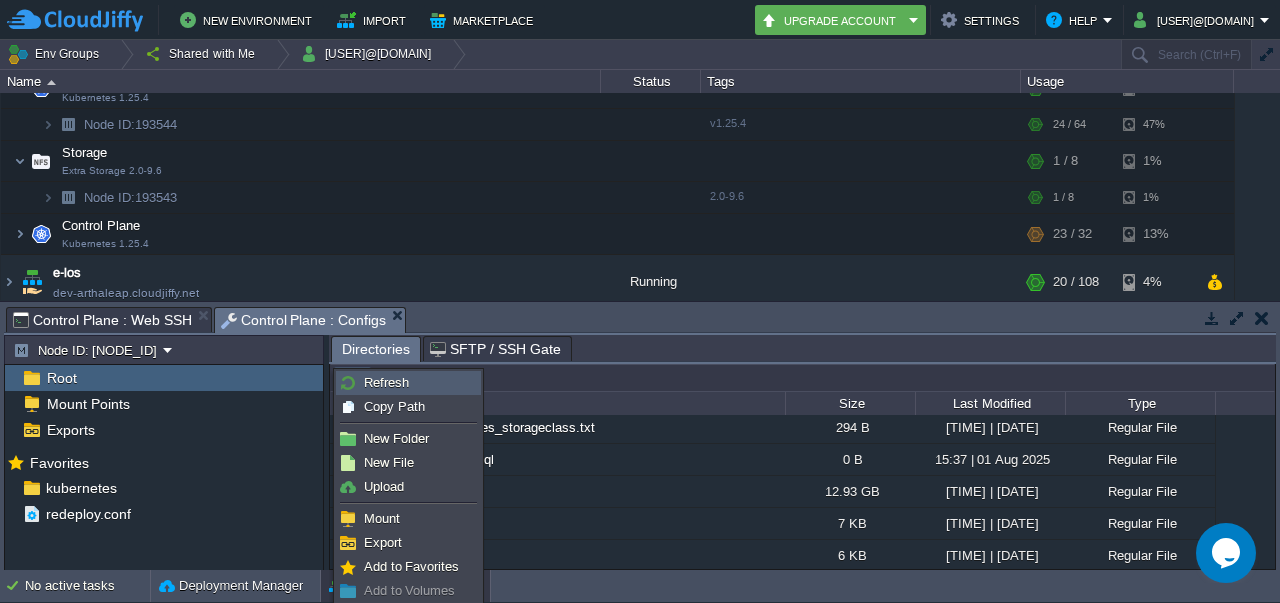 click on "Refresh" at bounding box center (386, 382) 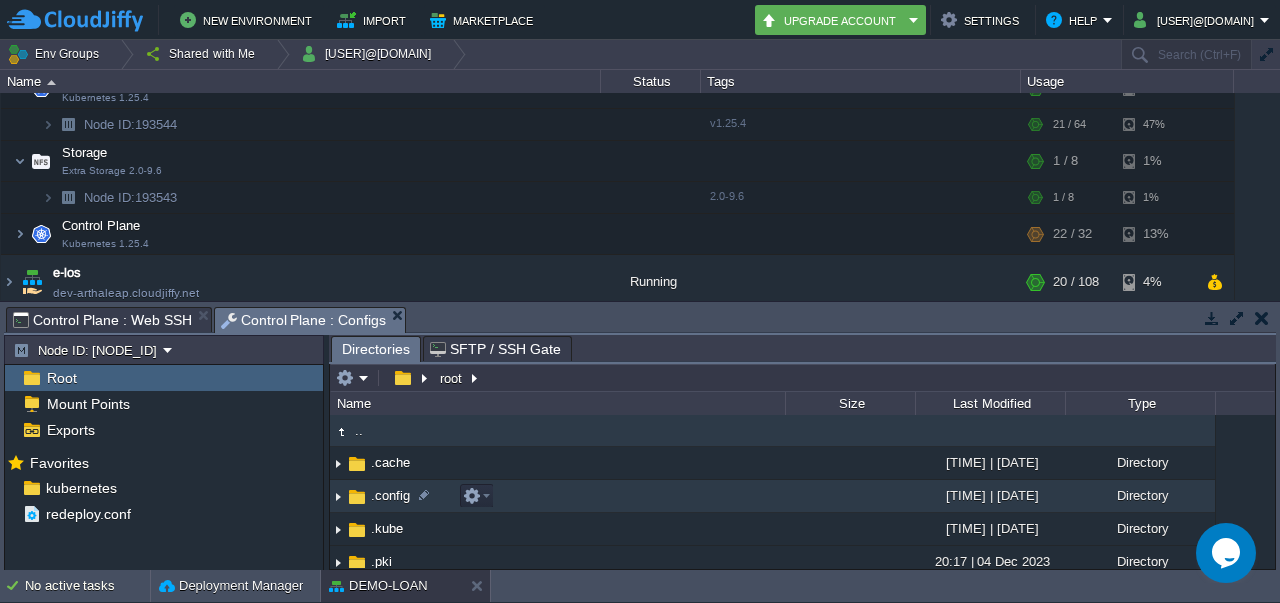 scroll, scrollTop: 650, scrollLeft: 0, axis: vertical 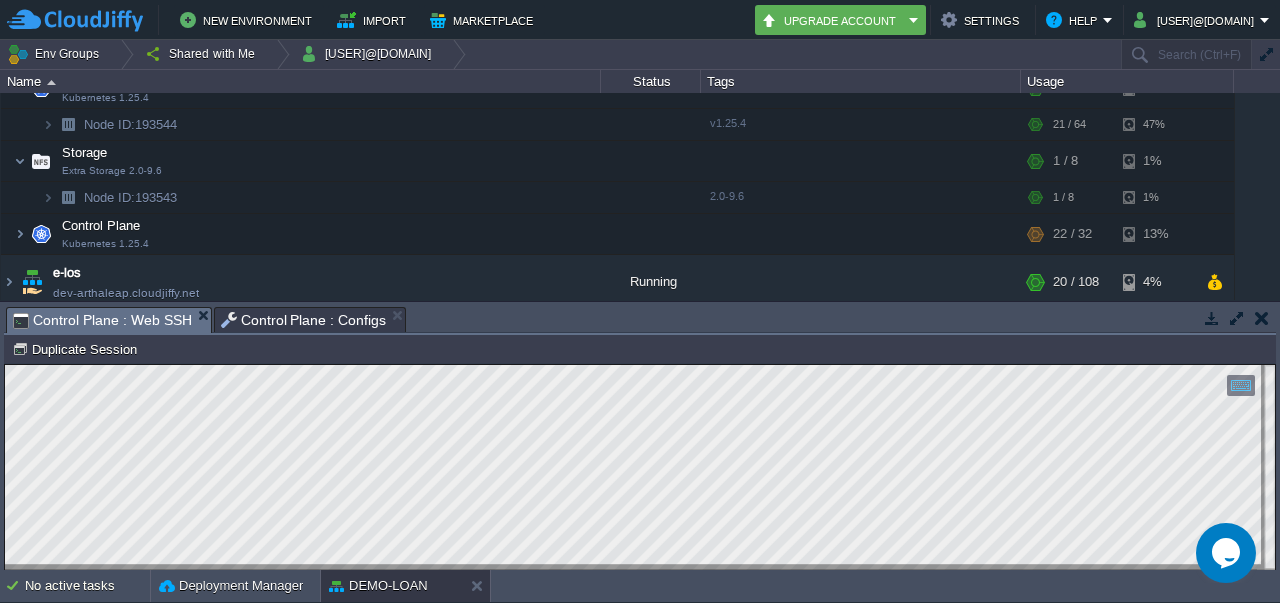 click on "Control Plane : Web SSH" at bounding box center (102, 320) 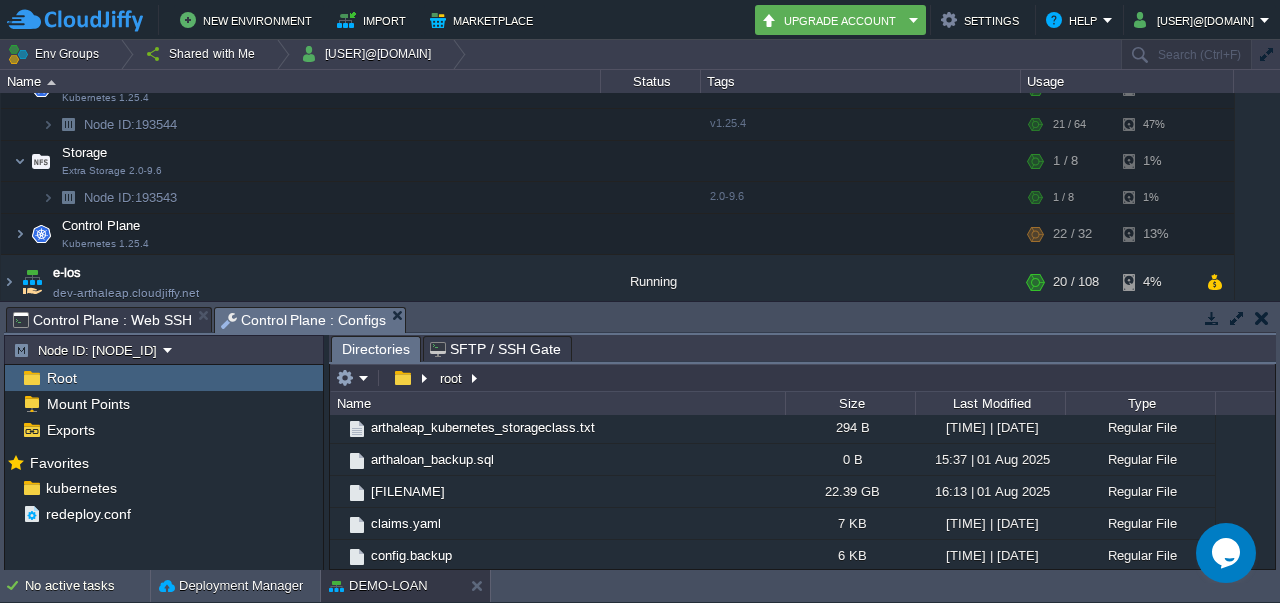 click on "Control Plane : Configs" at bounding box center (304, 320) 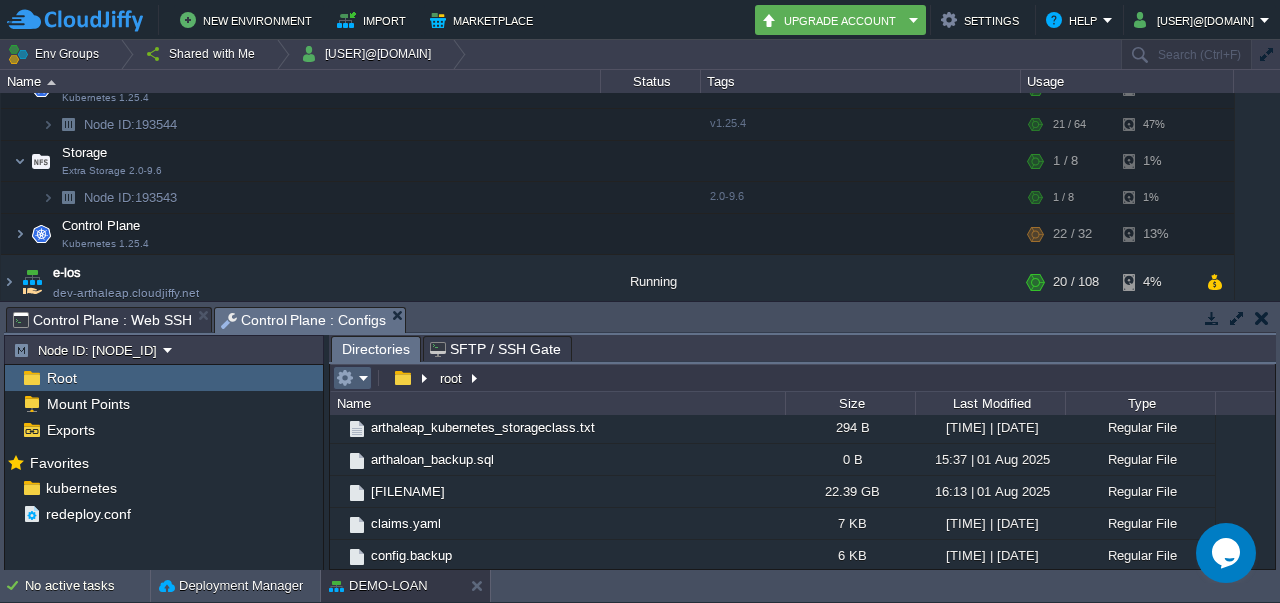 click at bounding box center [352, 378] 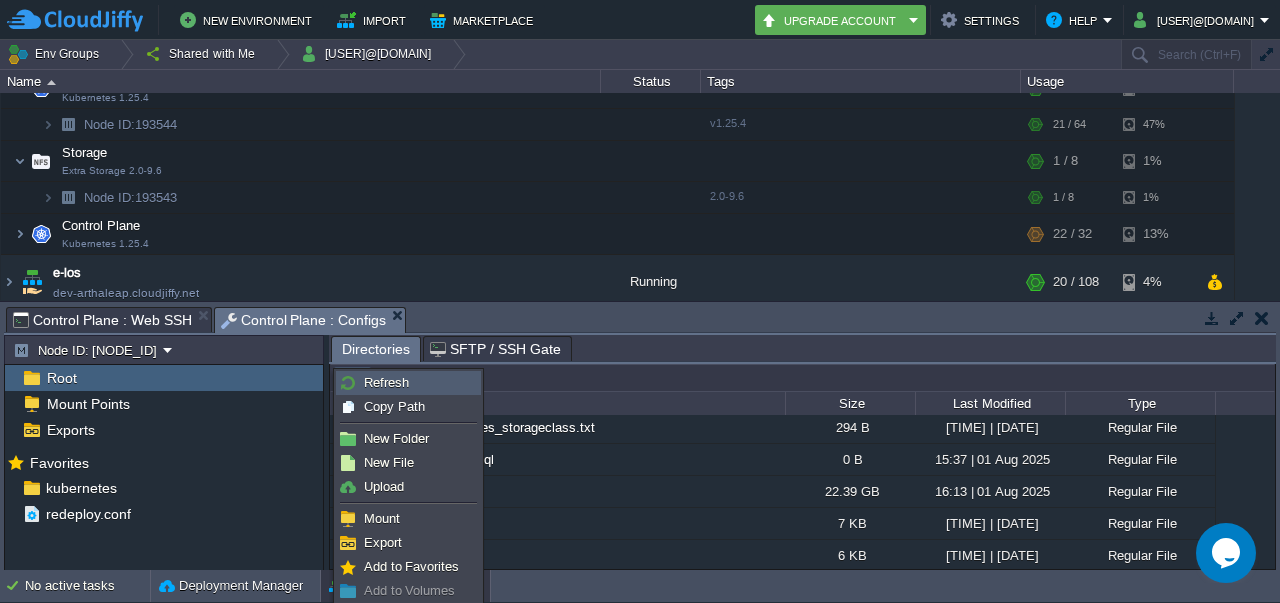 click on "Refresh" at bounding box center [386, 382] 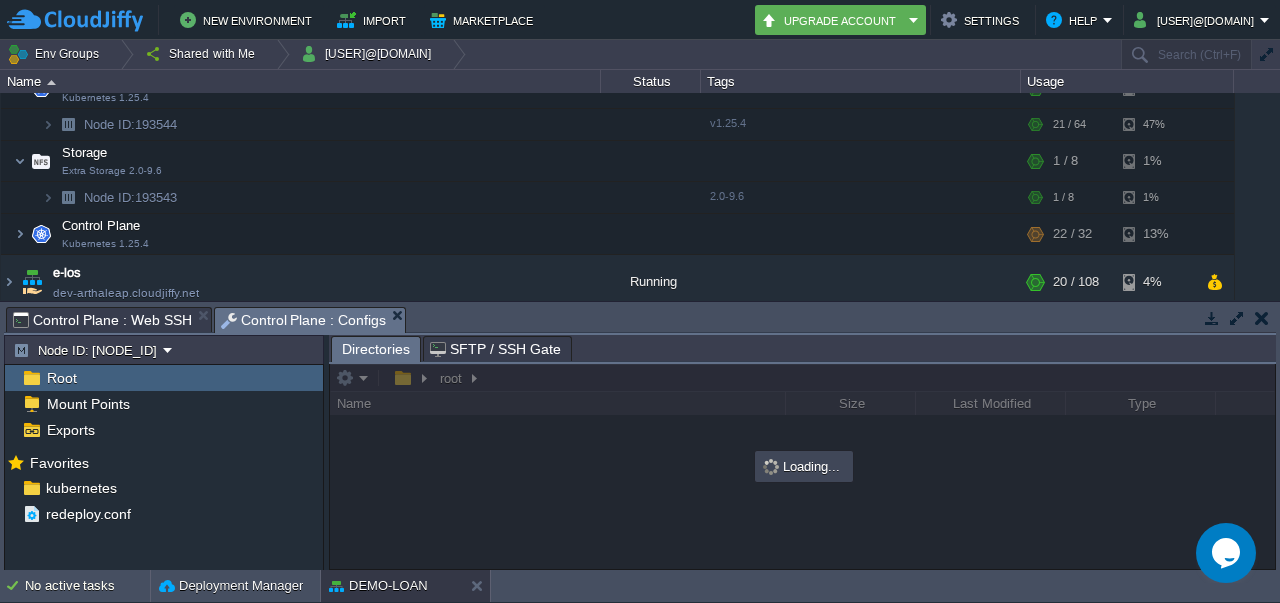 scroll, scrollTop: 0, scrollLeft: 0, axis: both 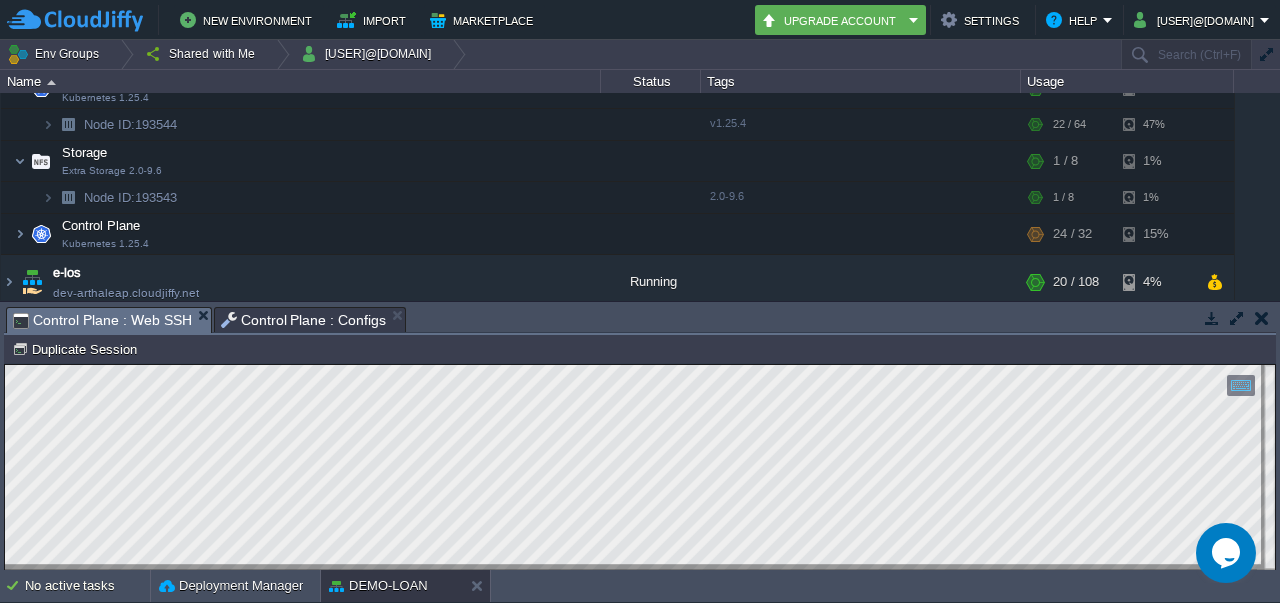 click on "Control Plane : Web SSH" at bounding box center [102, 320] 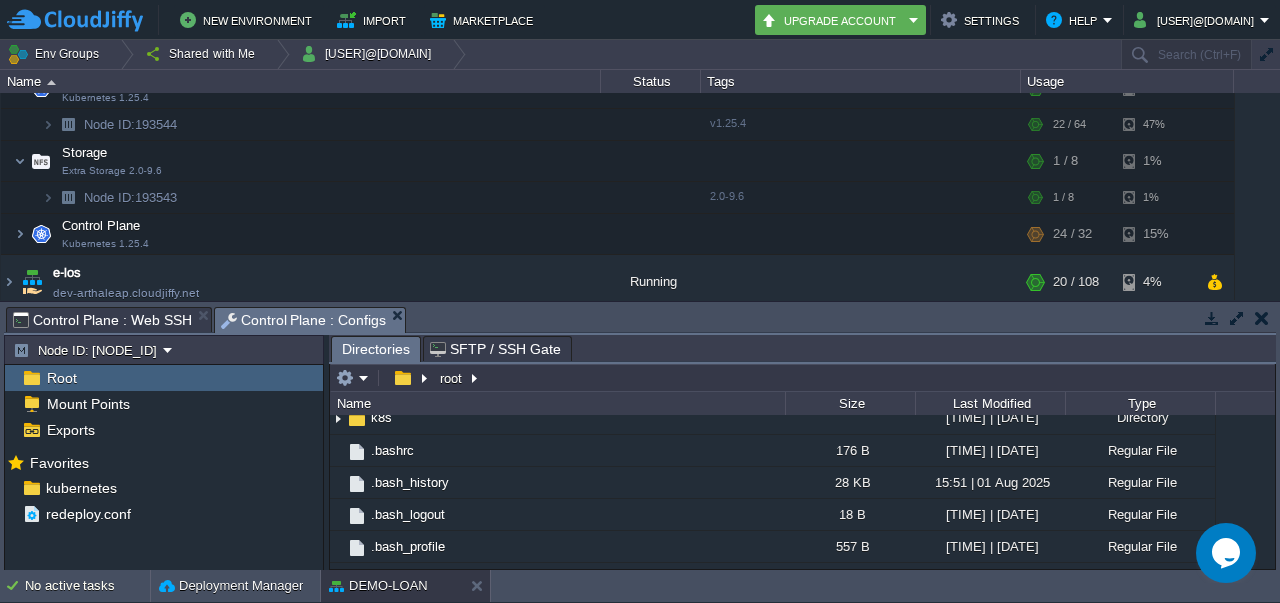 scroll, scrollTop: 650, scrollLeft: 0, axis: vertical 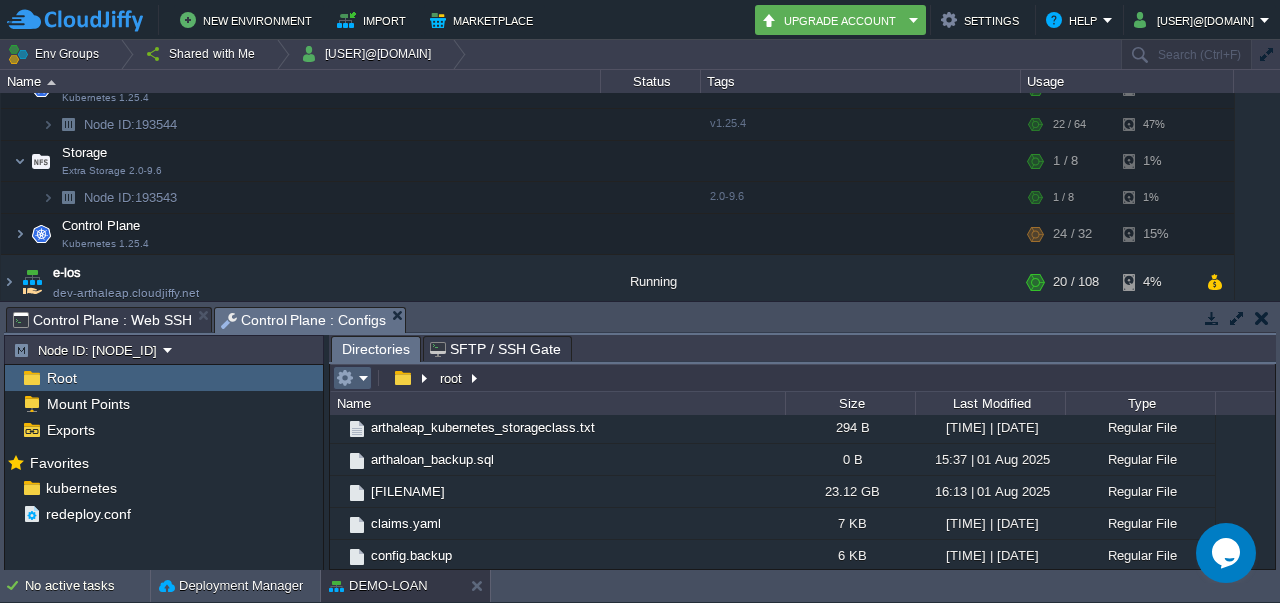 click at bounding box center [352, 378] 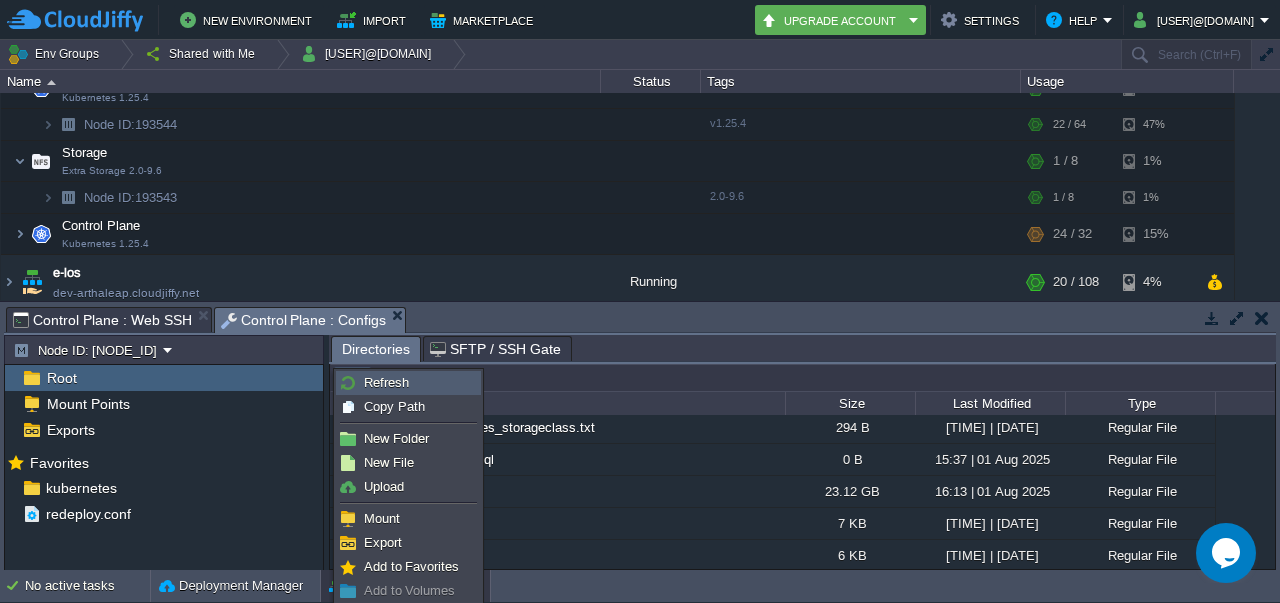 click on "Refresh" at bounding box center [386, 382] 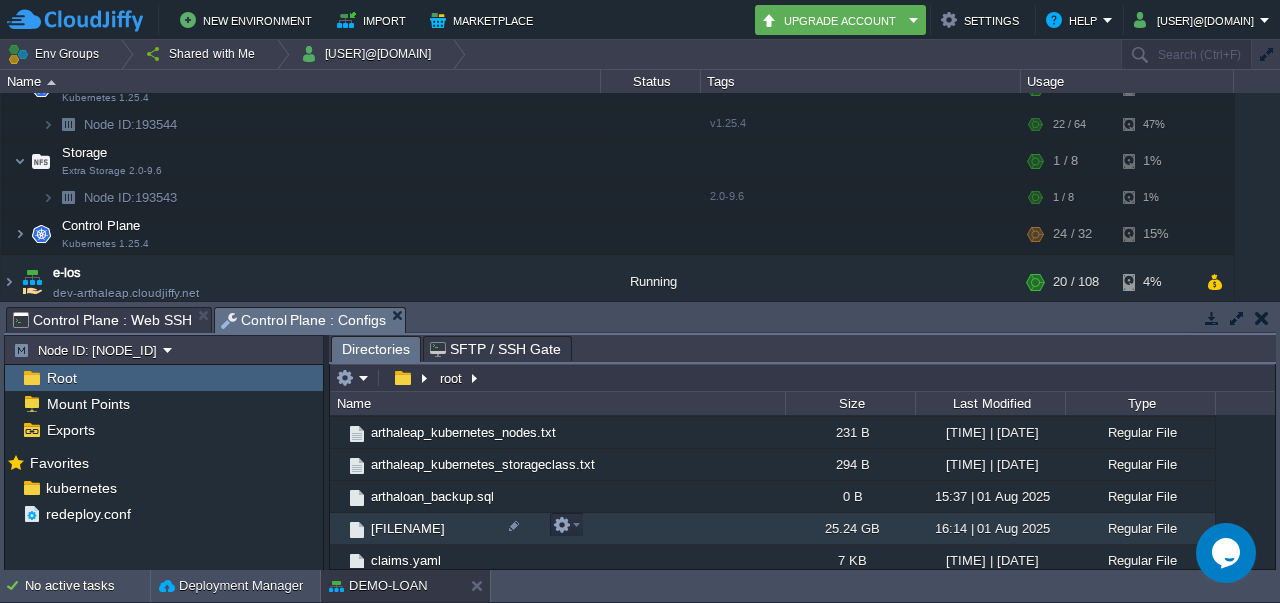 scroll, scrollTop: 650, scrollLeft: 0, axis: vertical 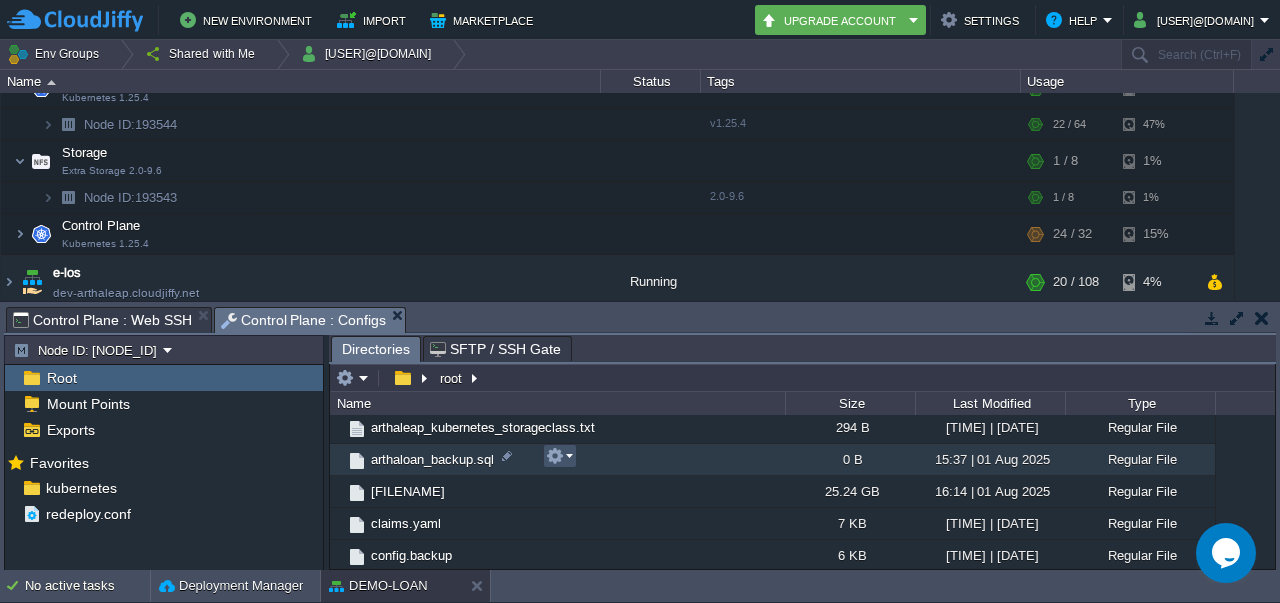 click at bounding box center (555, 456) 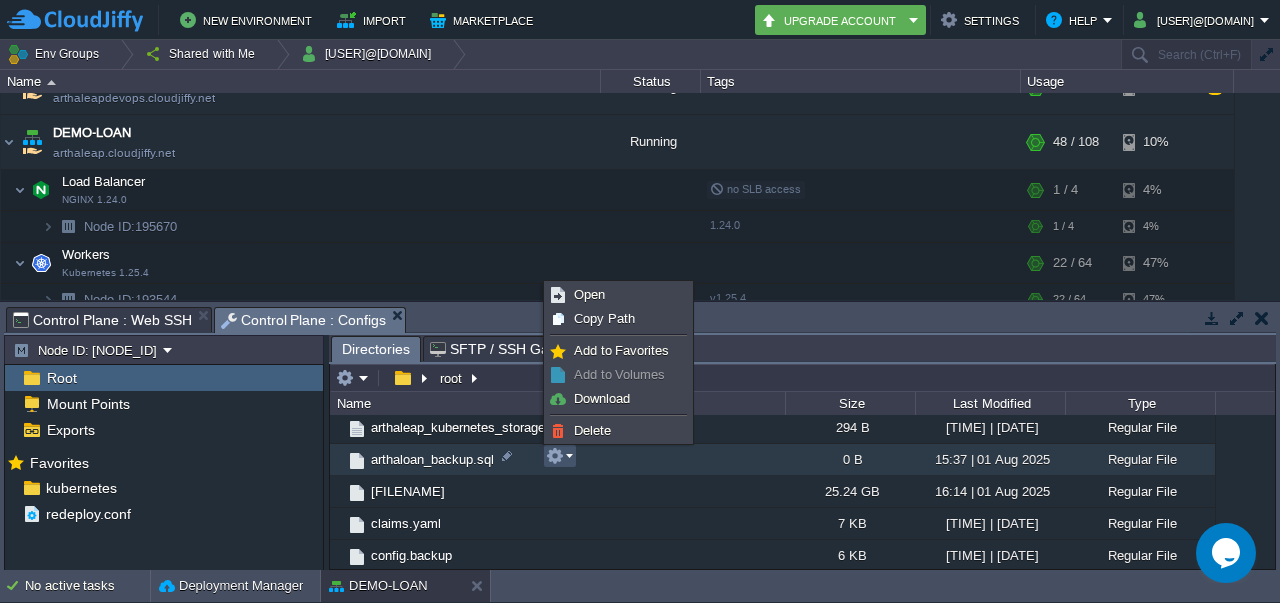 scroll, scrollTop: 675, scrollLeft: 0, axis: vertical 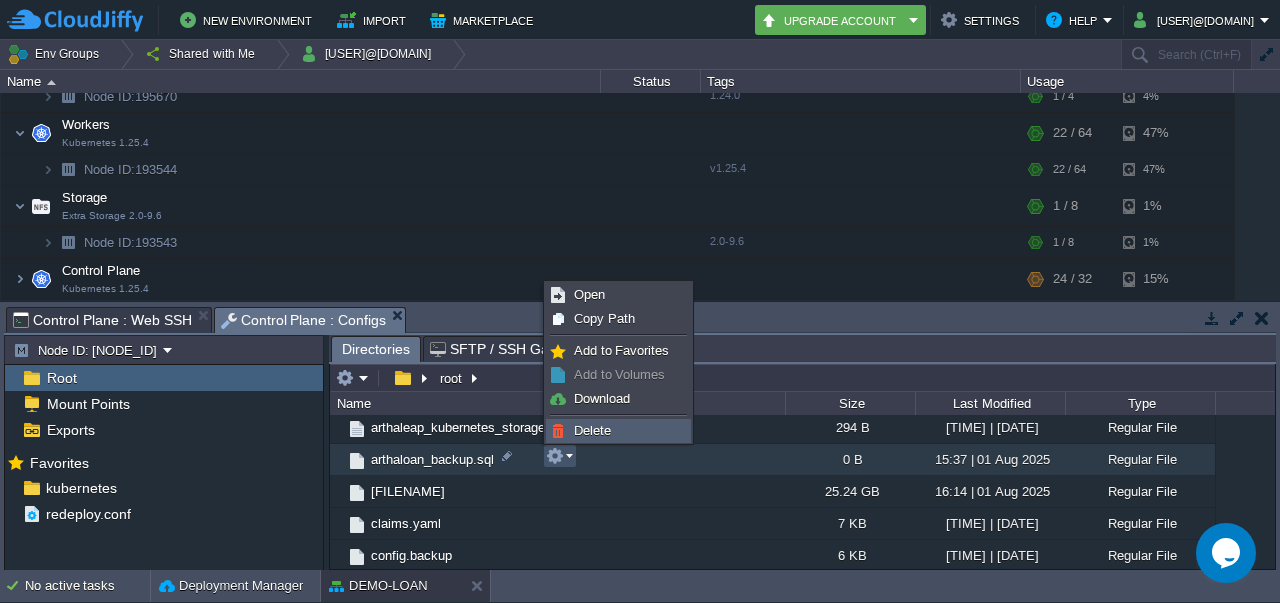 click on "Delete" at bounding box center (618, 431) 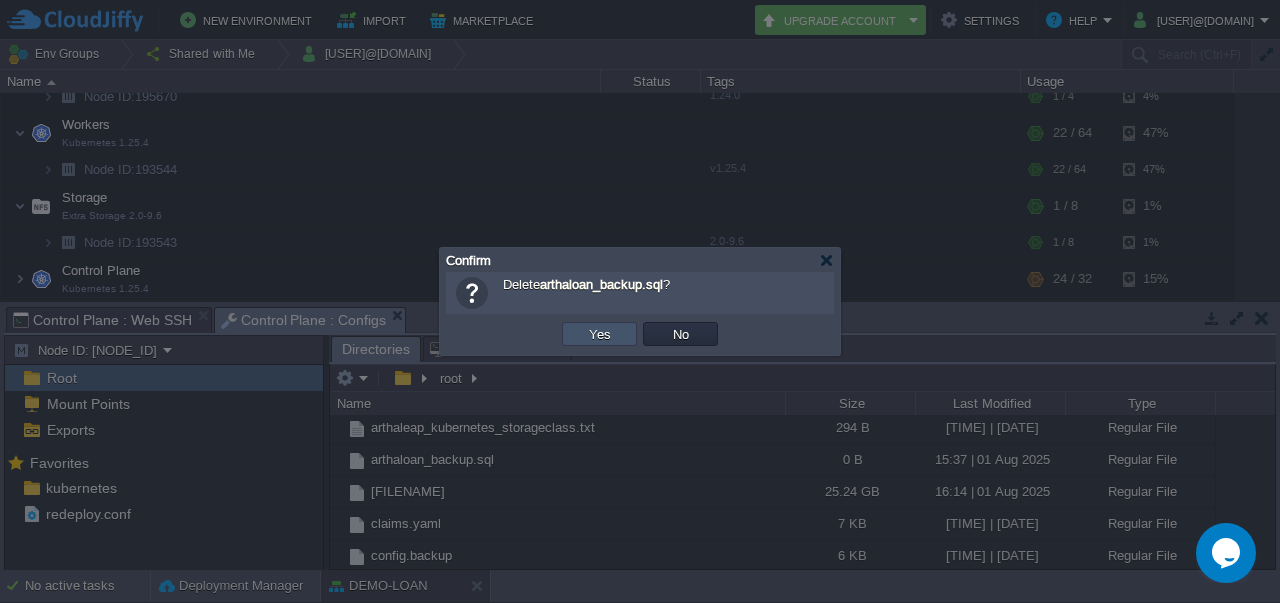 click on "Yes" at bounding box center [600, 334] 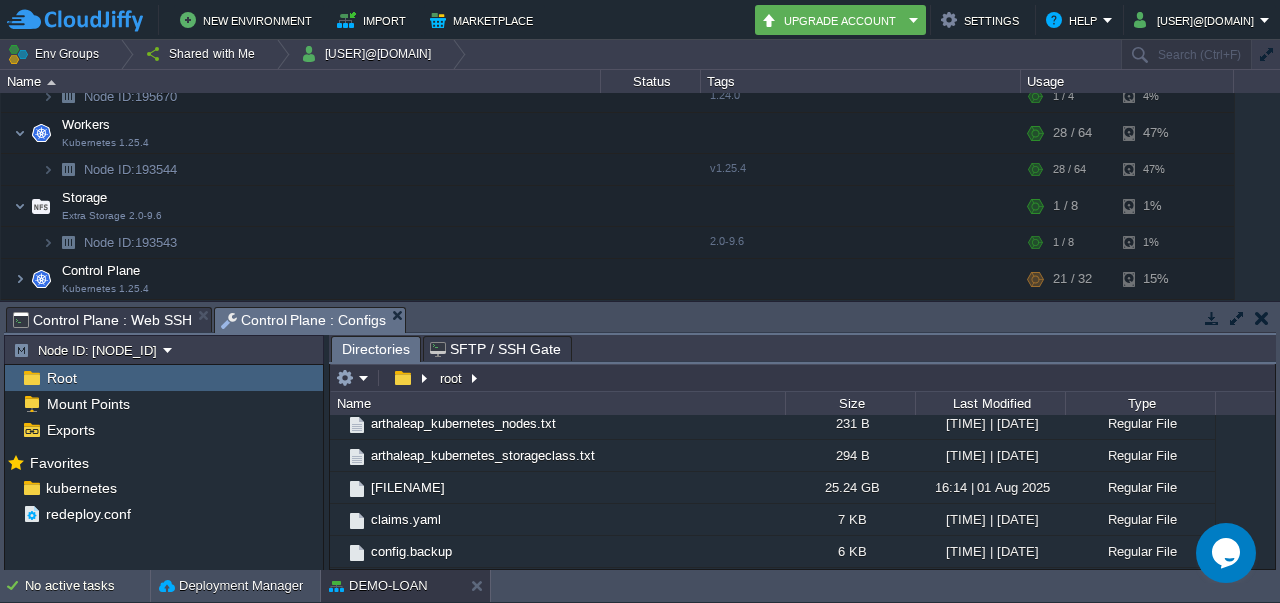 scroll, scrollTop: 618, scrollLeft: 0, axis: vertical 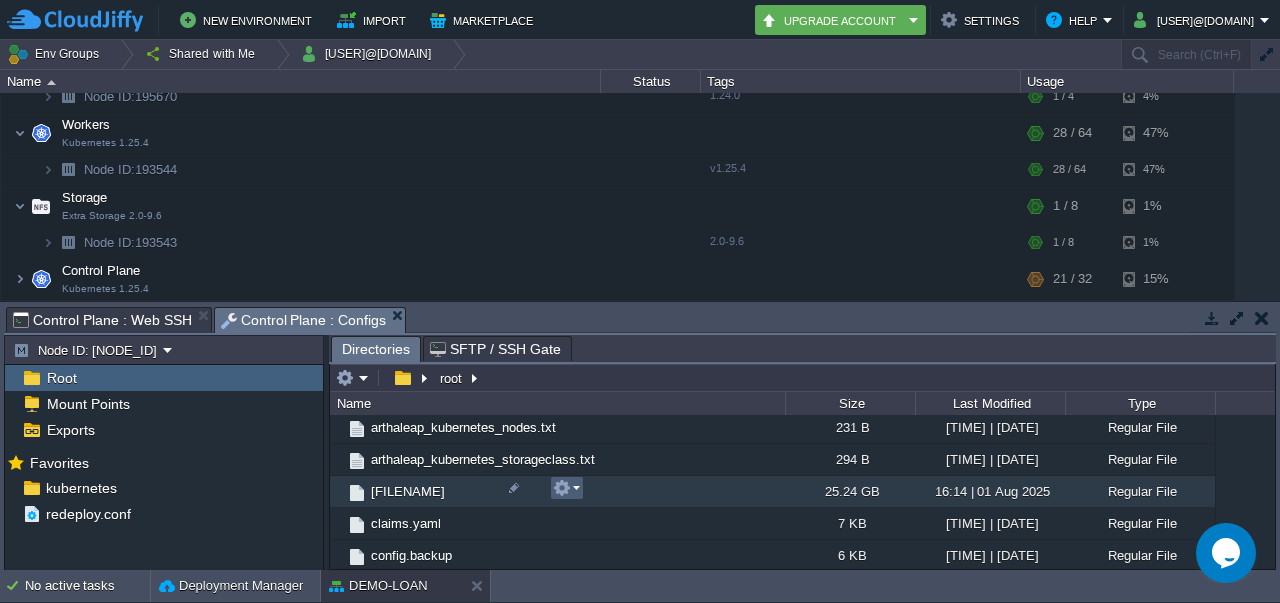 click at bounding box center (567, 488) 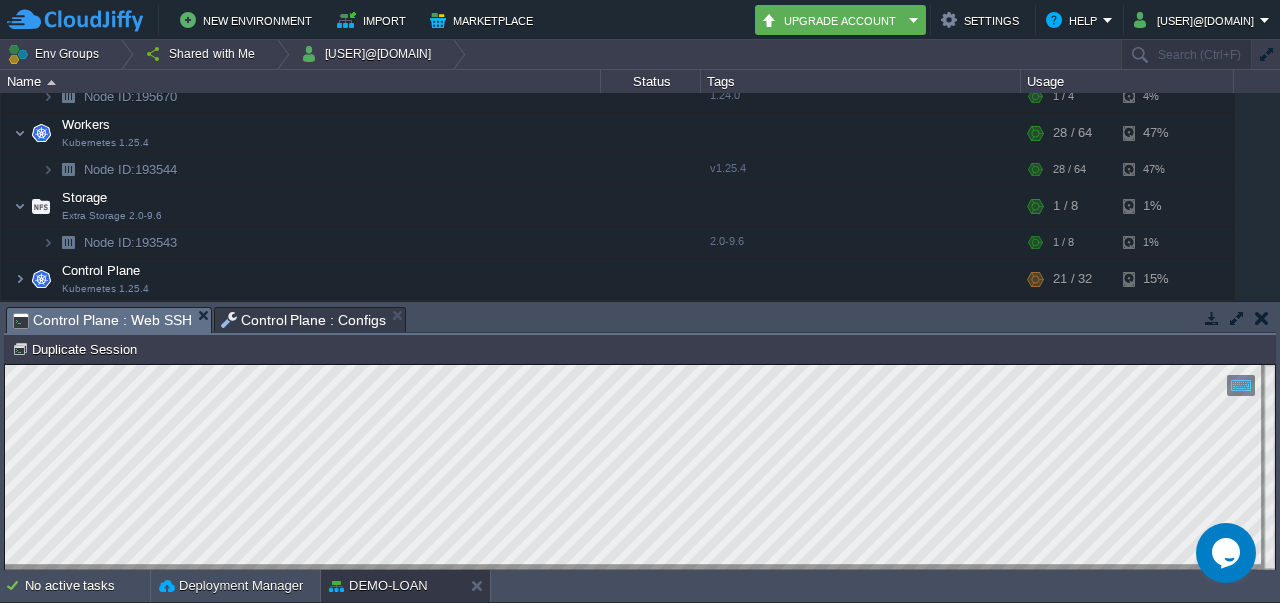 click on "Control Plane : Web SSH" at bounding box center [102, 320] 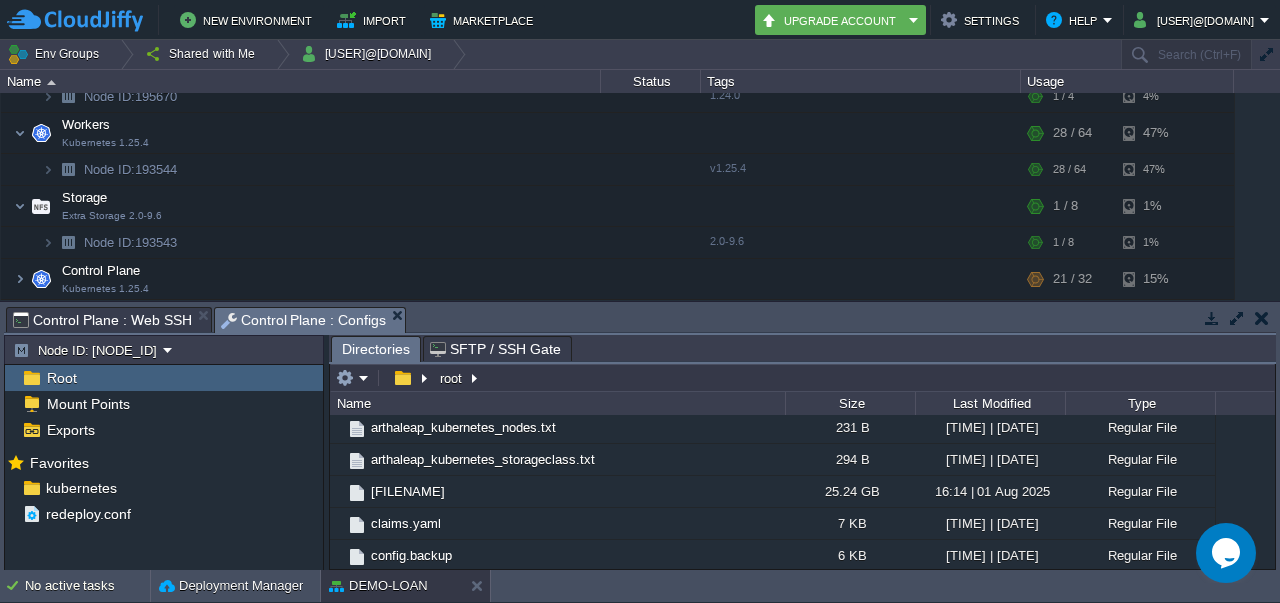 click on "Control Plane : Configs" at bounding box center (304, 320) 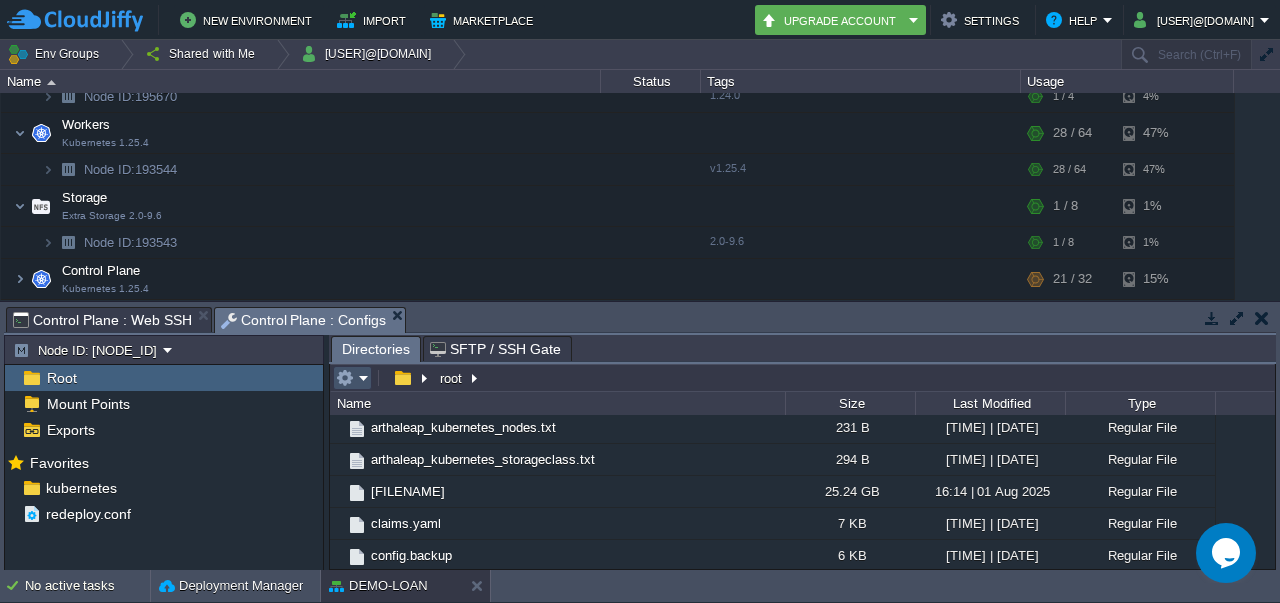 click at bounding box center (345, 378) 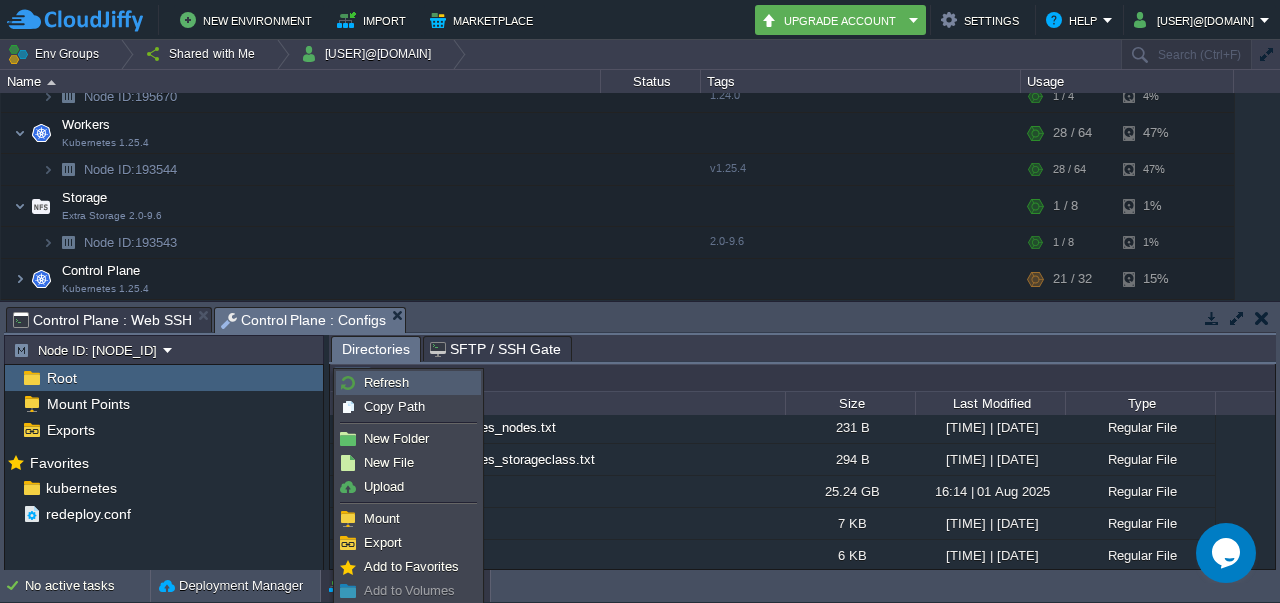 click on "Refresh" at bounding box center (386, 382) 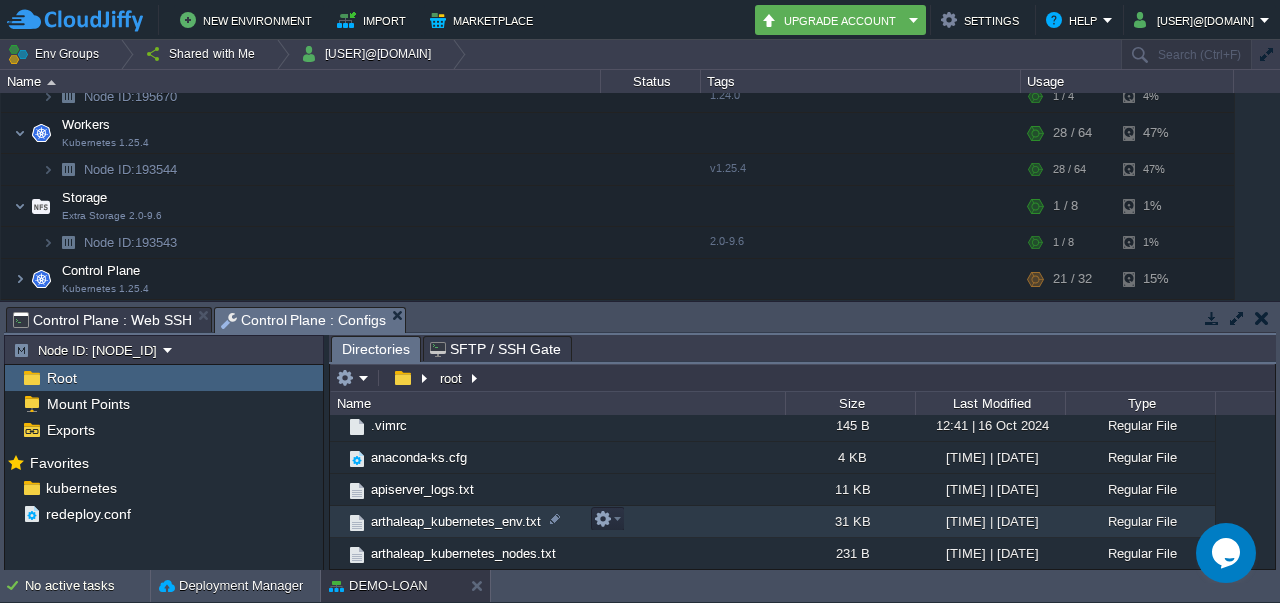 scroll, scrollTop: 618, scrollLeft: 0, axis: vertical 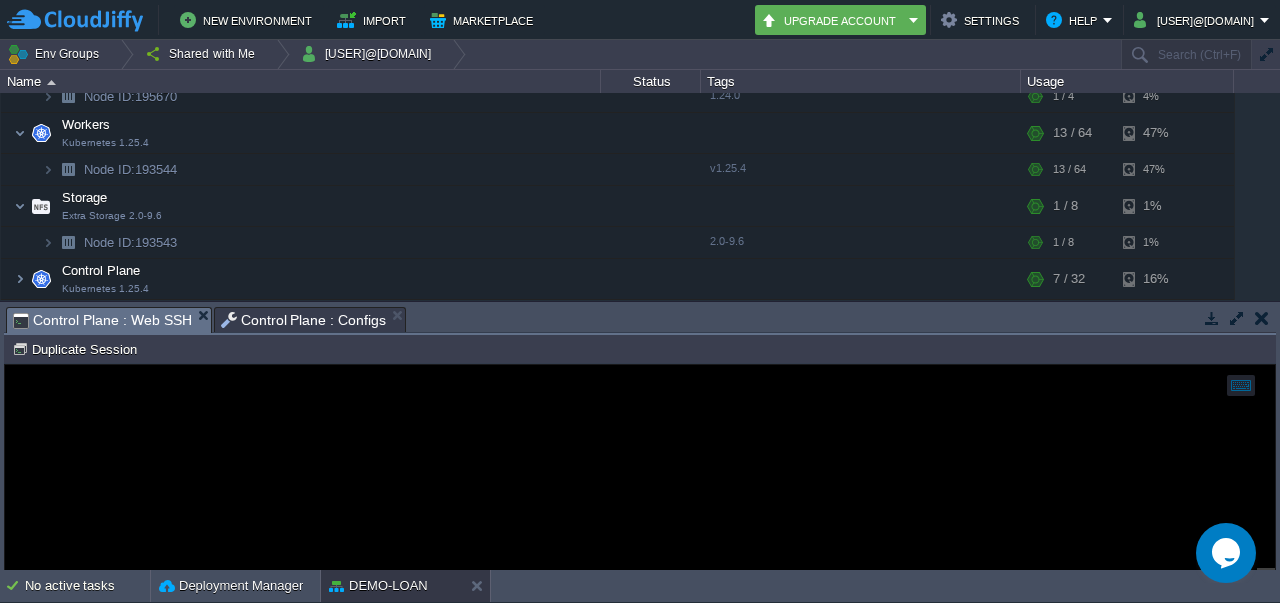 click on "Control Plane : Web SSH" at bounding box center (102, 320) 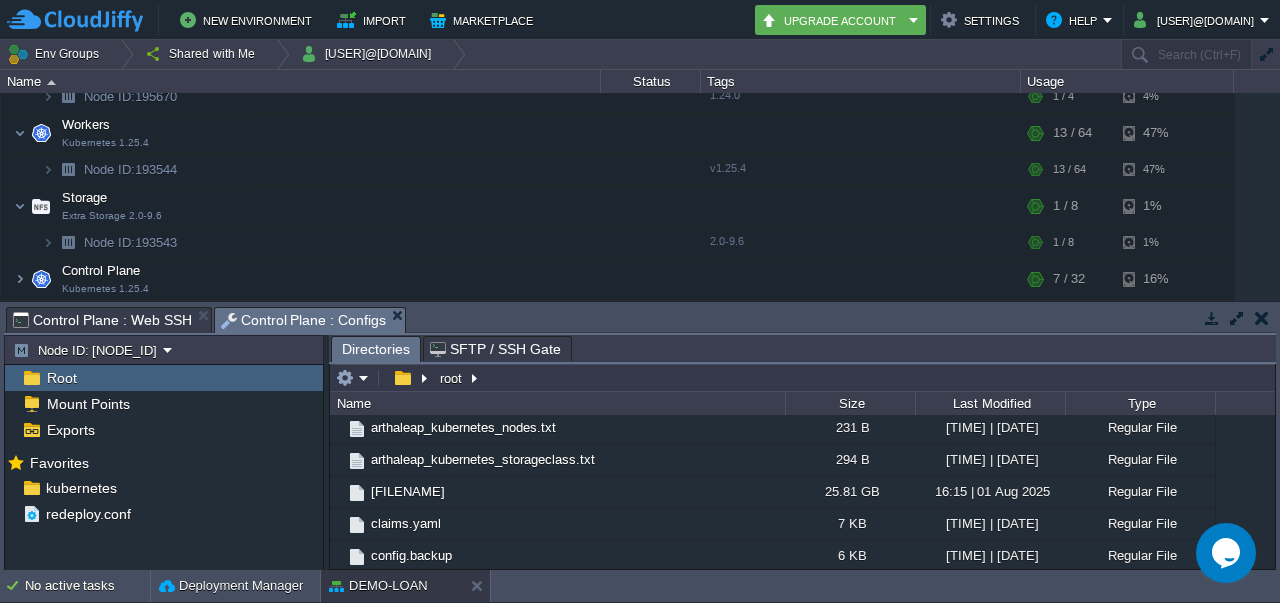 click on "Control Plane : Configs" at bounding box center [304, 320] 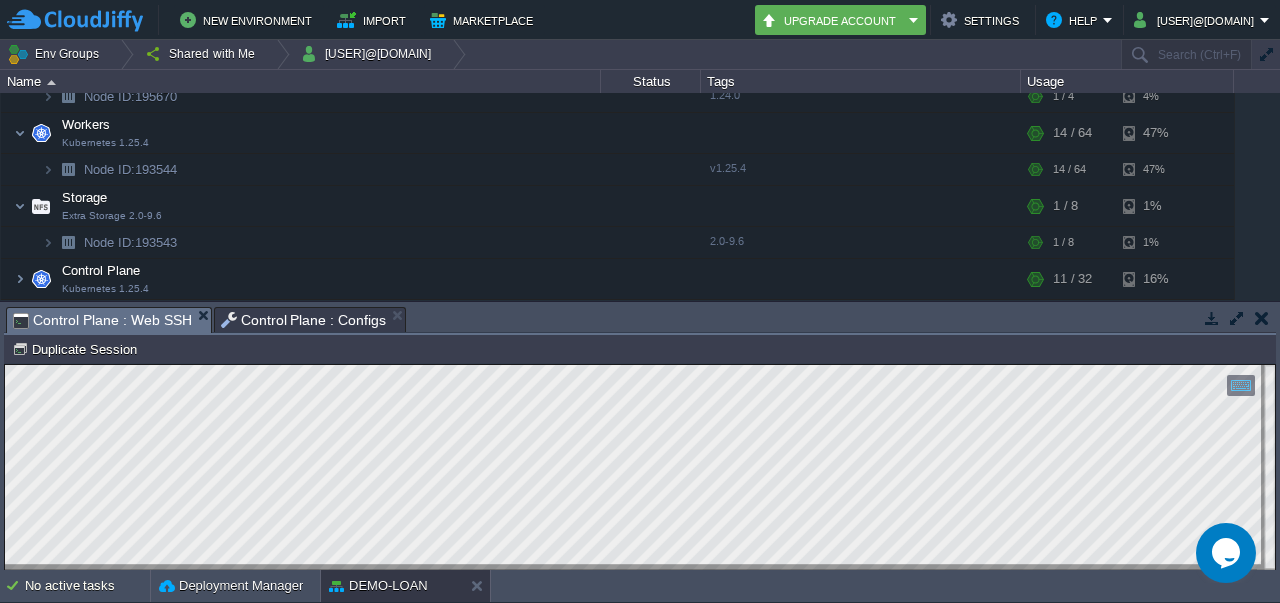 click on "Control Plane : Web SSH" at bounding box center (102, 320) 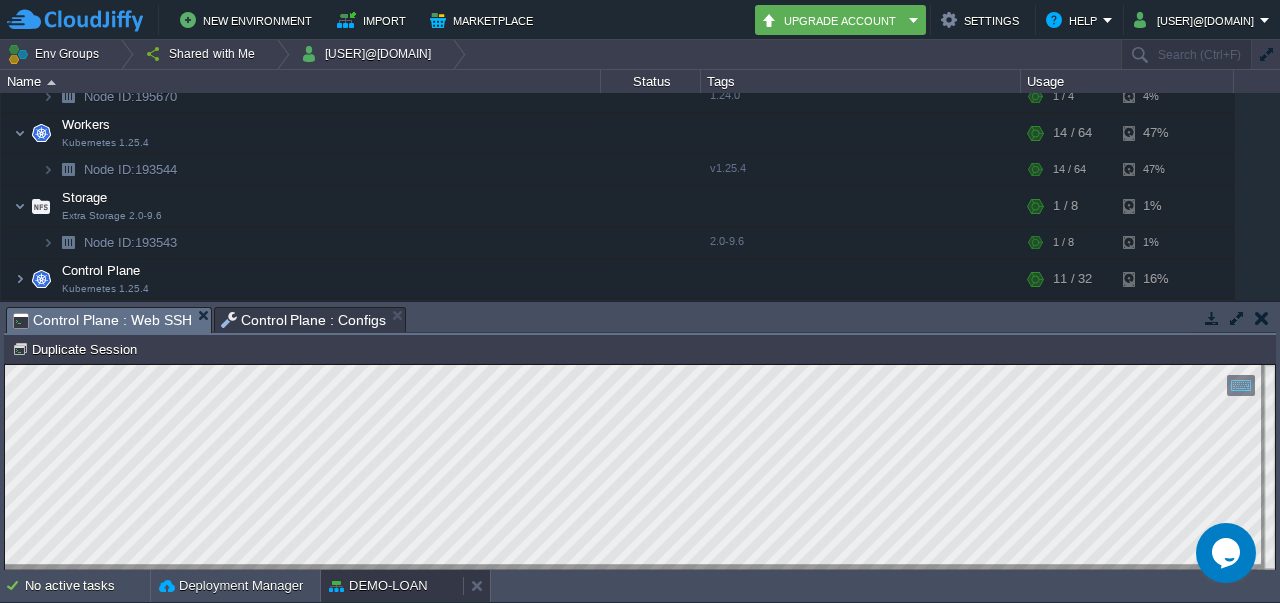 click on "DEMO-LOAN" at bounding box center [392, 586] 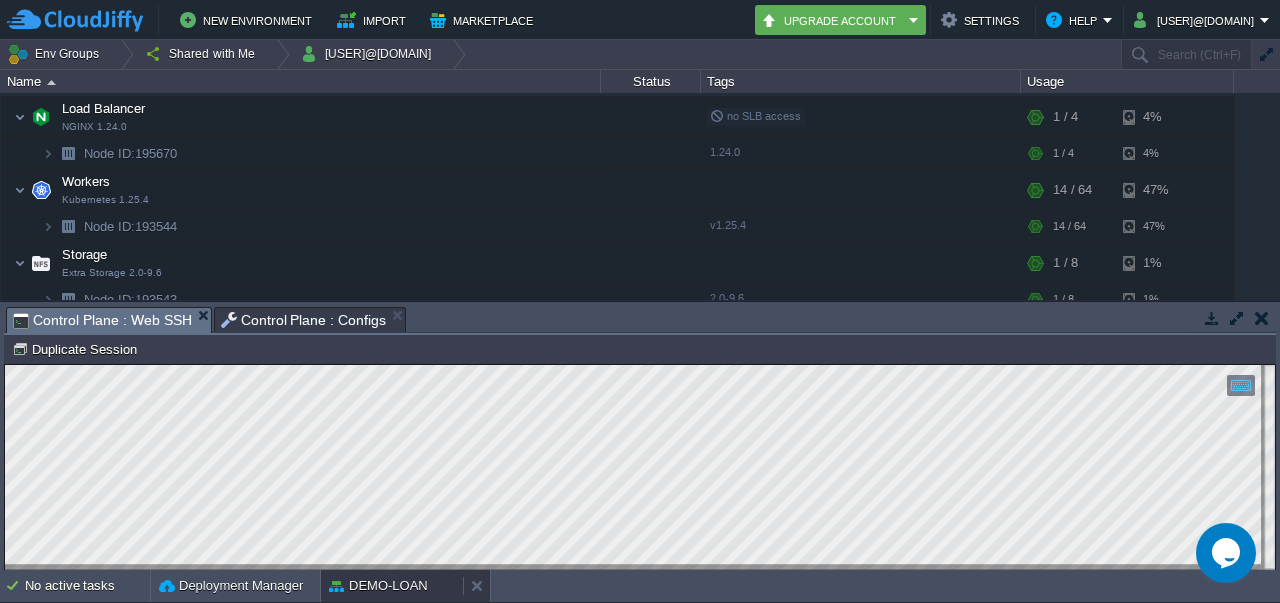 click on "DEMO-LOAN" at bounding box center [392, 586] 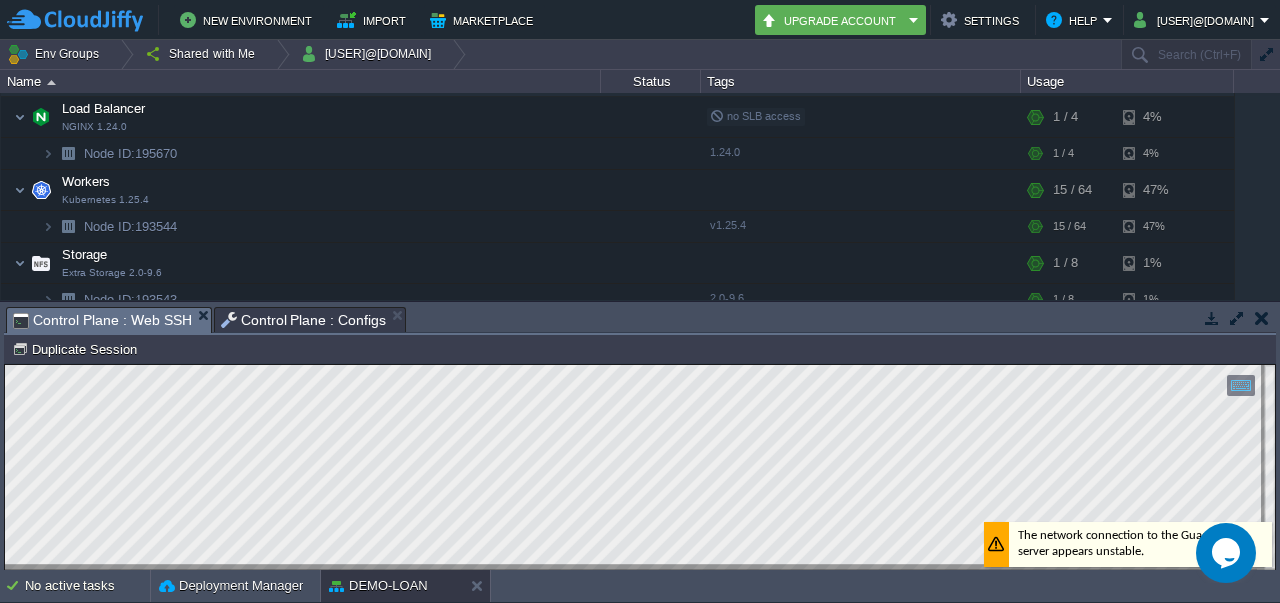 click on "Copy:                  Ctrl + Shift + C                                          Paste:                  Ctrl + V                                         Settings:                  Ctrl + Shift + Alt
0" at bounding box center [640, 467] 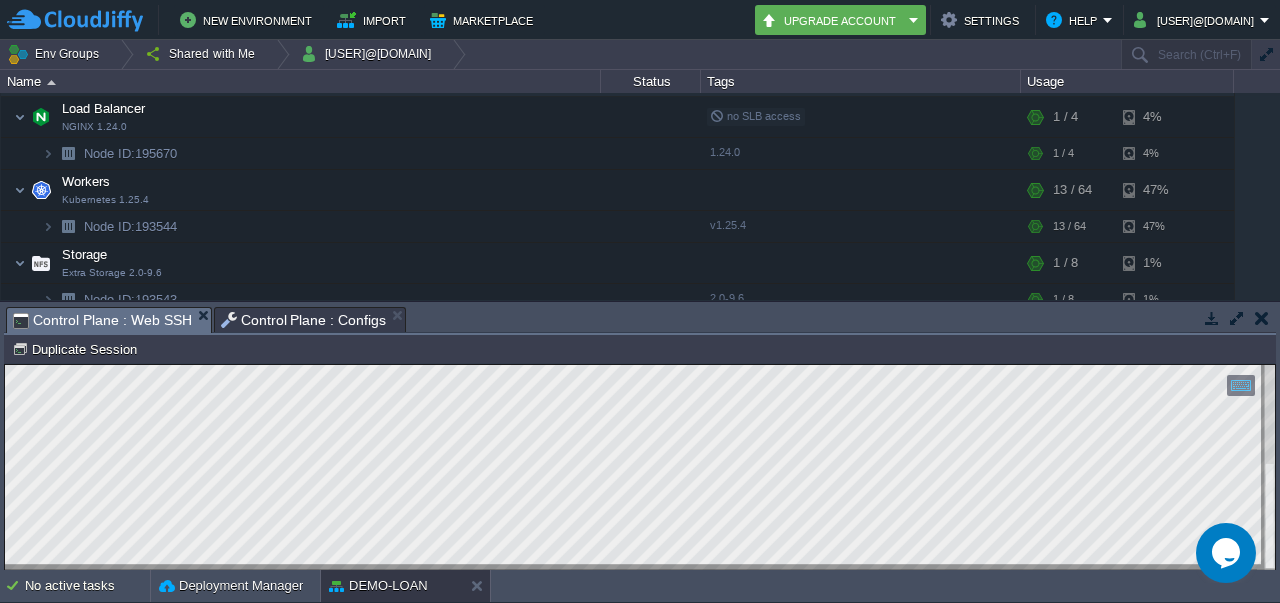 click on "Copy:                  Ctrl + Shift + C                                          Paste:                  Ctrl + V                                         Settings:                  Ctrl + Shift + Alt
0" at bounding box center (640, 365) 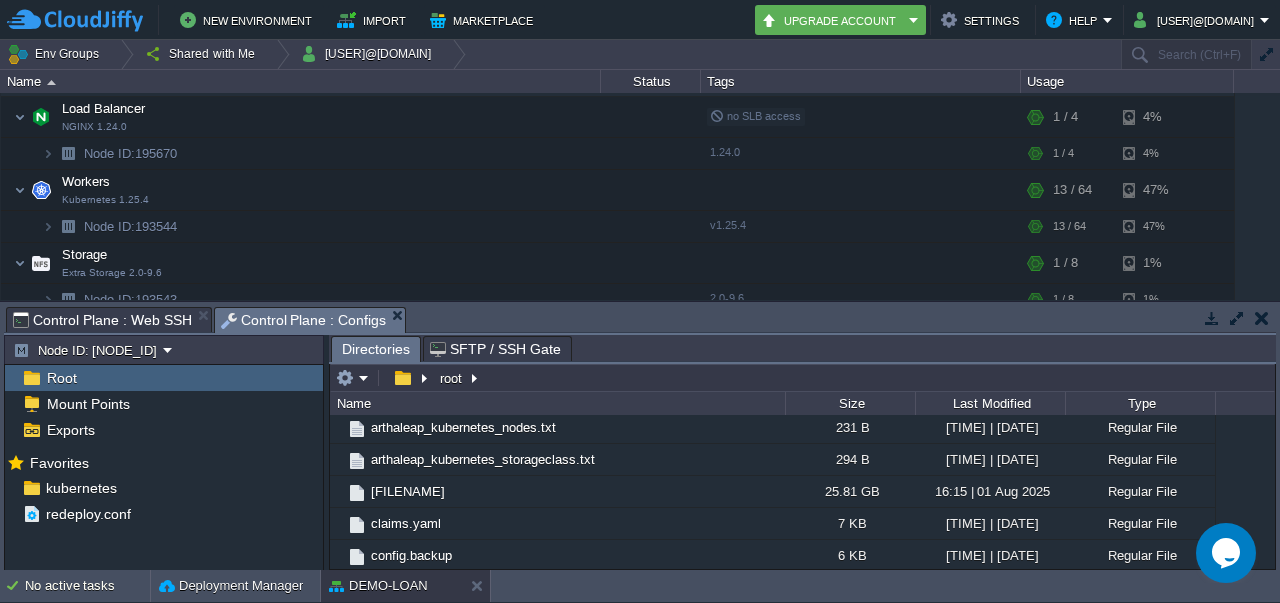 click on "Control Plane : Configs" at bounding box center (304, 320) 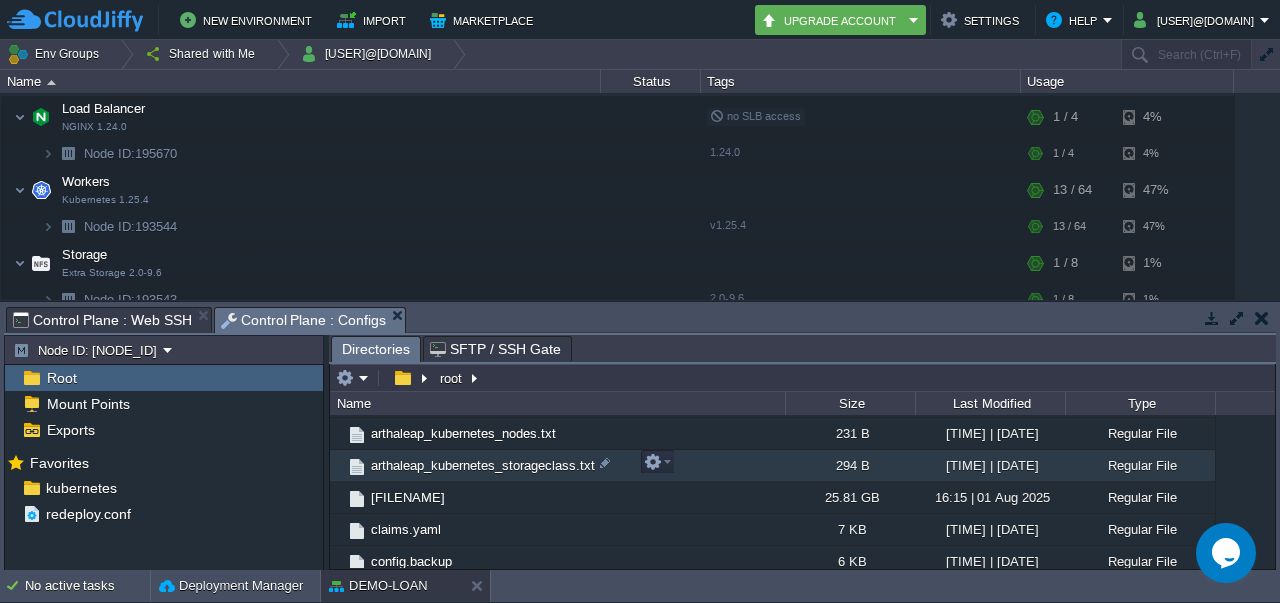 scroll, scrollTop: 618, scrollLeft: 0, axis: vertical 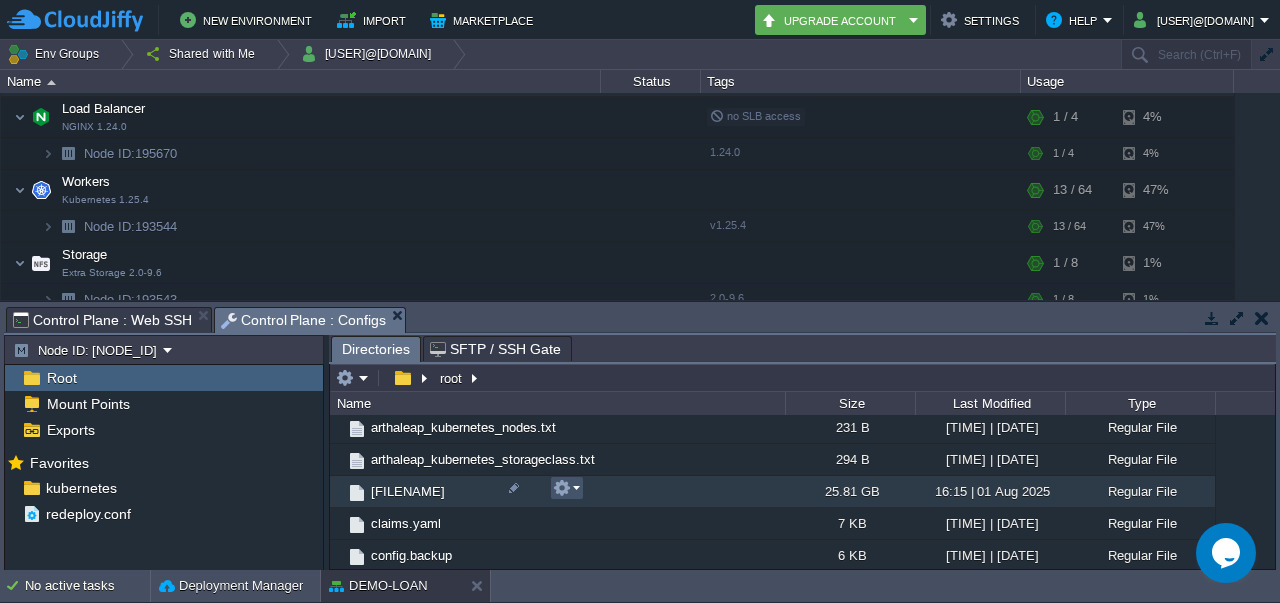 click at bounding box center [562, 488] 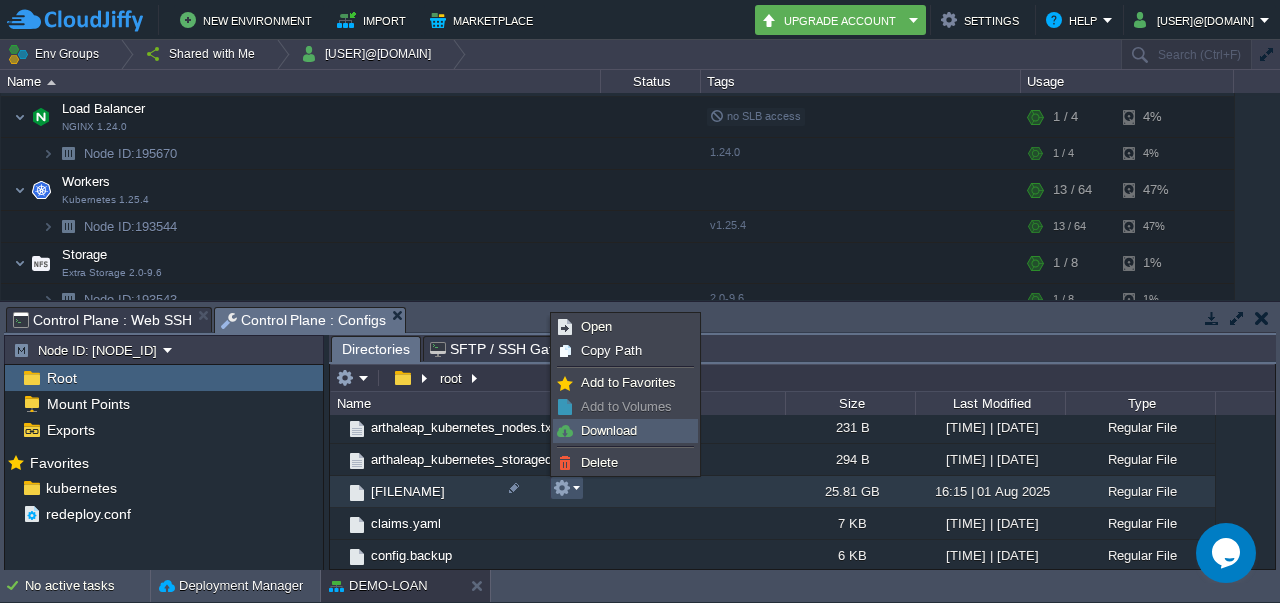 click on "Download" at bounding box center (609, 430) 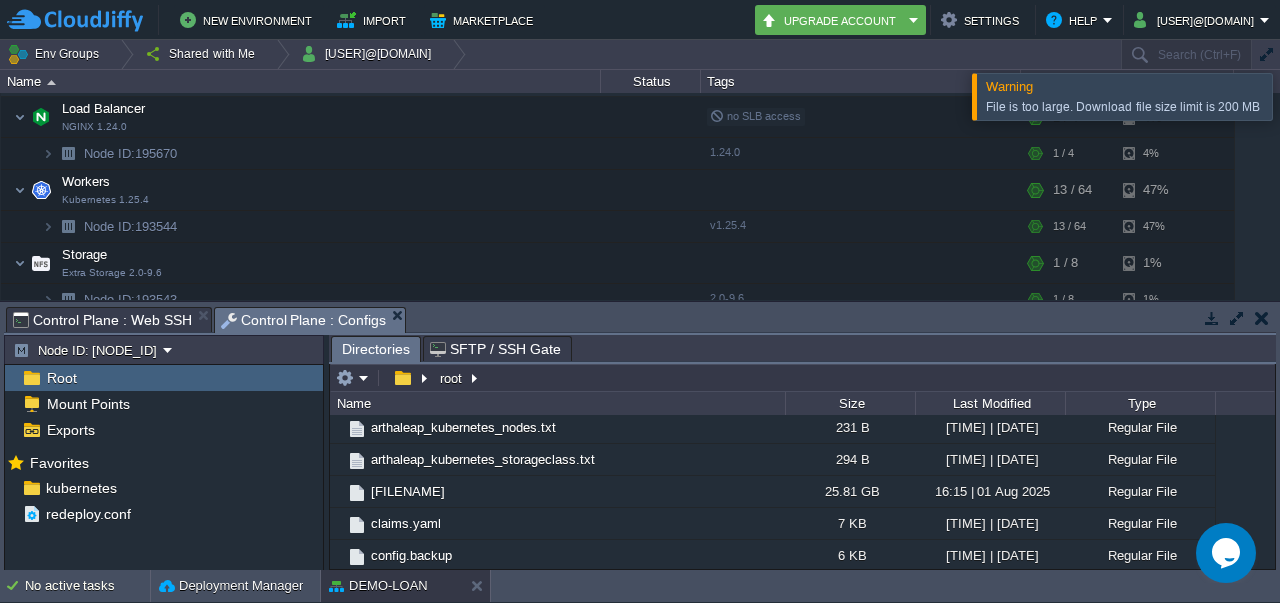 click at bounding box center [1304, 96] 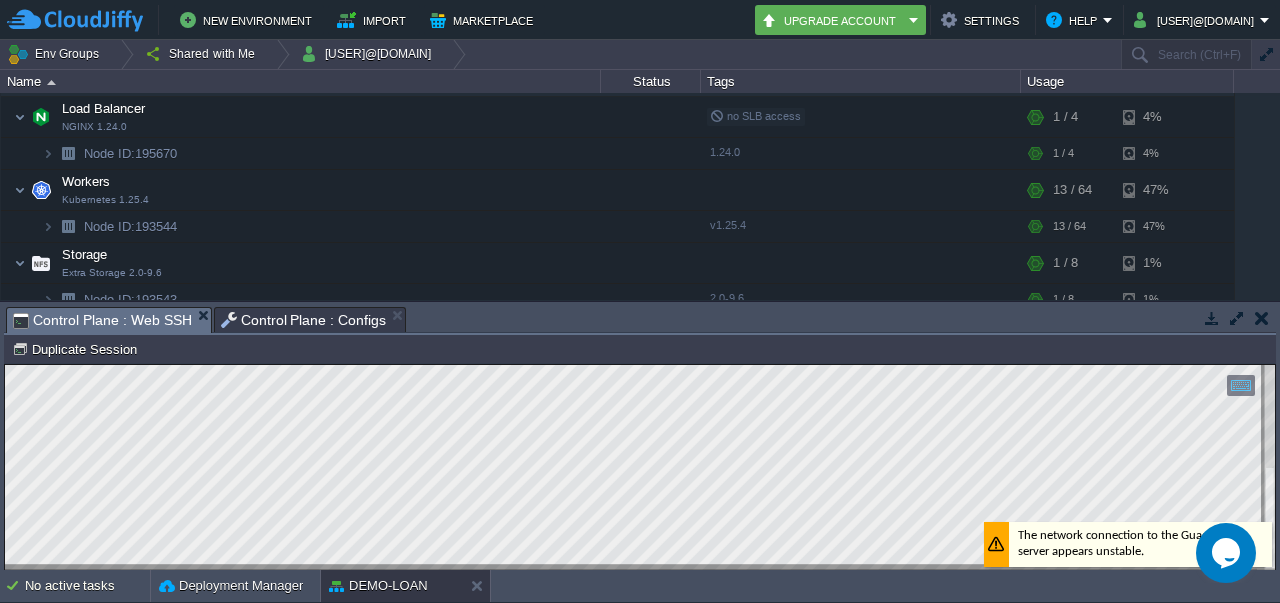 click on "Control Plane : Web SSH" at bounding box center (102, 320) 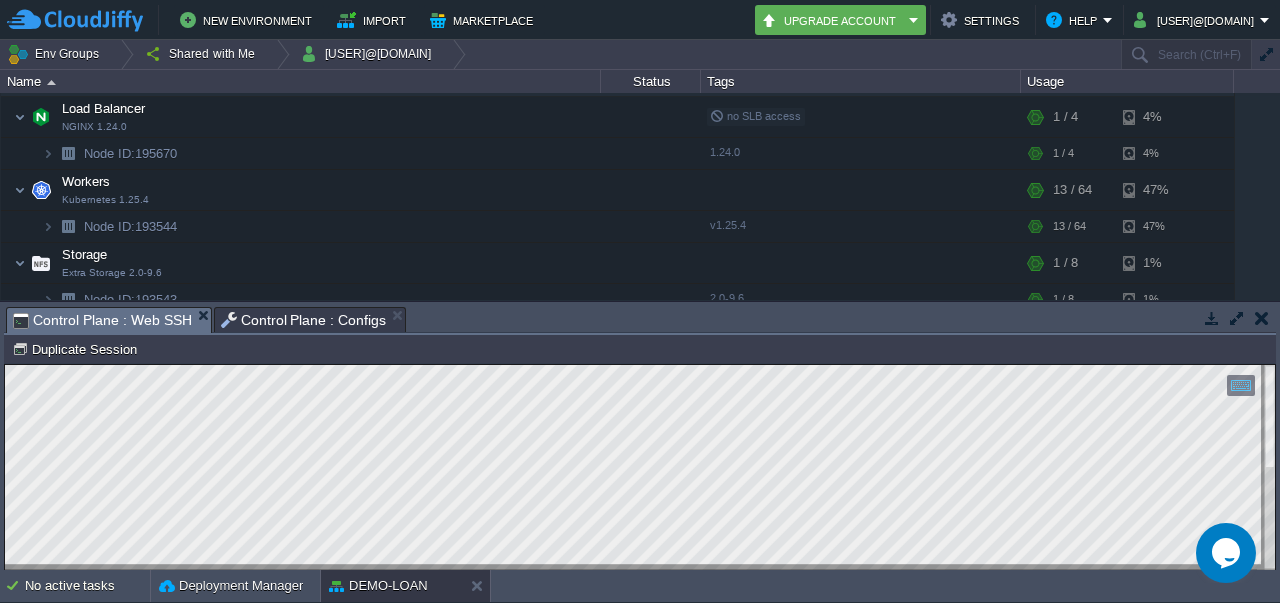 click on "Copy:                  Ctrl + Shift + C                                          Paste:                  Ctrl + V                                         Settings:                  Ctrl + Shift + Alt
0" at bounding box center (640, 365) 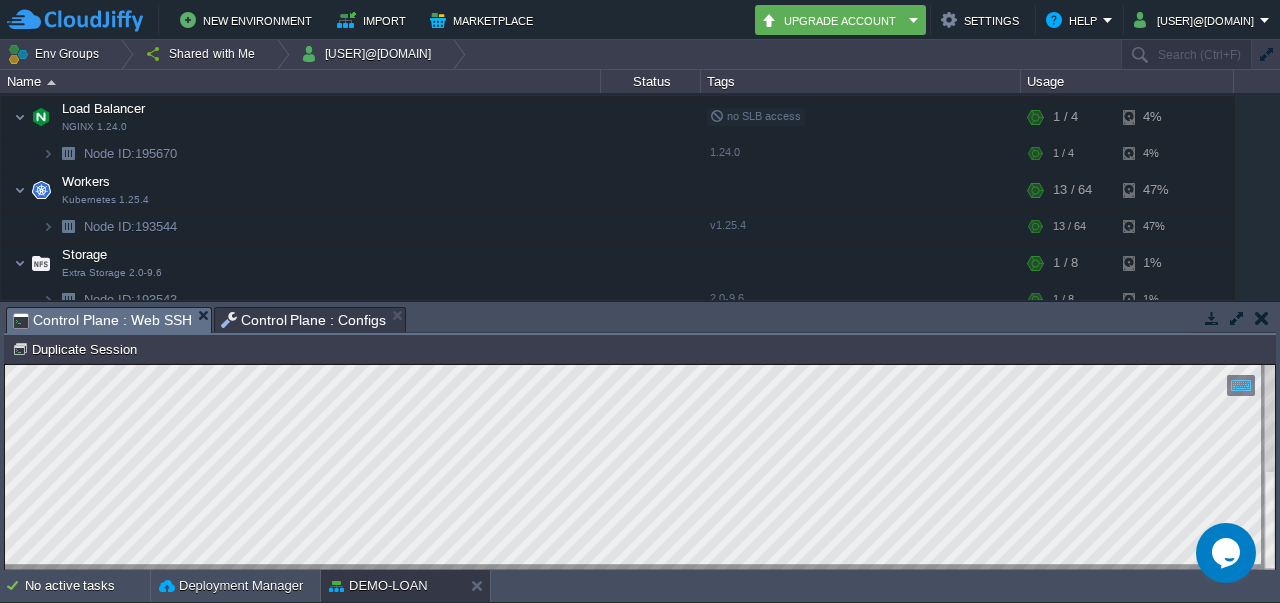 click on "Control Plane : Configs" at bounding box center (304, 320) 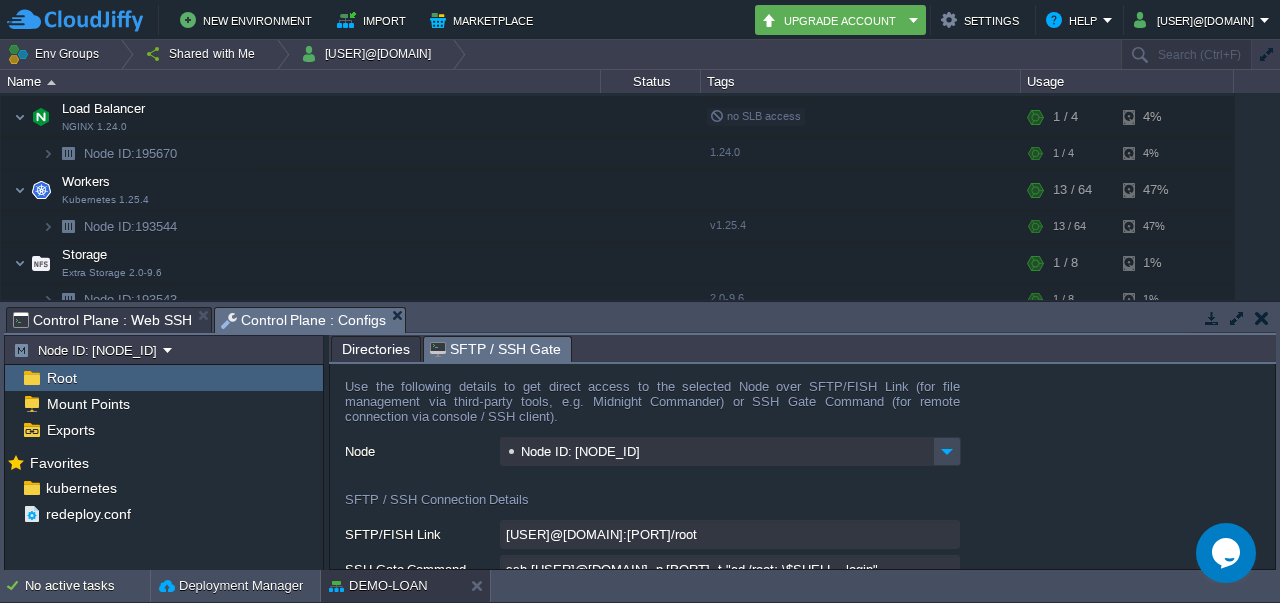 click on "SFTP / SSH Gate" at bounding box center [495, 349] 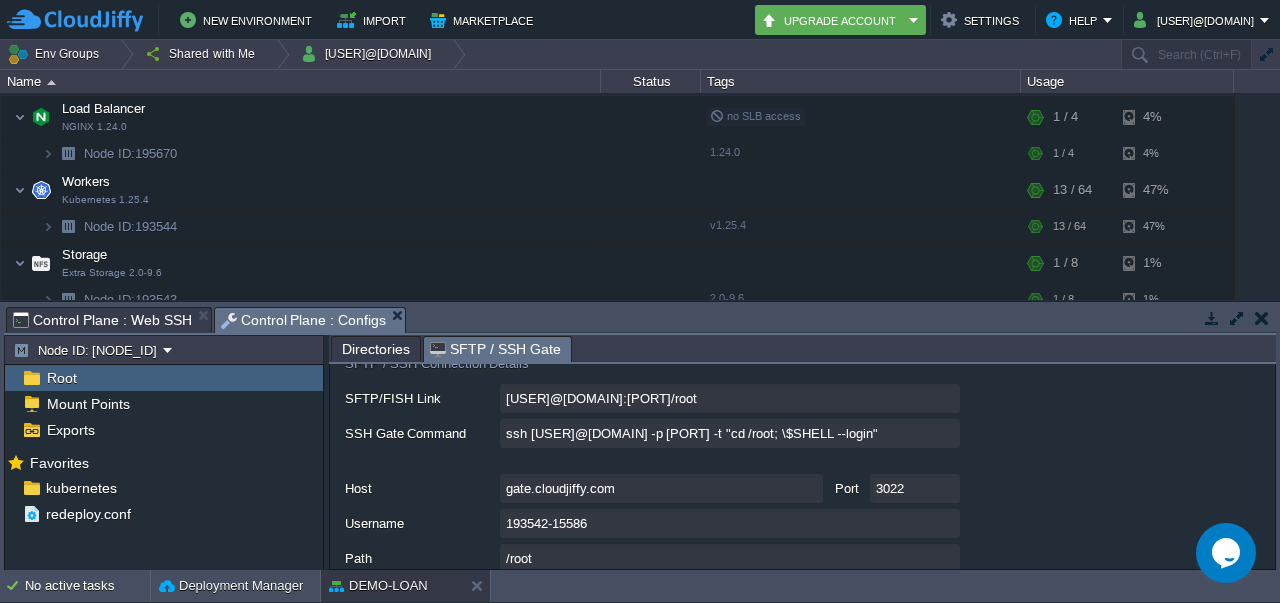 scroll, scrollTop: 184, scrollLeft: 0, axis: vertical 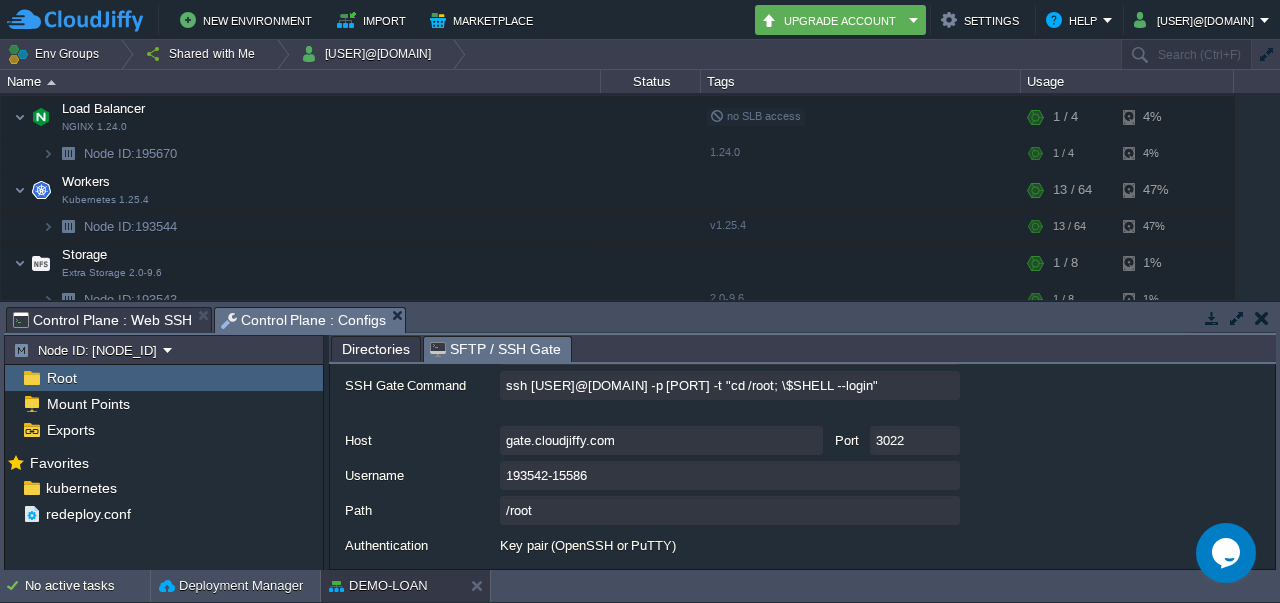 click on "193542-15586" at bounding box center [730, 475] 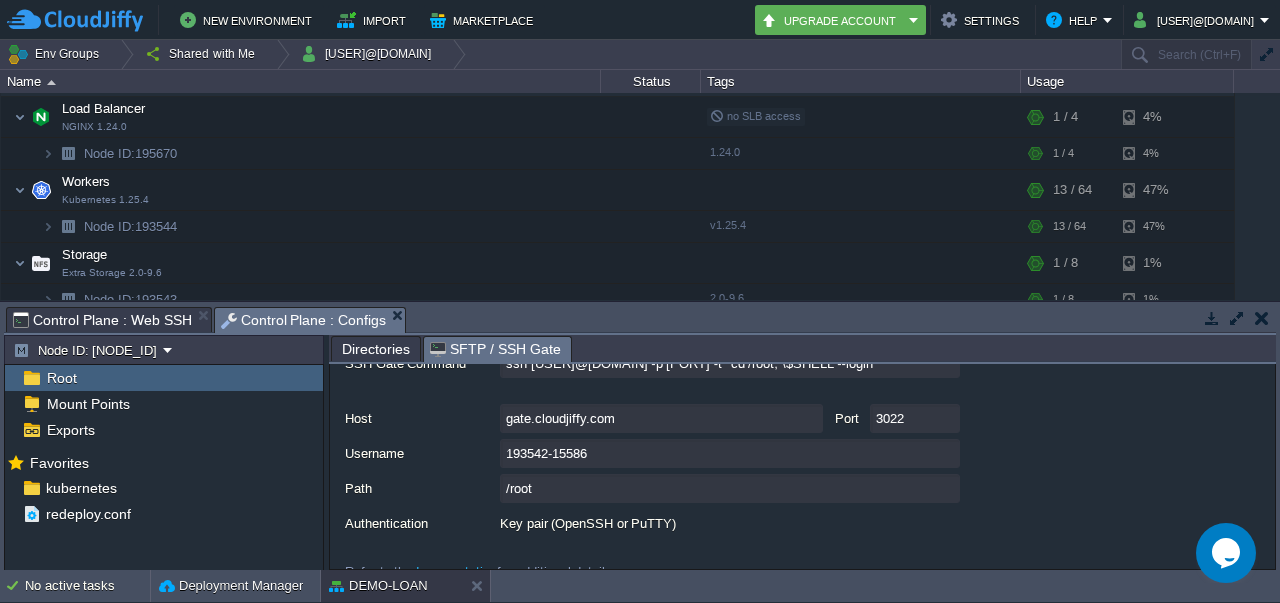 scroll, scrollTop: 207, scrollLeft: 0, axis: vertical 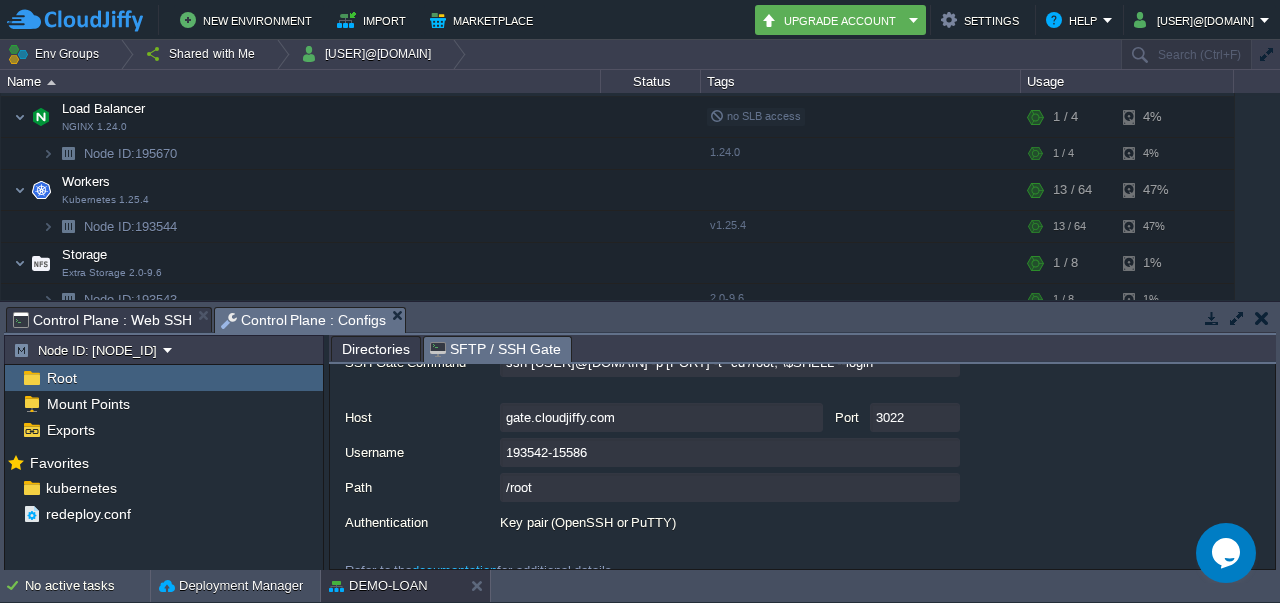 click on "193542-15586" at bounding box center (730, 452) 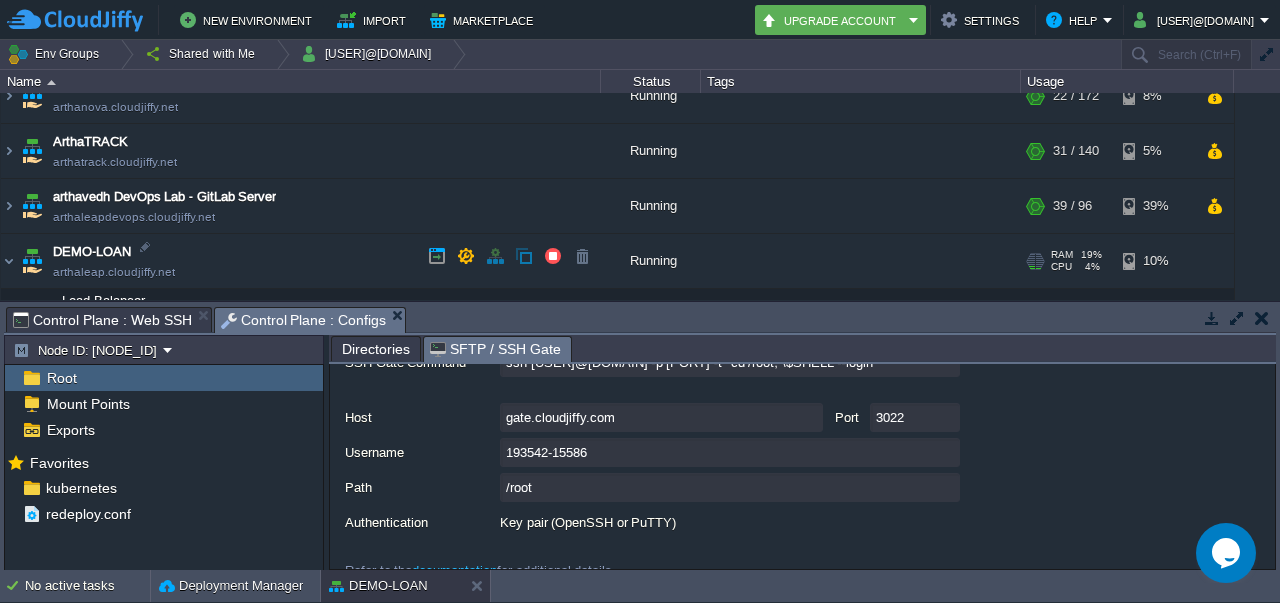 scroll, scrollTop: 470, scrollLeft: 0, axis: vertical 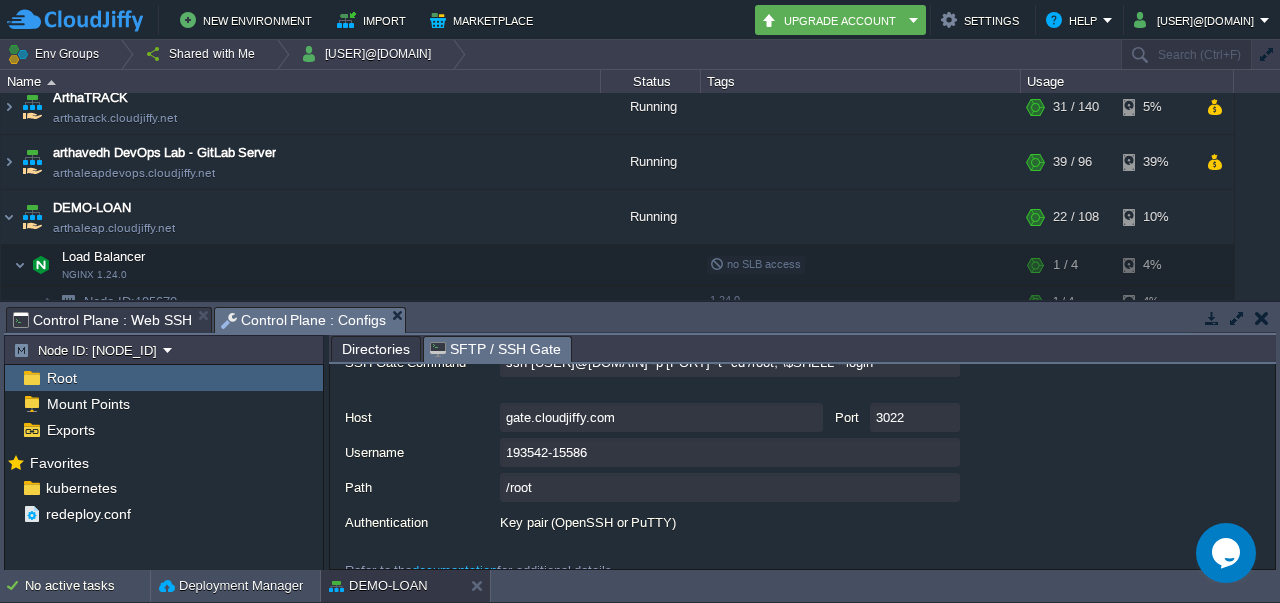 click on "193542-15586" at bounding box center [730, 452] 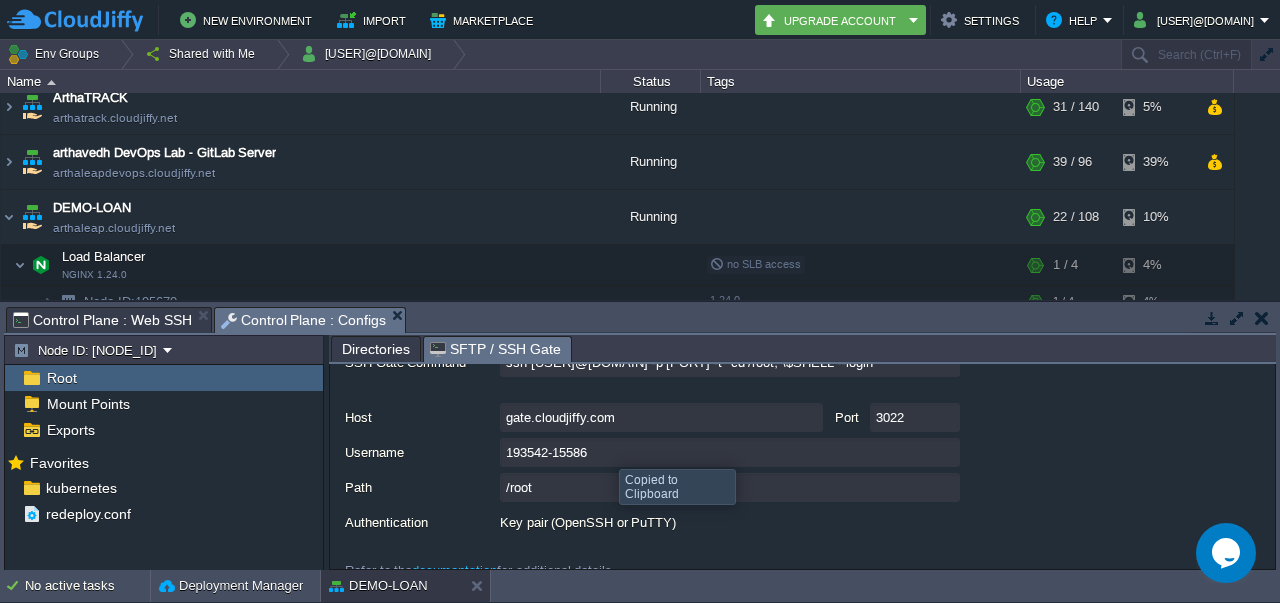 click on "193542-15586" at bounding box center [730, 452] 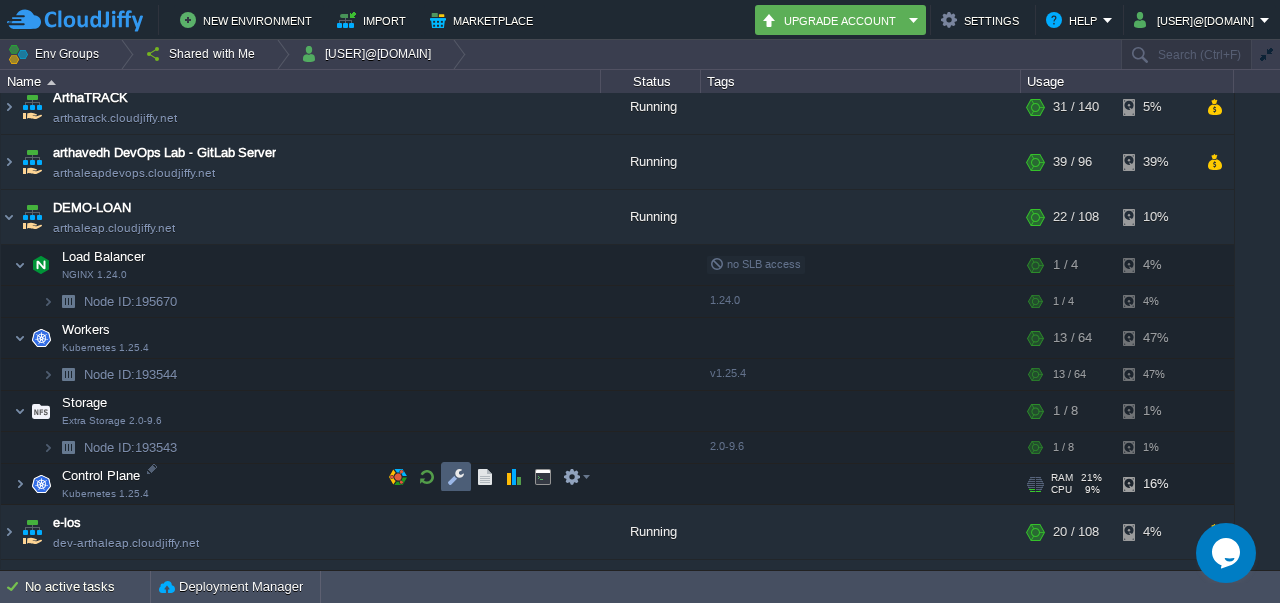 click at bounding box center (456, 477) 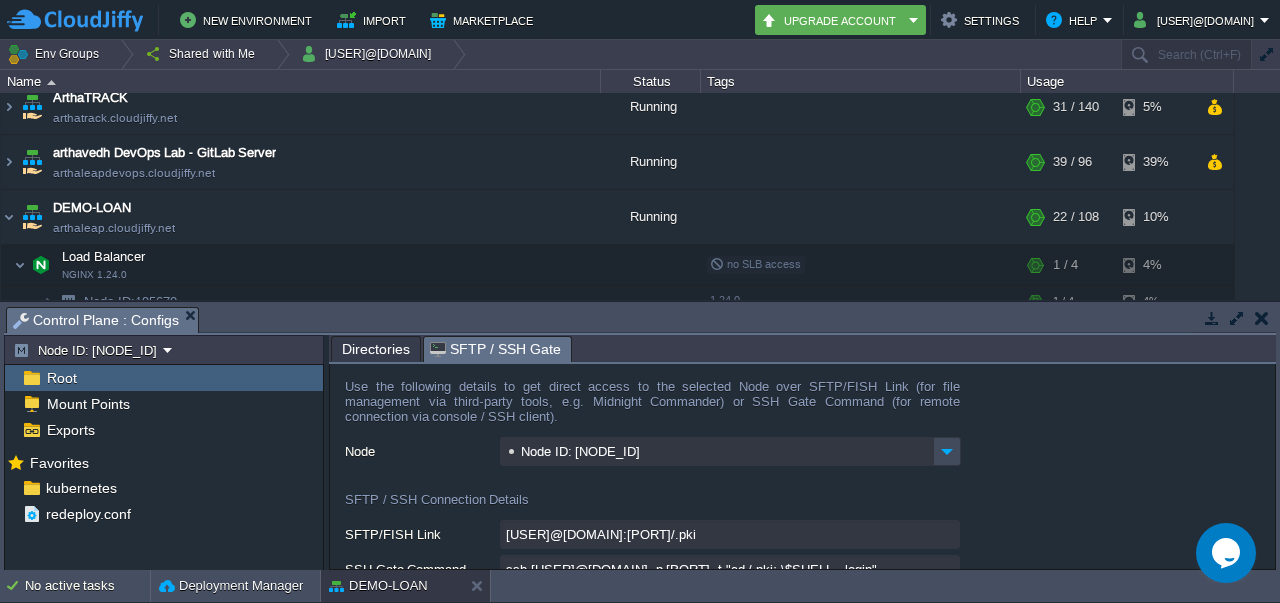 click on "SFTP / SSH Gate" at bounding box center (495, 349) 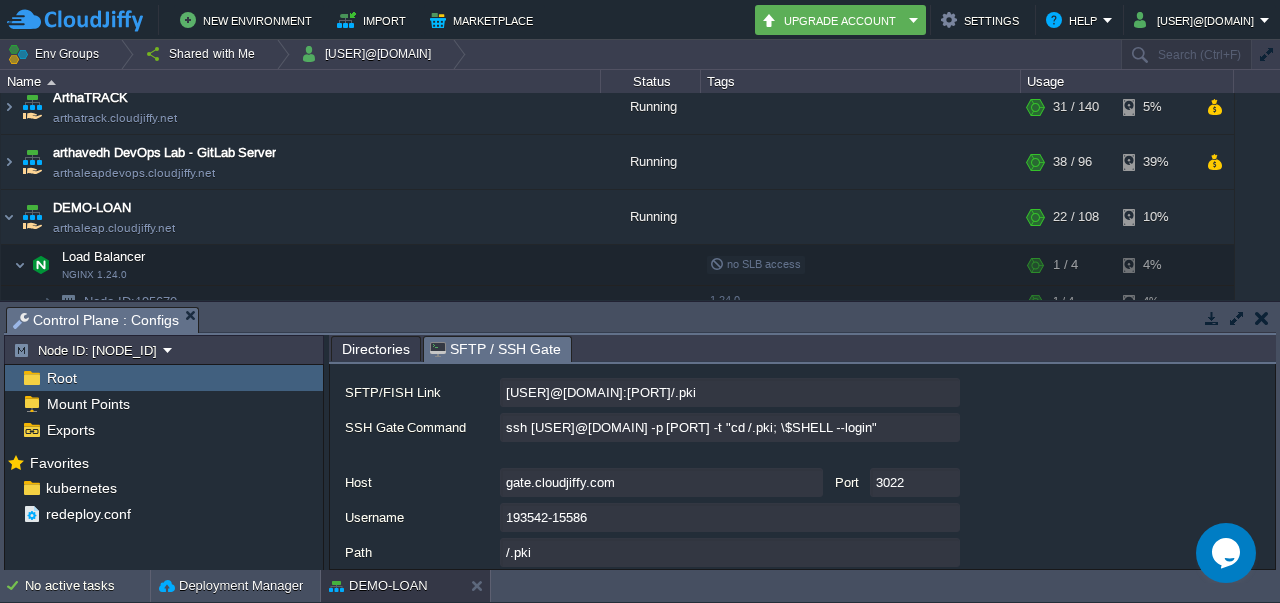 scroll, scrollTop: 143, scrollLeft: 0, axis: vertical 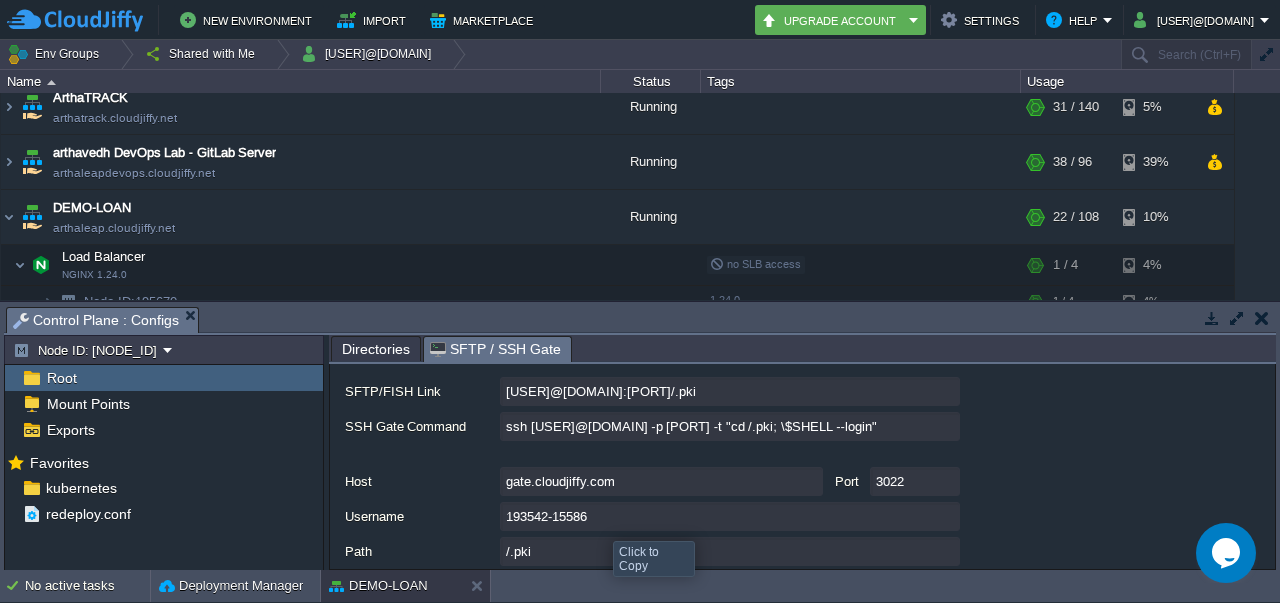 click on "193542-15586" at bounding box center (730, 516) 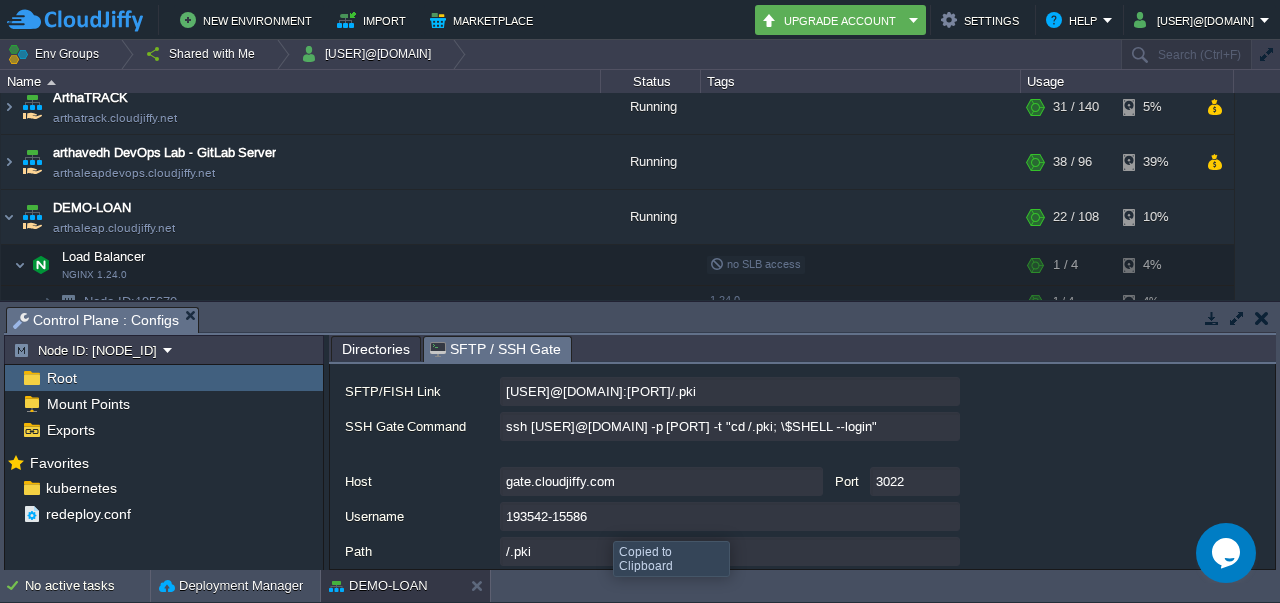 click on "193542-15586" at bounding box center [730, 516] 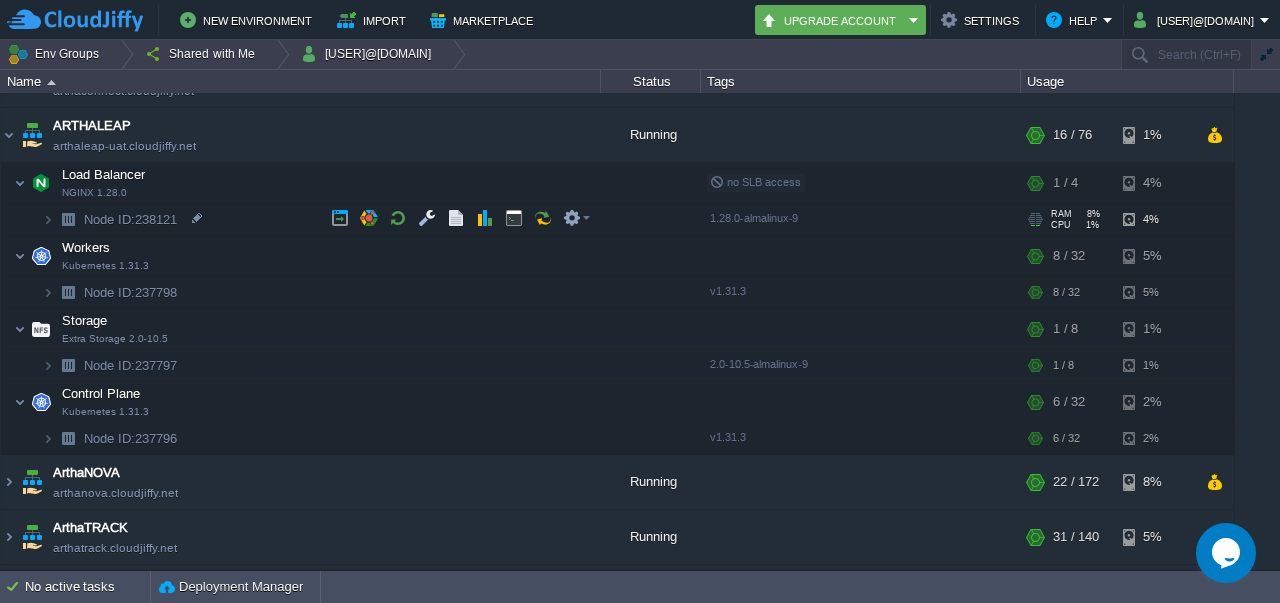 scroll, scrollTop: 0, scrollLeft: 0, axis: both 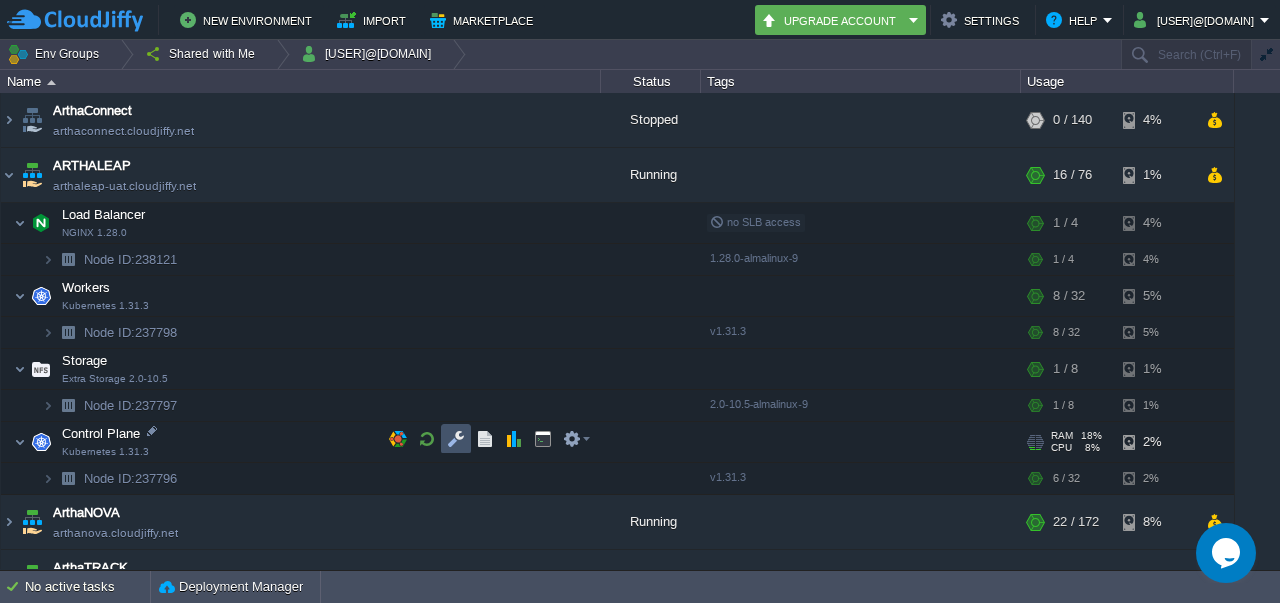 click at bounding box center [456, 439] 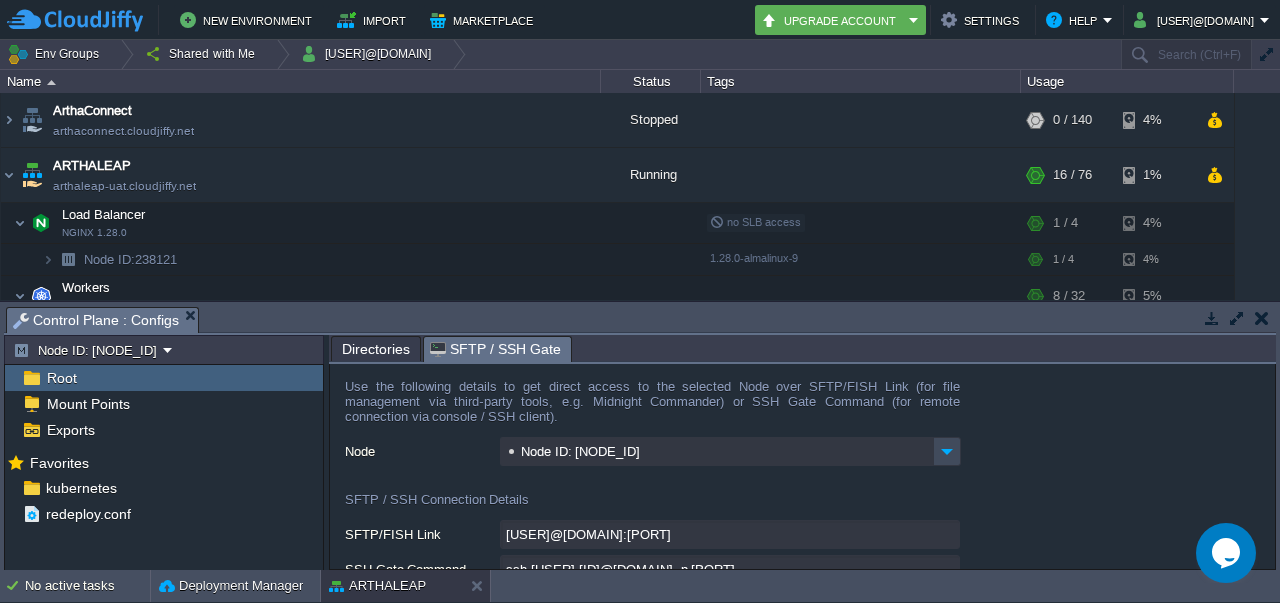 click on "SFTP / SSH Gate" at bounding box center (495, 349) 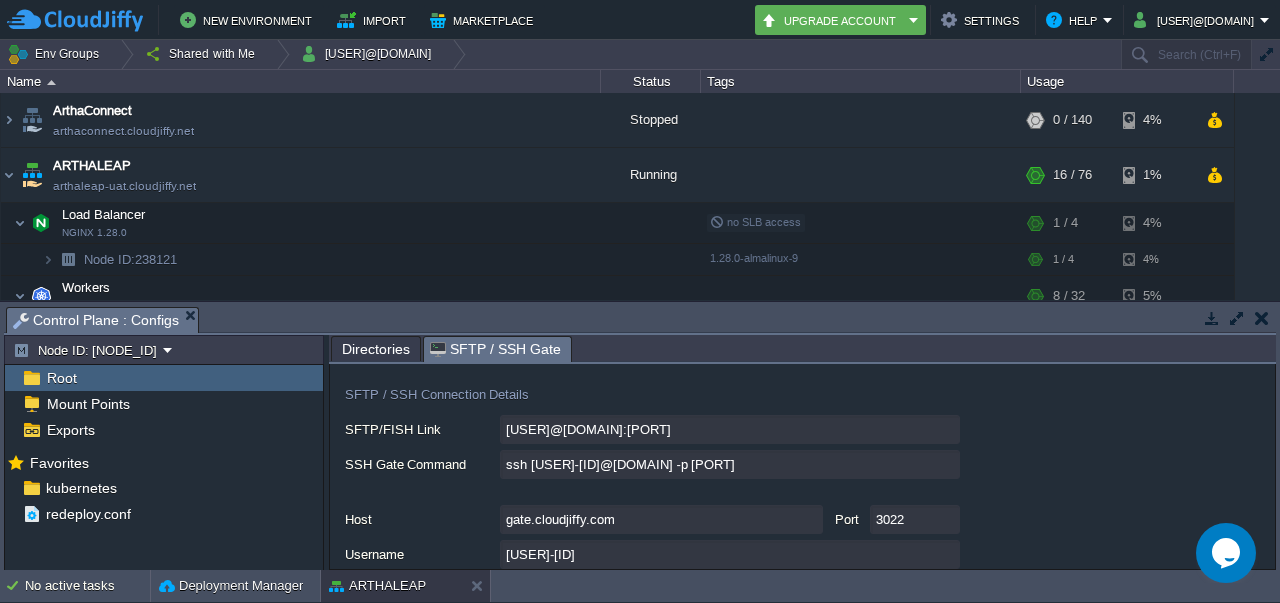 type on "[USER]-[ID]@[DOMAIN]:[PORT]/afs" 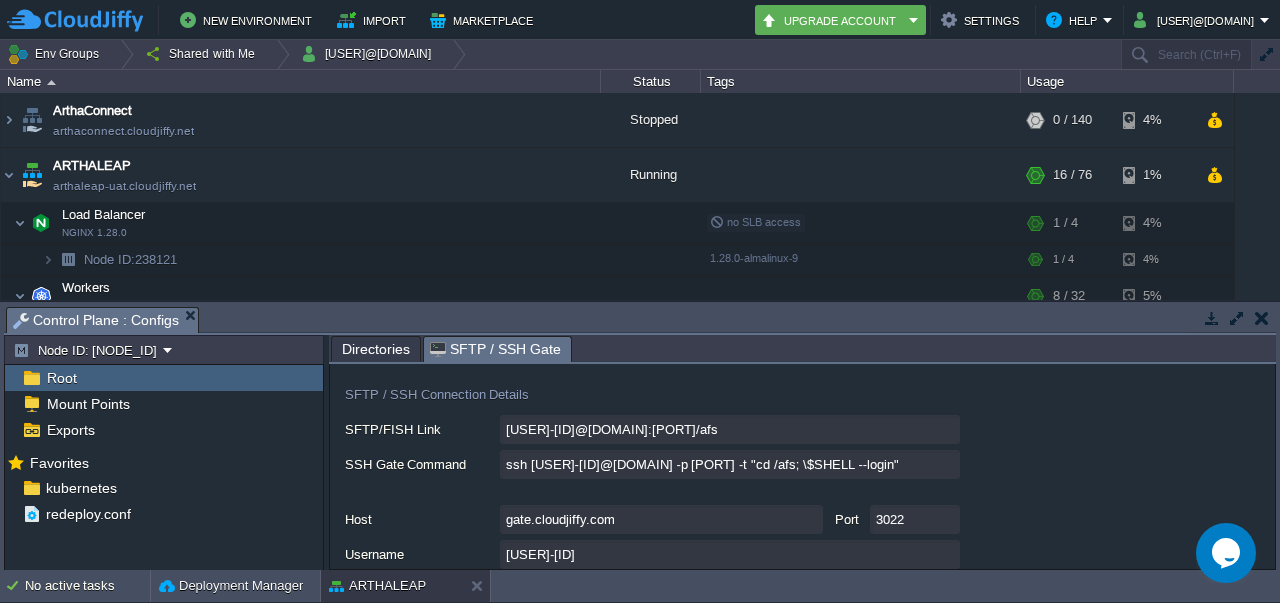 scroll, scrollTop: 165, scrollLeft: 0, axis: vertical 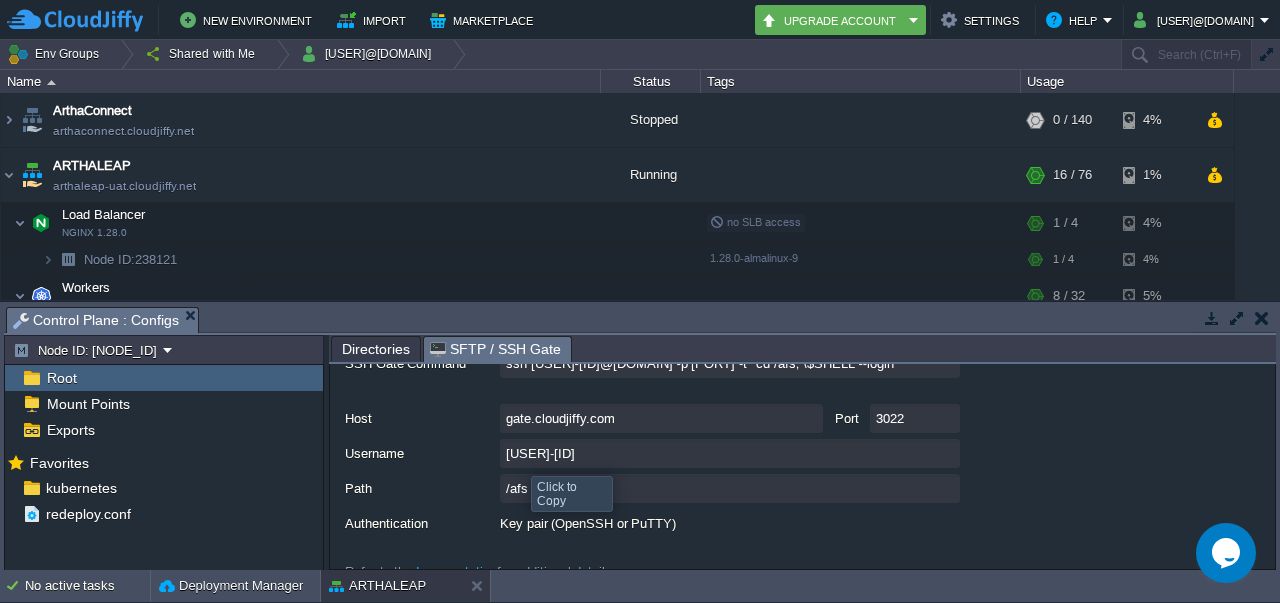 click on "[USER]-[ID]" at bounding box center (730, 453) 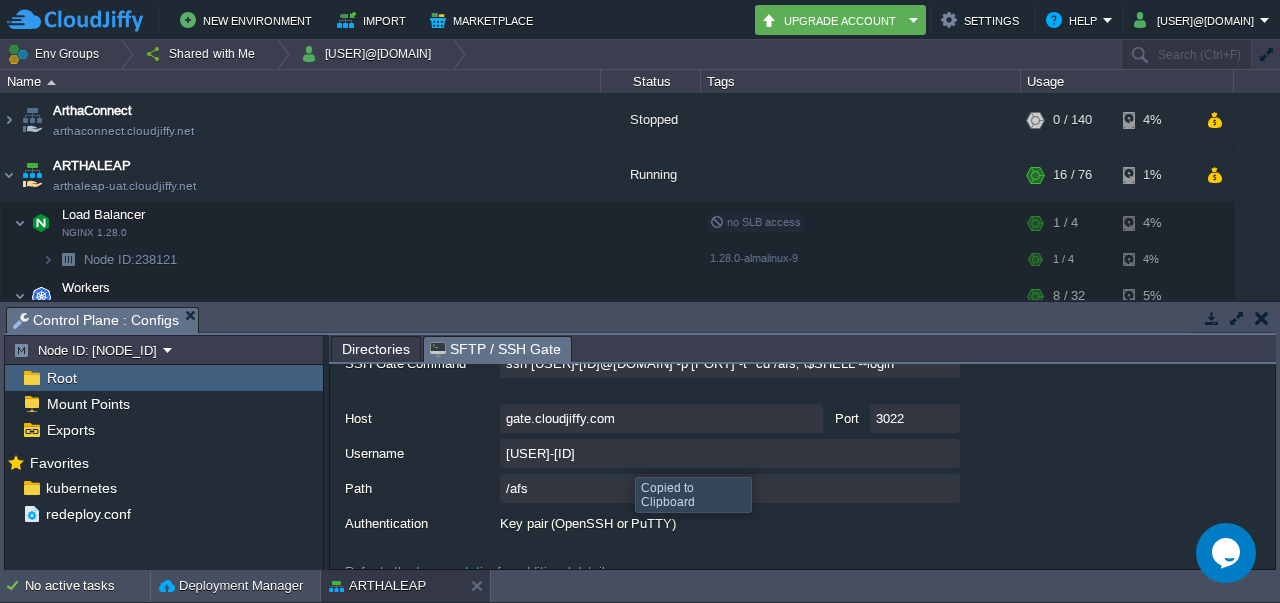 click on "[USER]-[ID]" at bounding box center [730, 453] 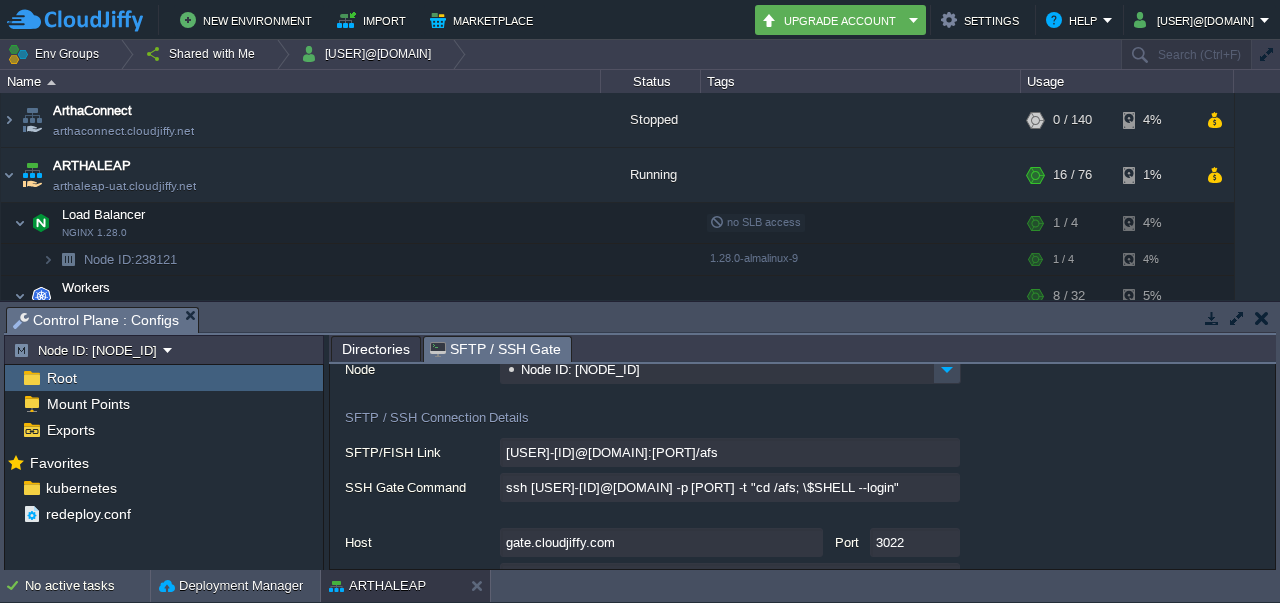 scroll, scrollTop: 0, scrollLeft: 0, axis: both 